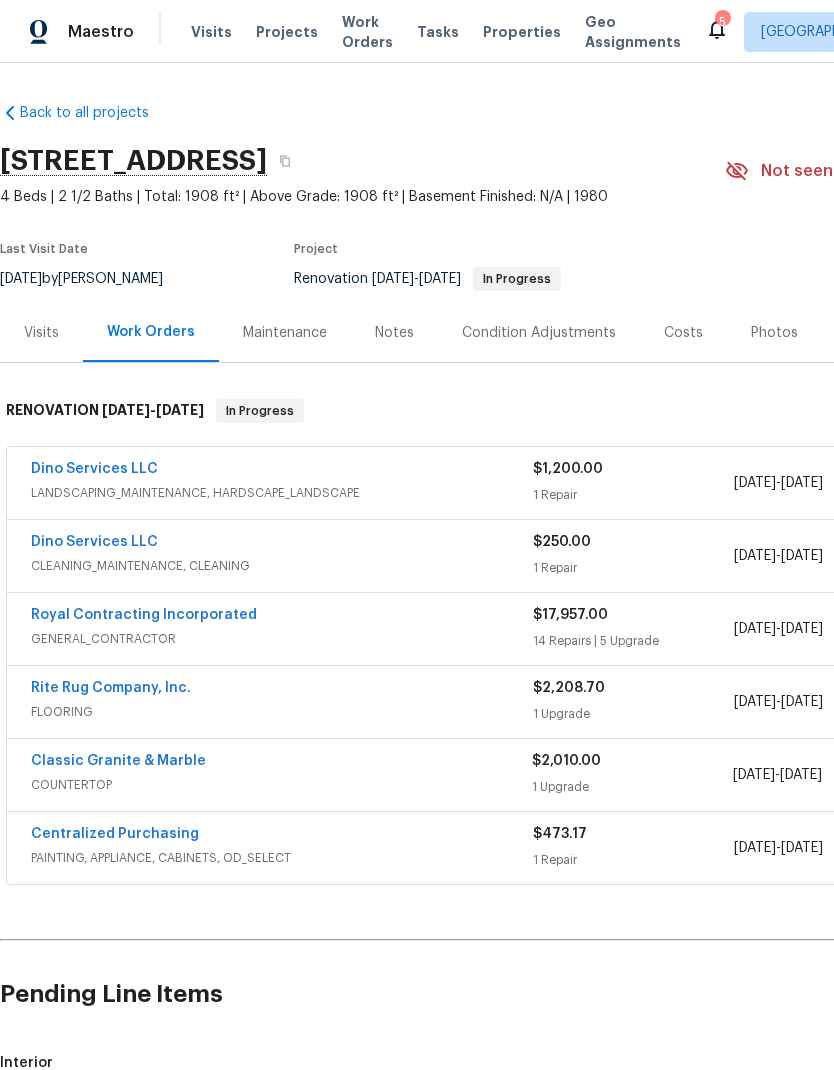 scroll, scrollTop: 0, scrollLeft: 0, axis: both 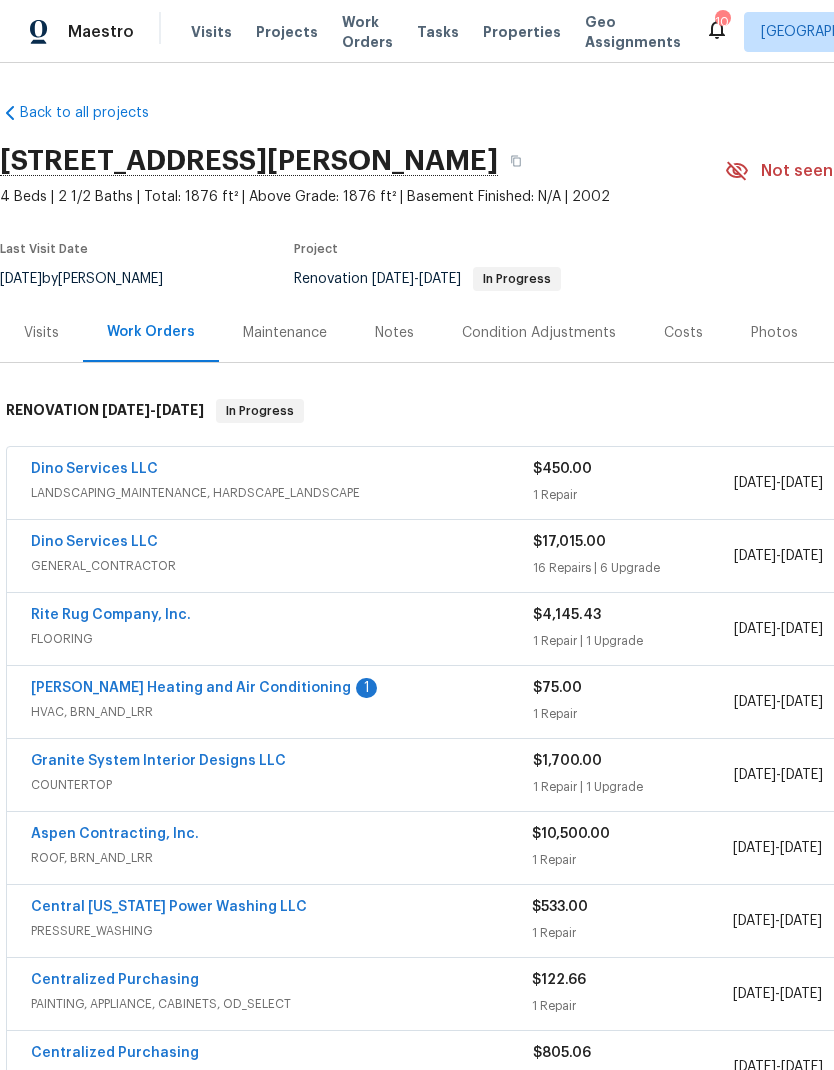 click on "[PERSON_NAME] Heating and Air Conditioning" at bounding box center (191, 688) 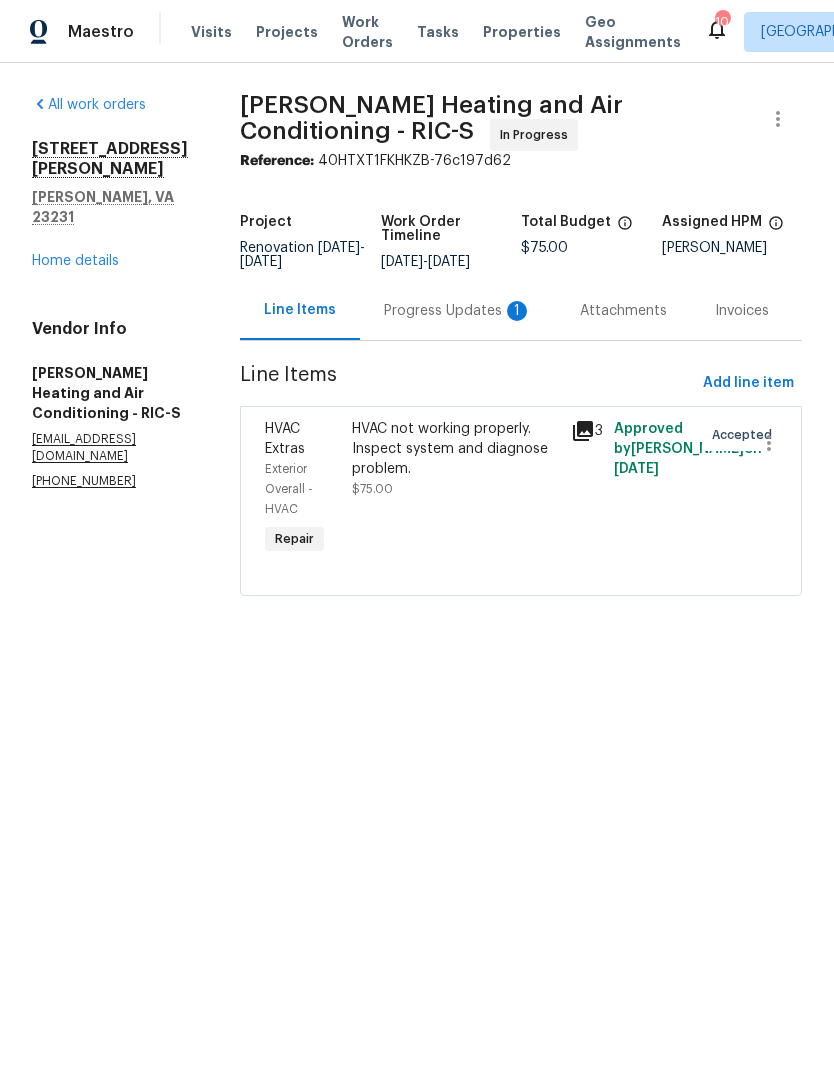 click on "Progress Updates 1" at bounding box center (458, 311) 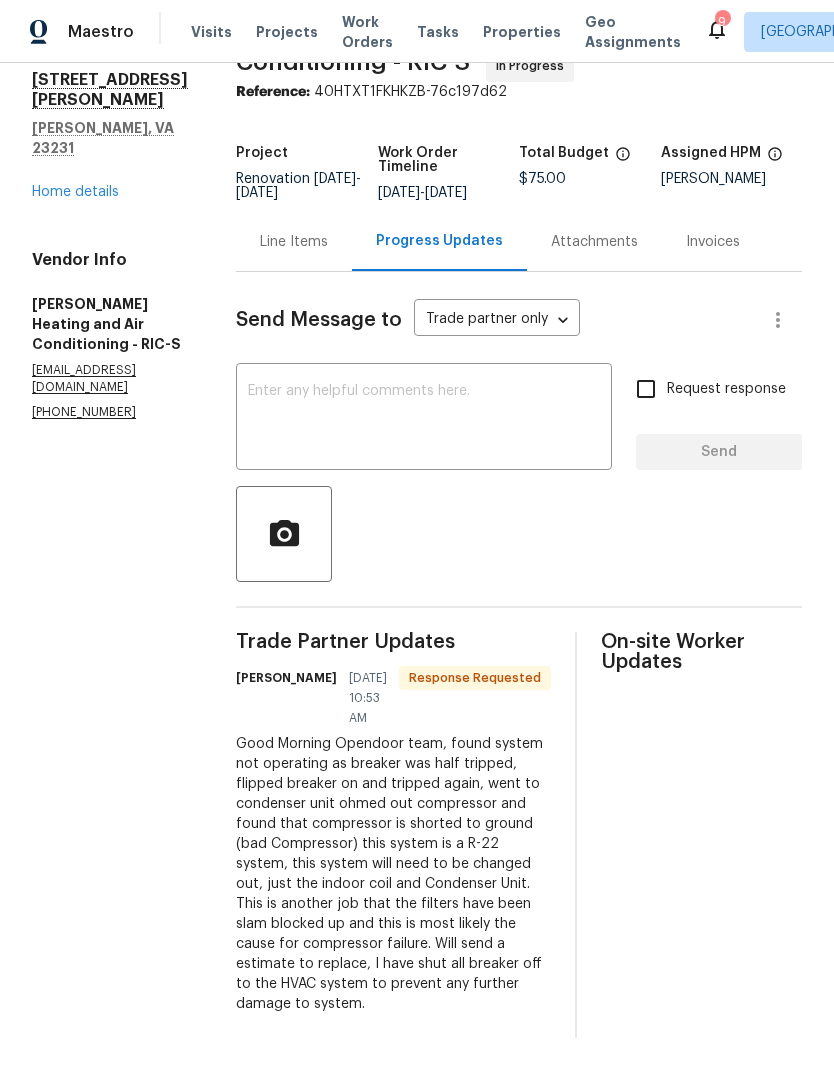 scroll, scrollTop: 93, scrollLeft: 0, axis: vertical 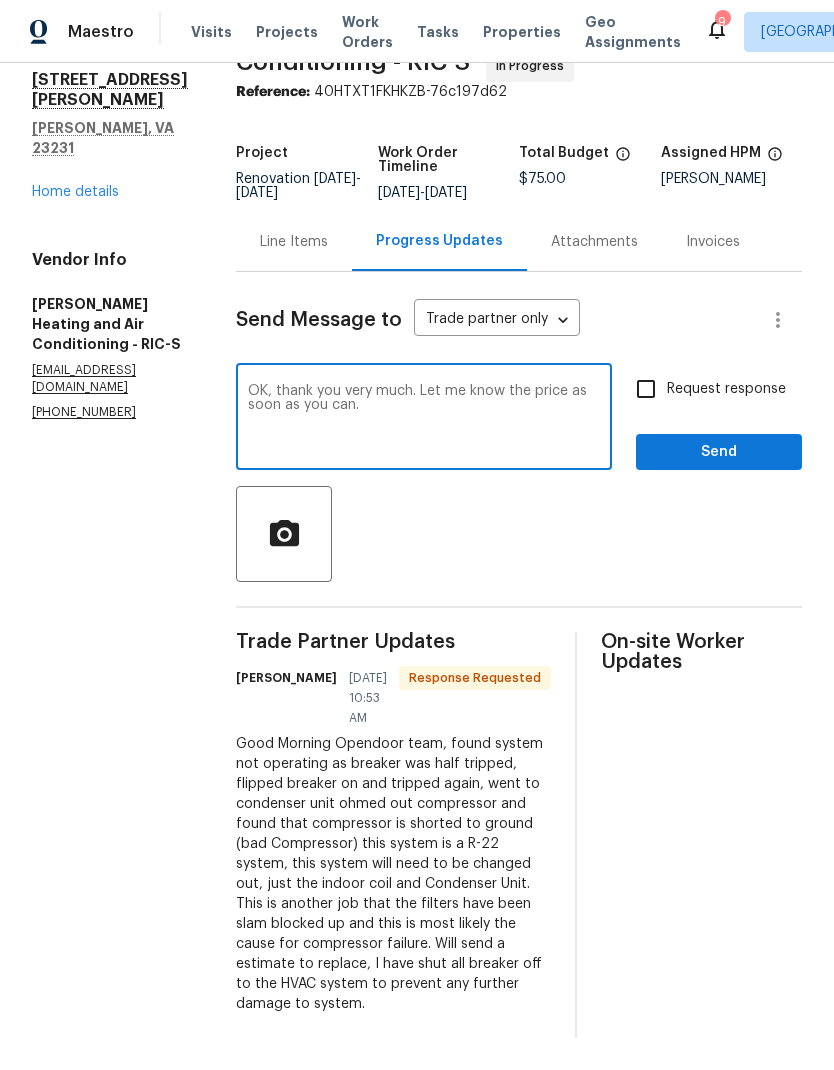type on "OK, thank you very much. Let me know the price as soon as you can." 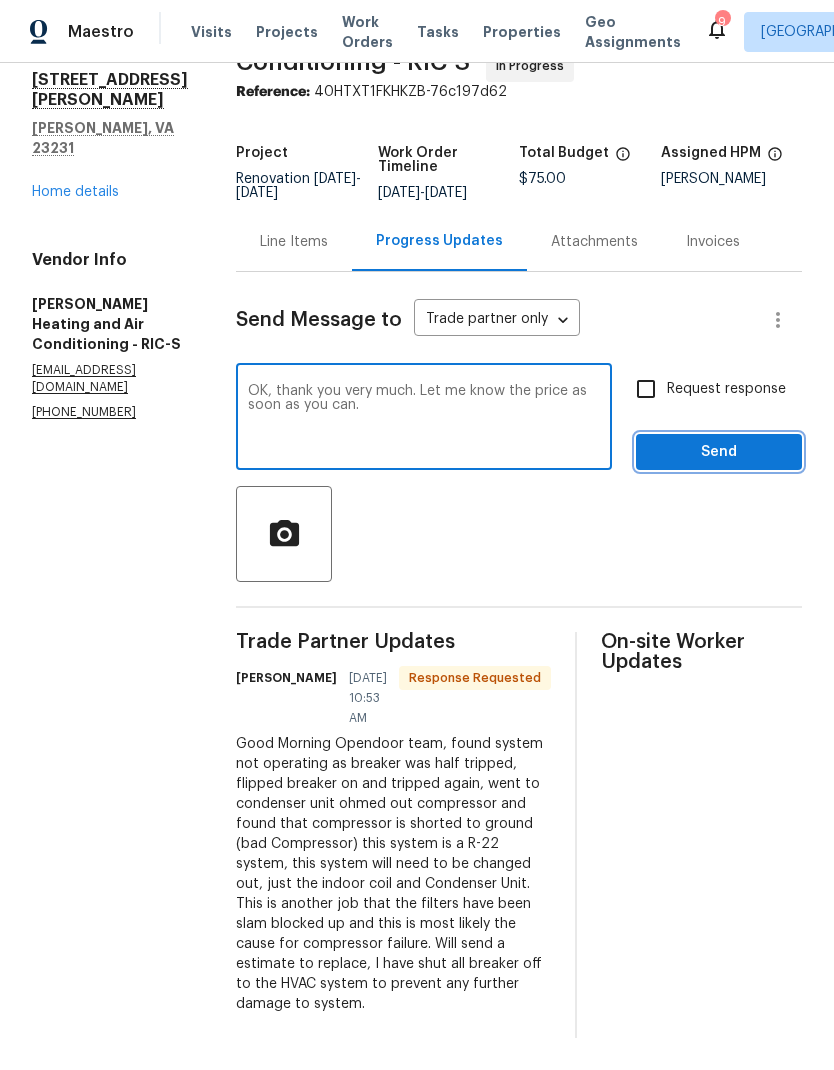 click on "Send" at bounding box center [719, 452] 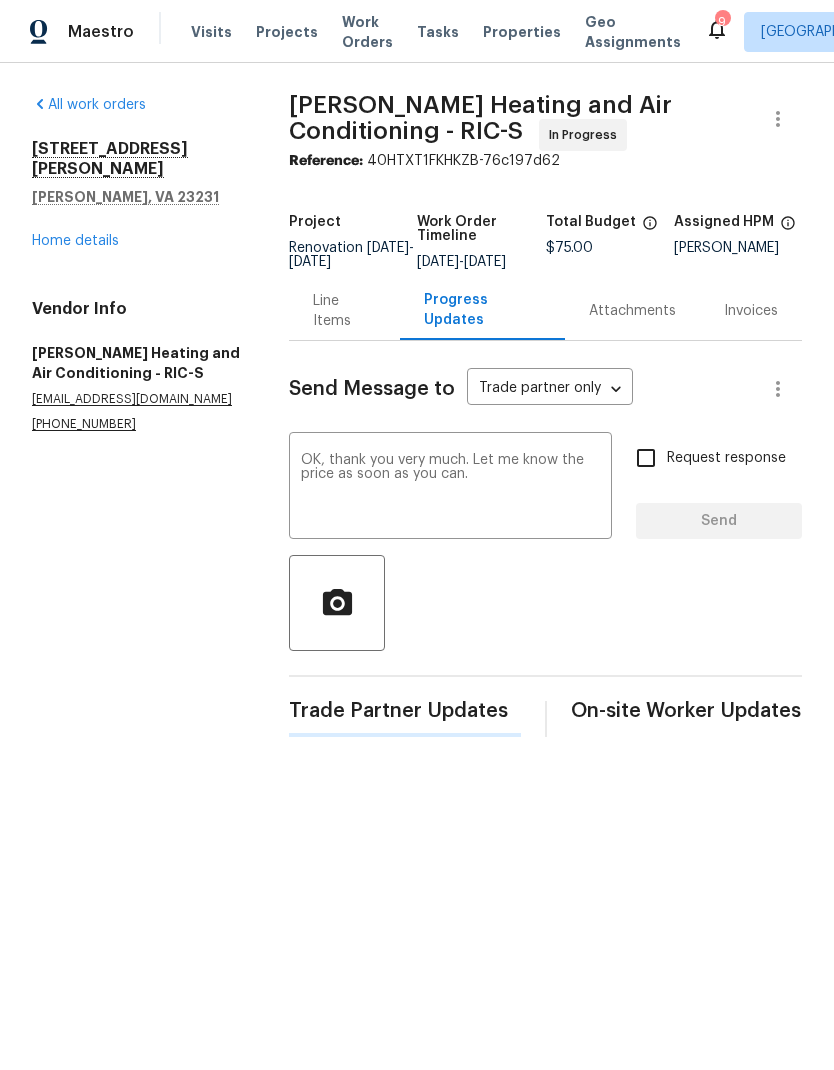 scroll, scrollTop: 0, scrollLeft: 0, axis: both 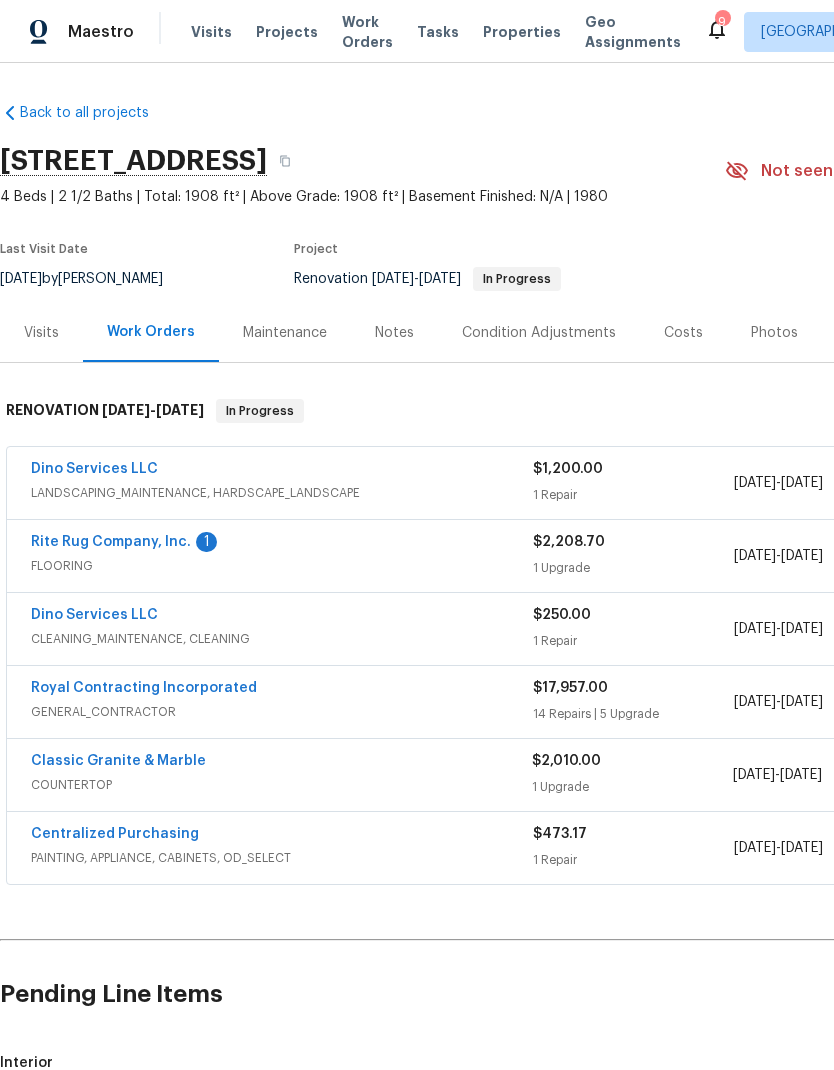 click on "Rite Rug Company, Inc." at bounding box center [111, 542] 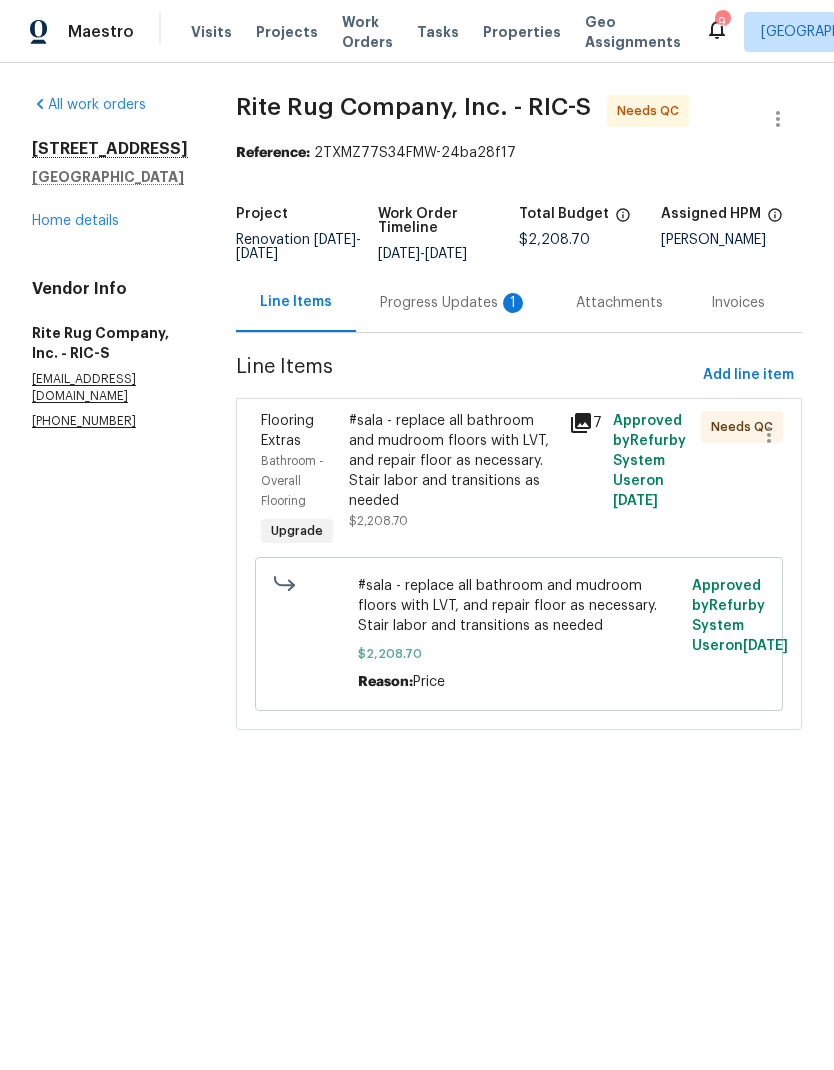 click on "Progress Updates 1" at bounding box center (454, 303) 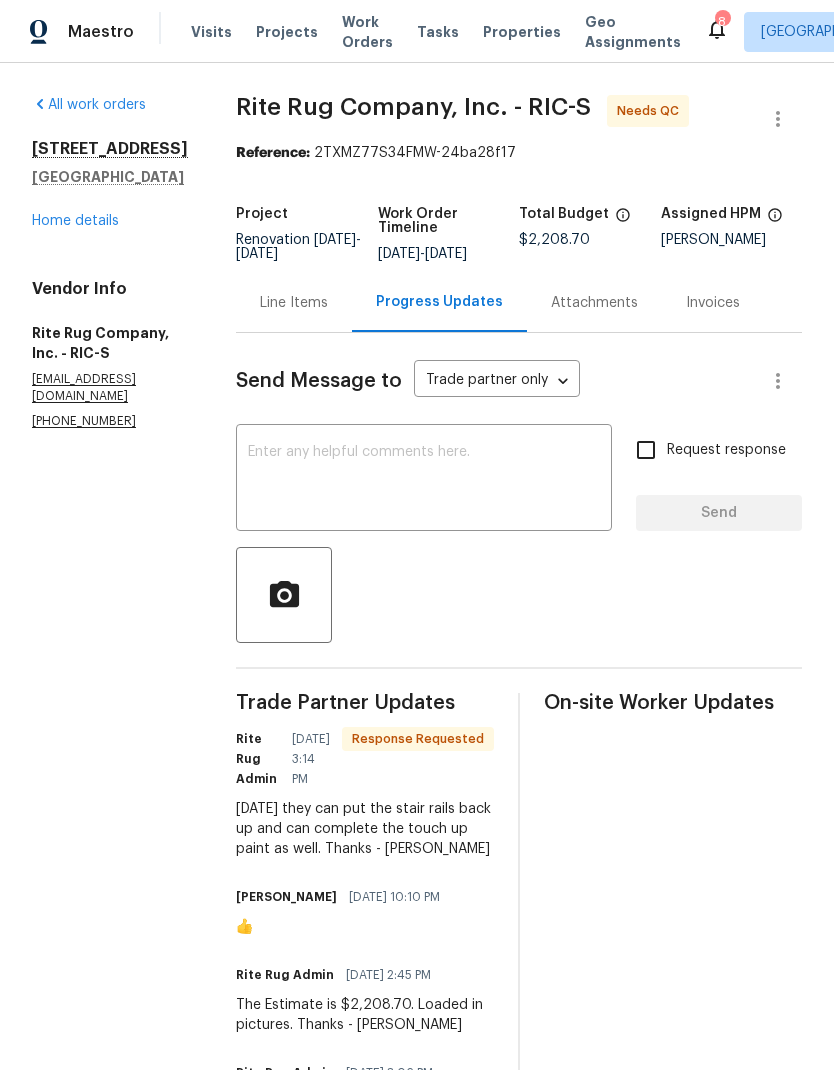 click on "Line Items" at bounding box center [294, 303] 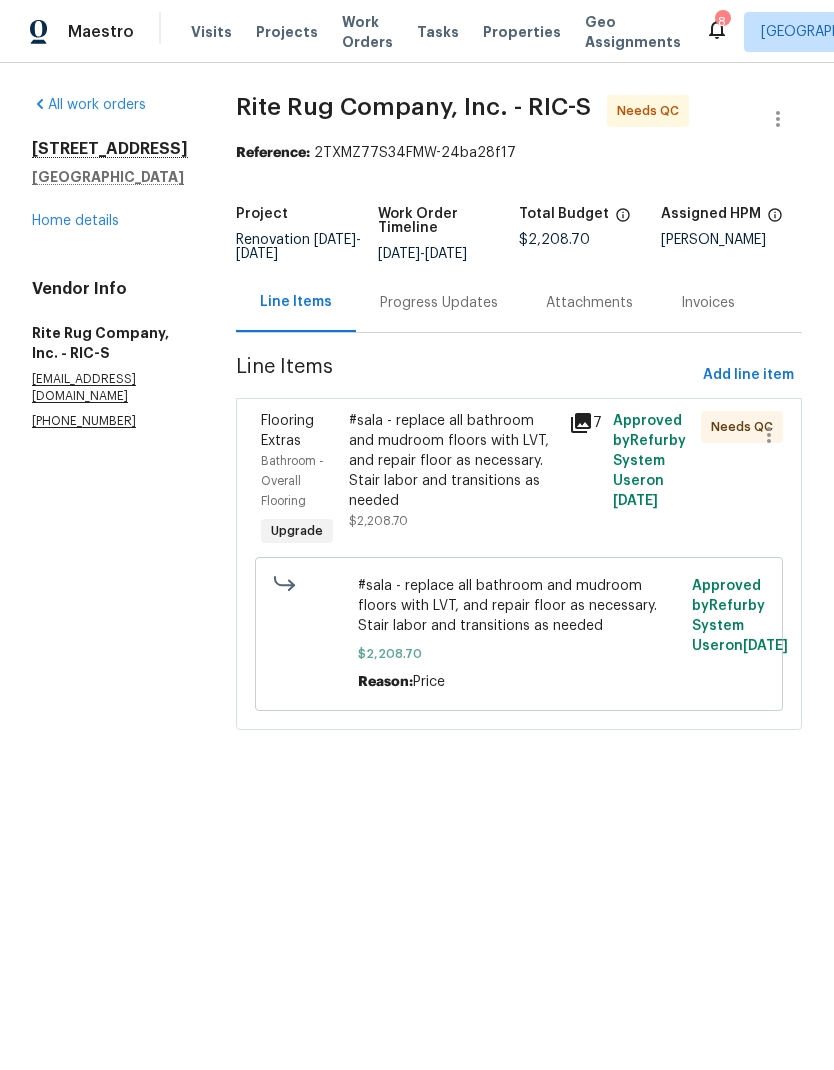 click 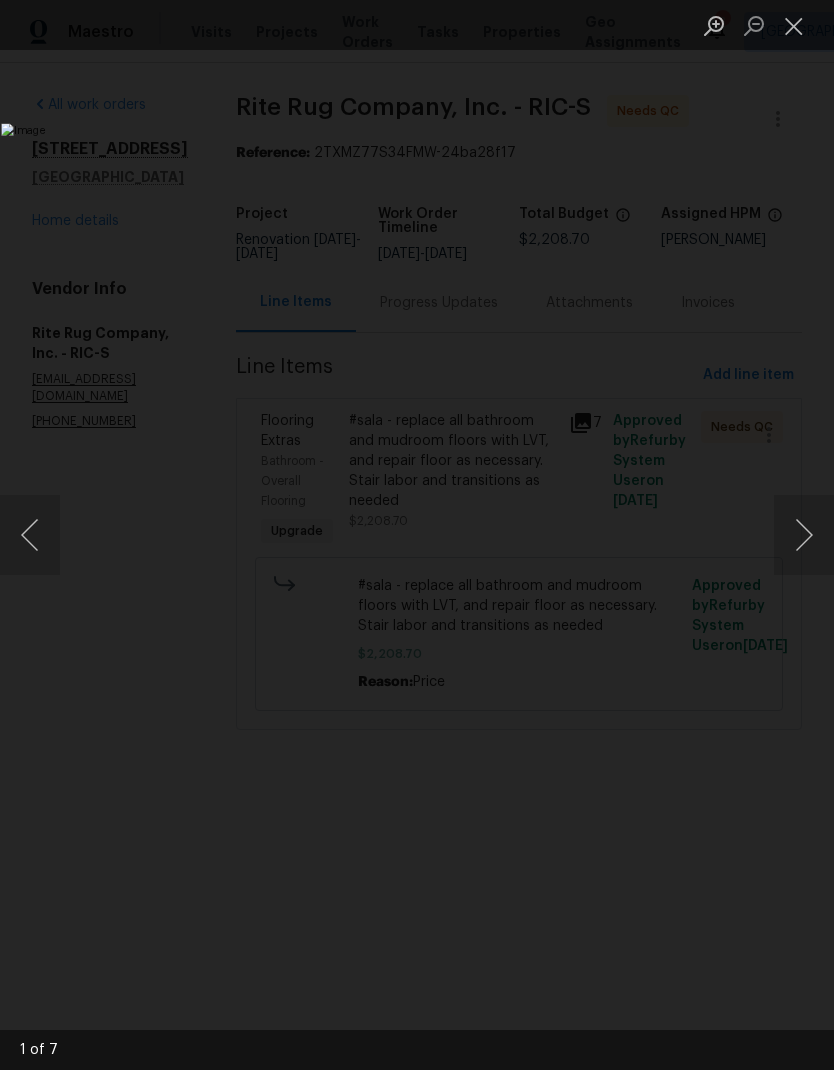 click at bounding box center [804, 535] 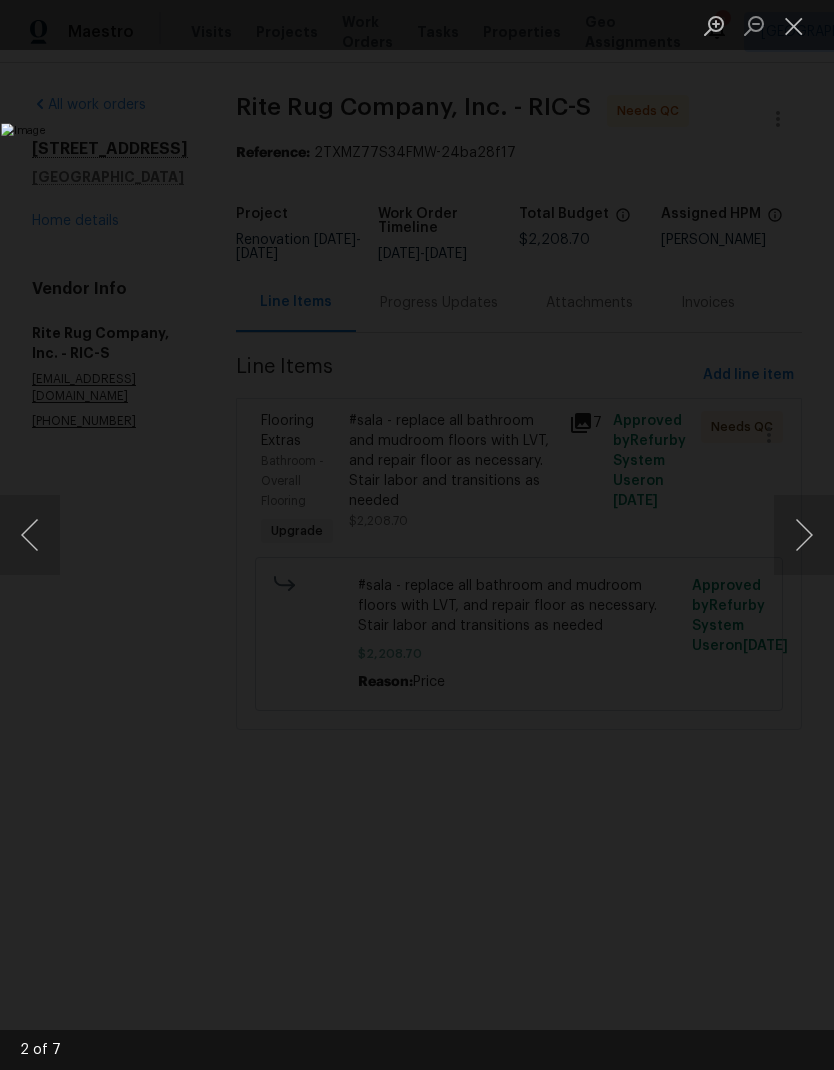 click at bounding box center (804, 535) 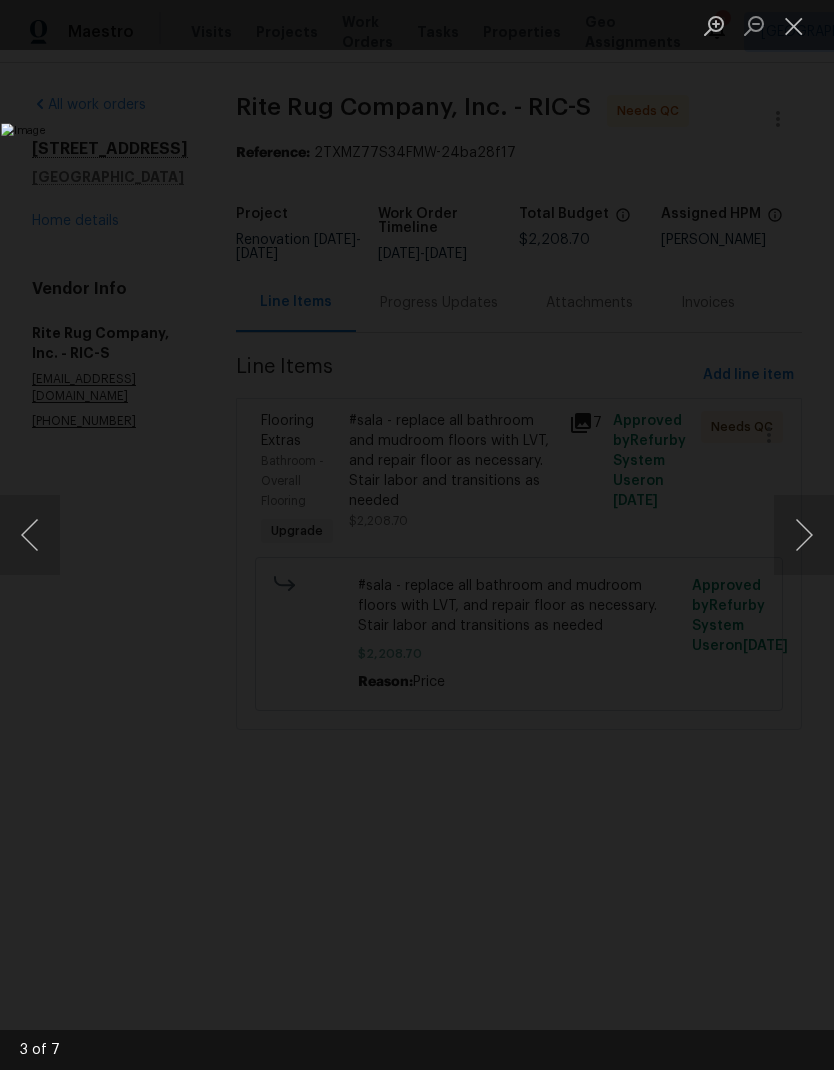 click at bounding box center [804, 535] 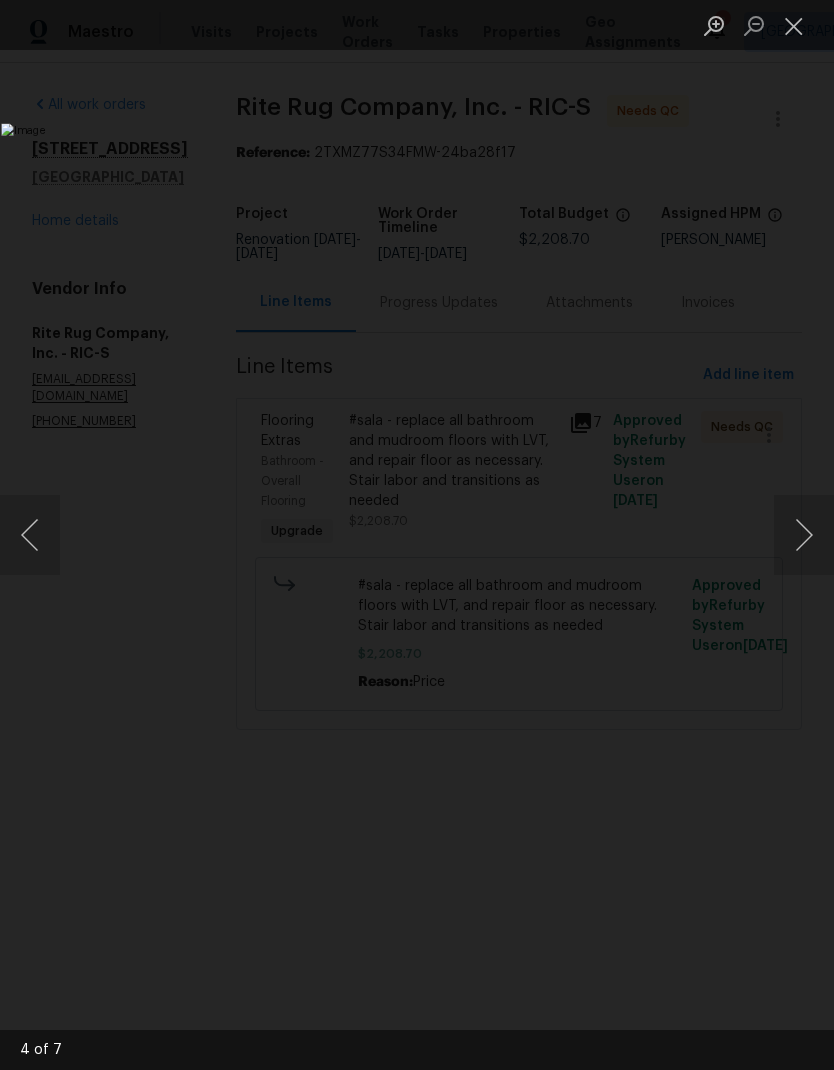 click at bounding box center [322, 534] 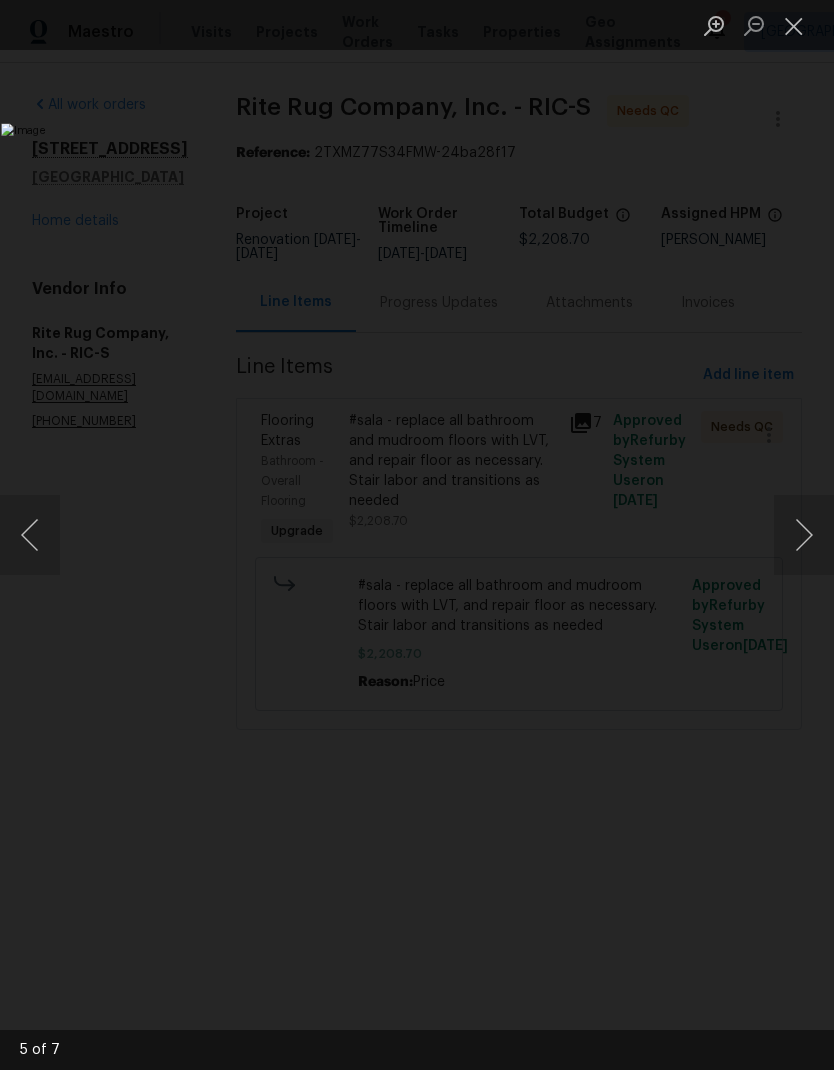 click at bounding box center [794, 25] 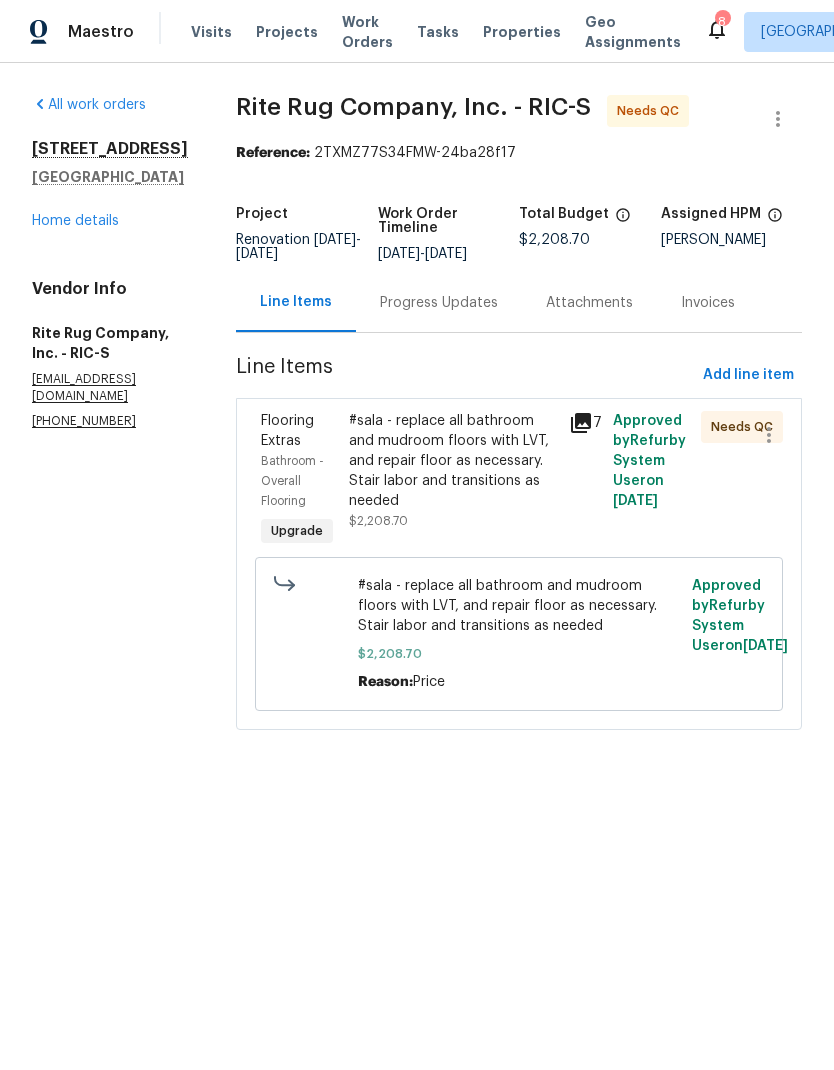 click on "Home details" at bounding box center [75, 221] 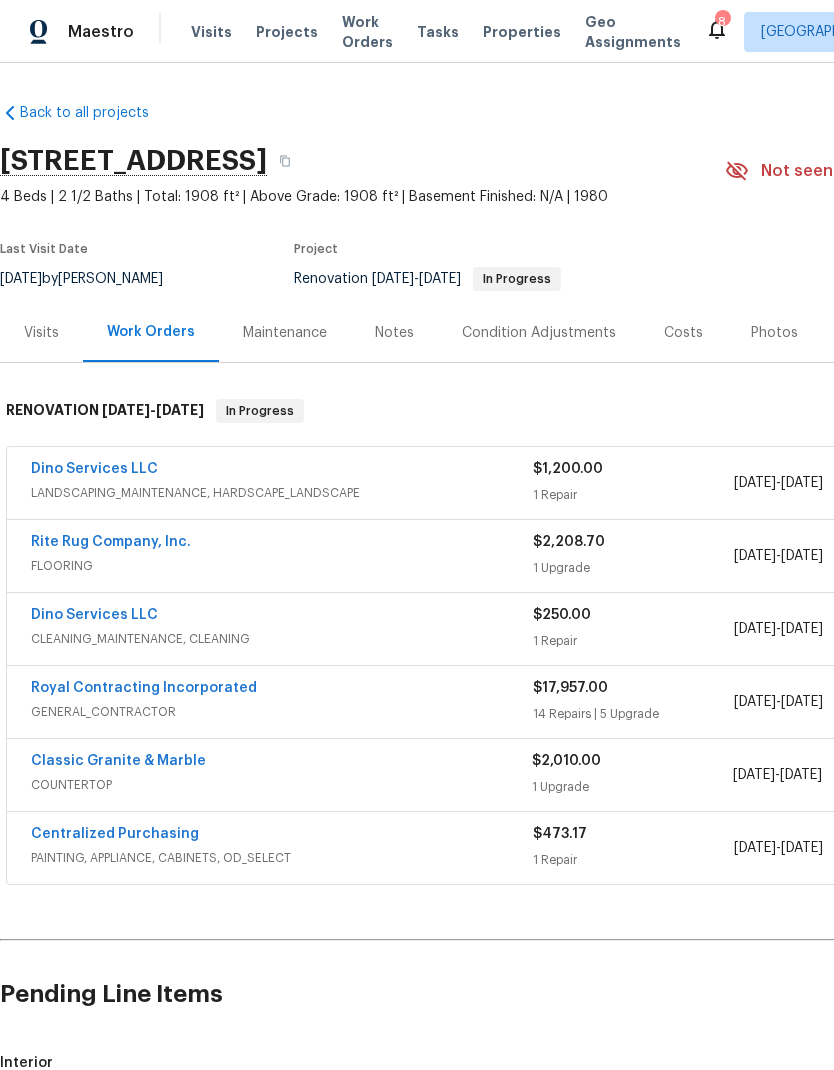 click on "Work Orders" at bounding box center [367, 32] 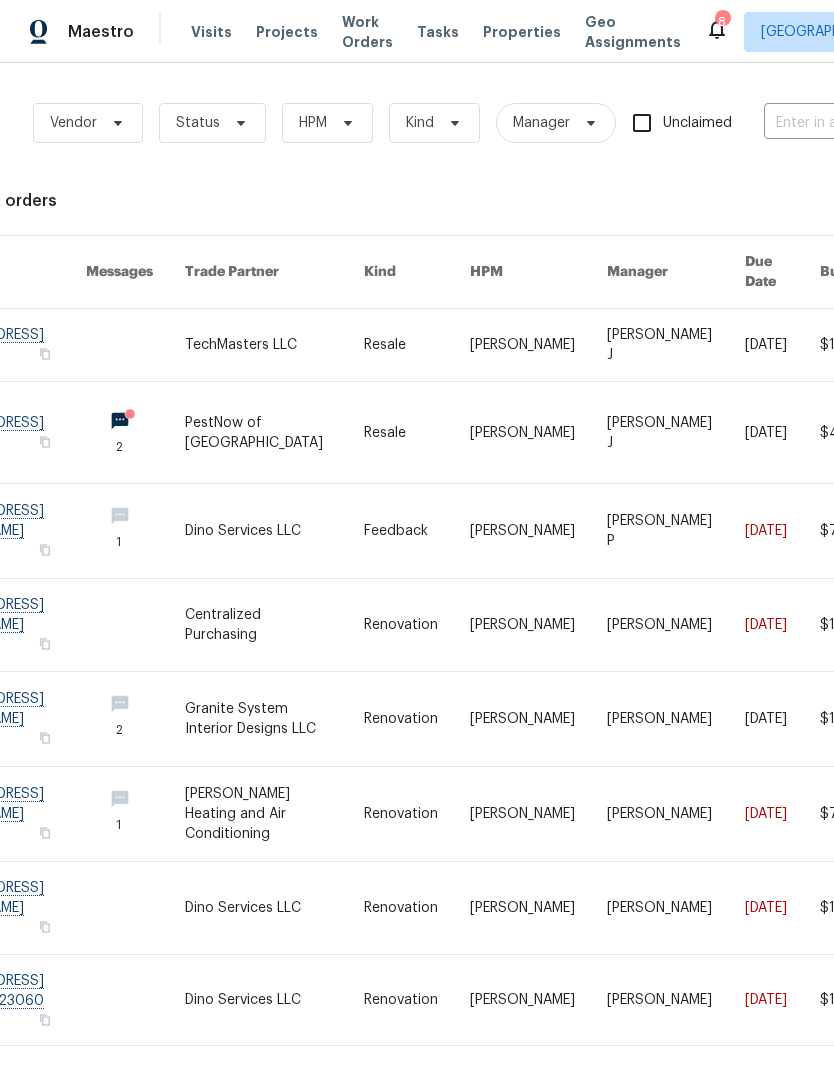scroll, scrollTop: 0, scrollLeft: 83, axis: horizontal 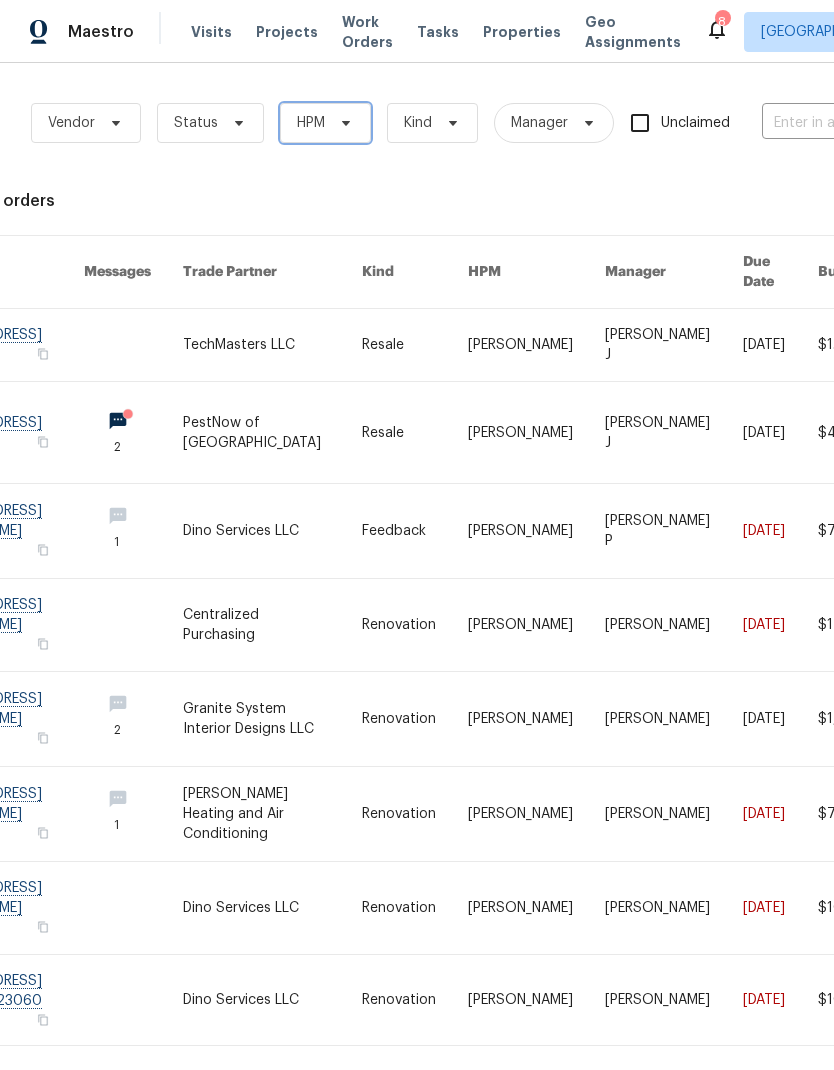 click 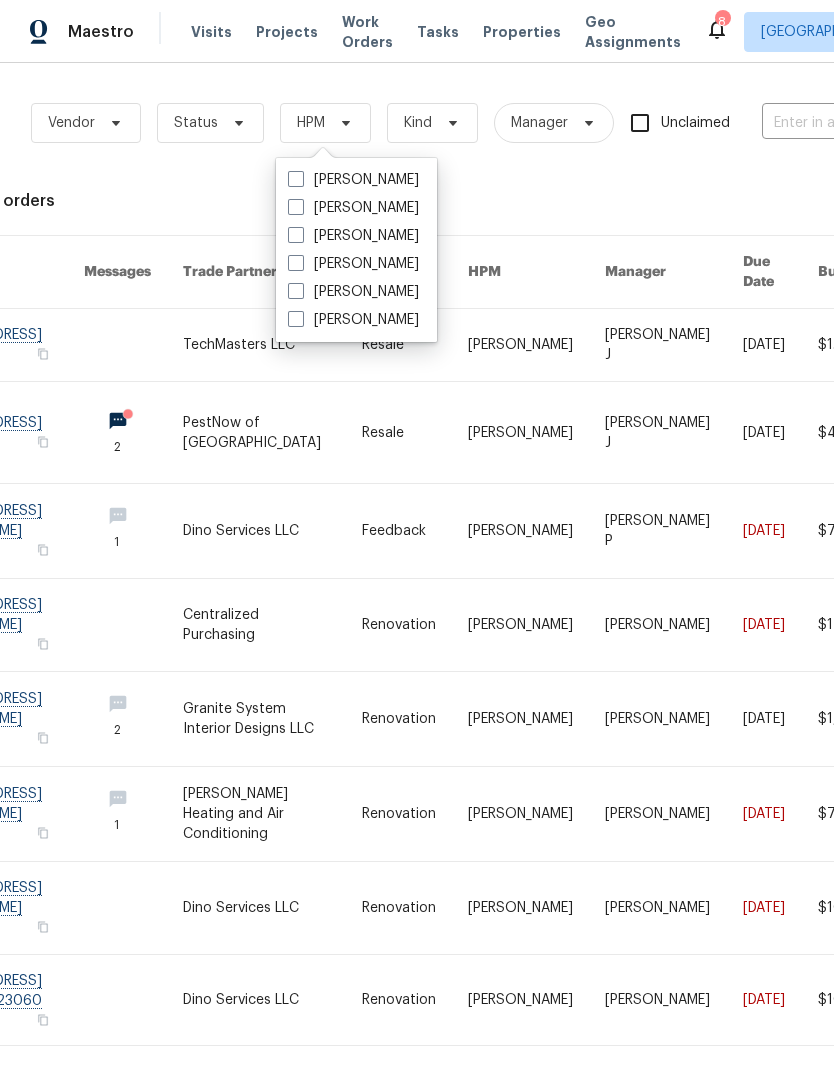 click at bounding box center [296, 179] 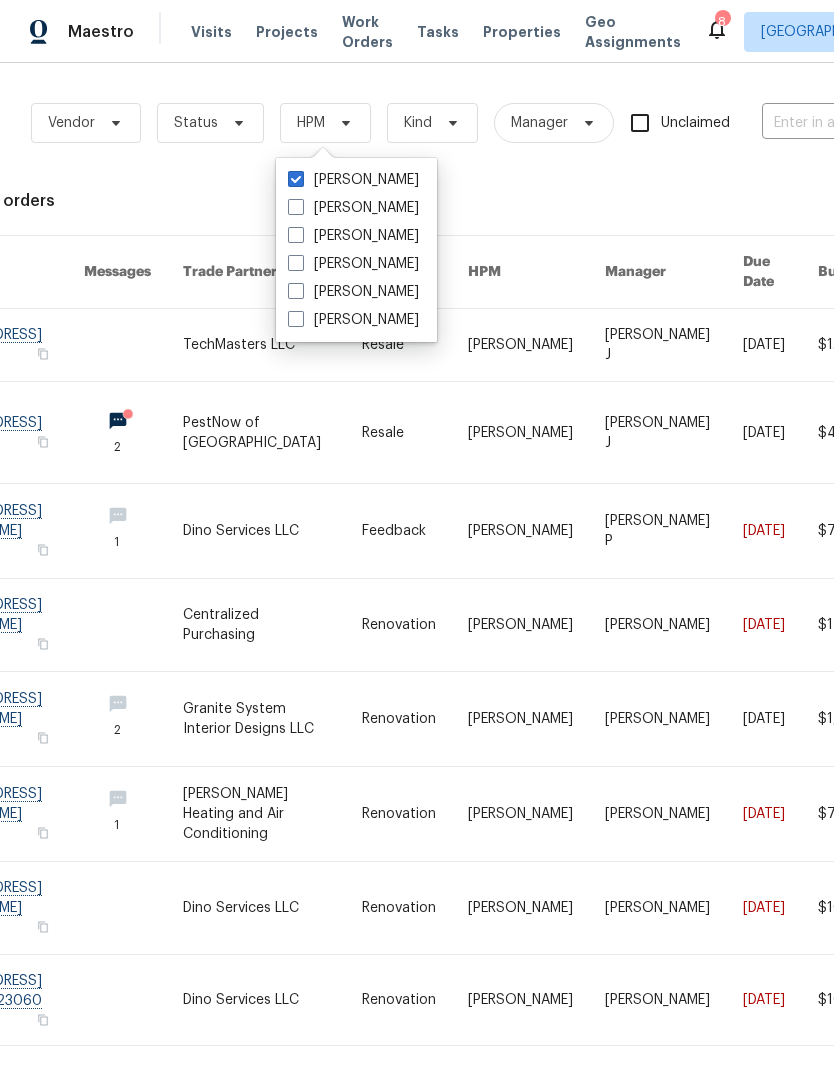 checkbox on "true" 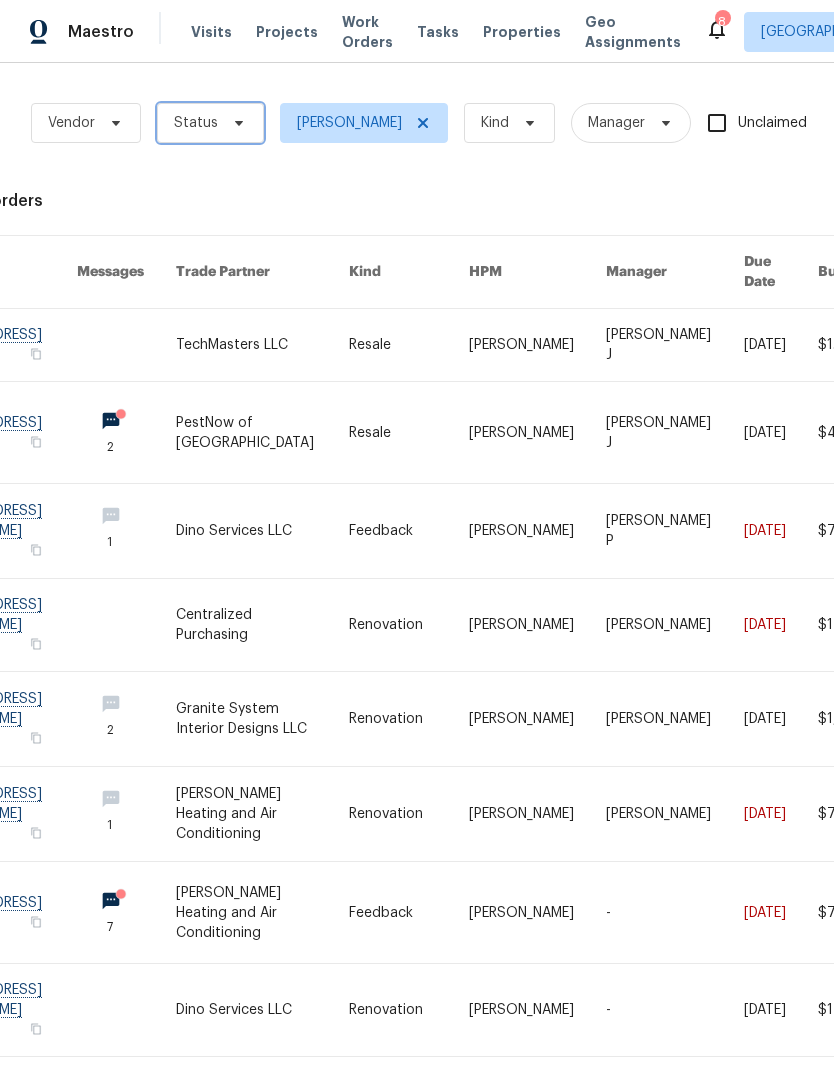 click on "Status" at bounding box center [196, 123] 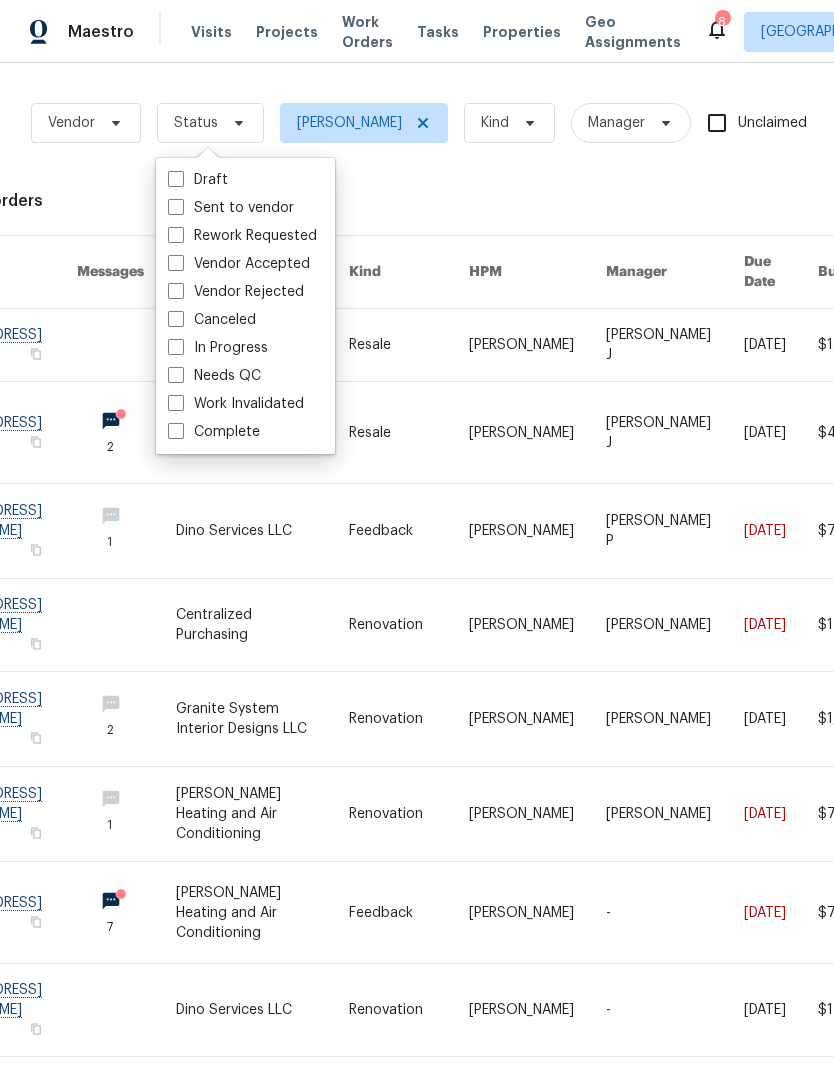 click at bounding box center [176, 375] 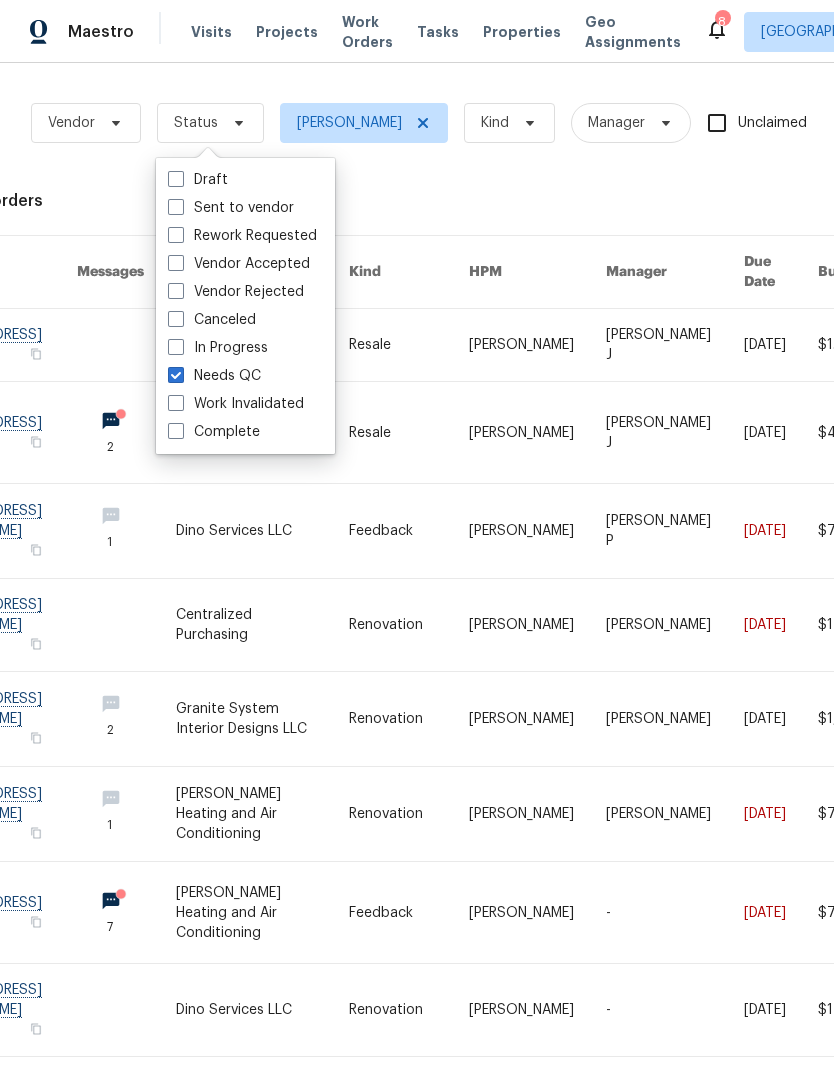 checkbox on "true" 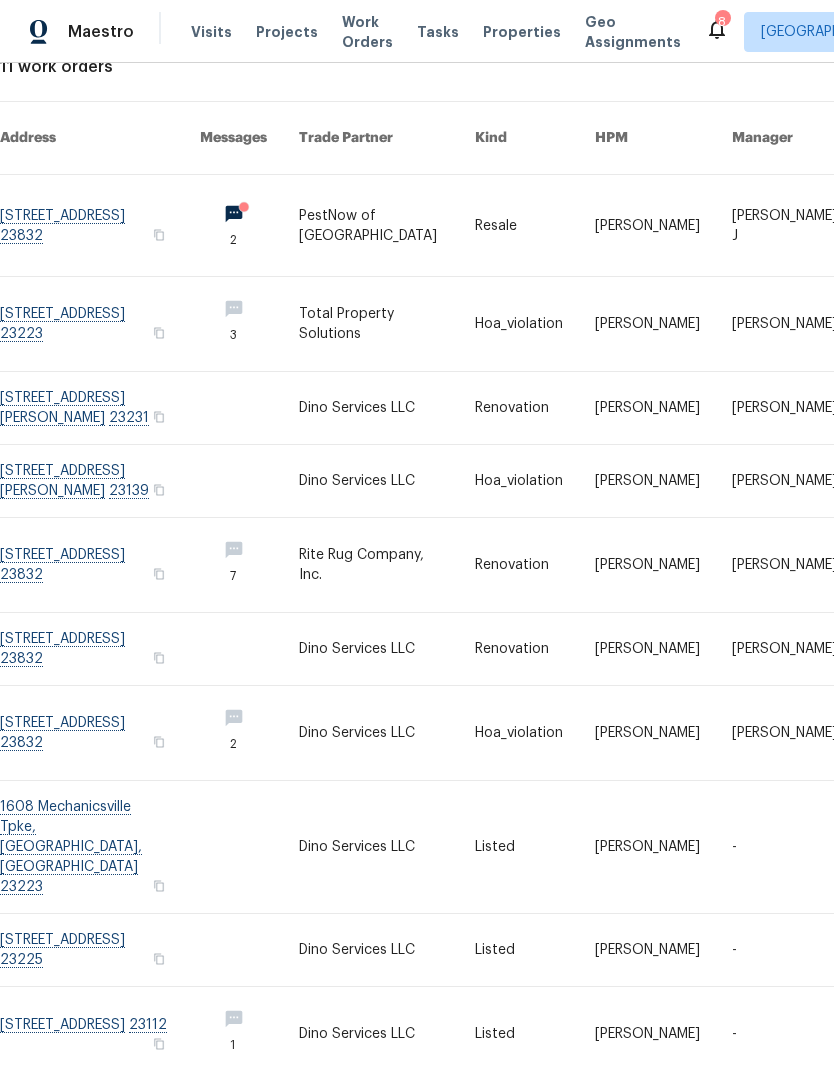 scroll, scrollTop: 134, scrollLeft: 0, axis: vertical 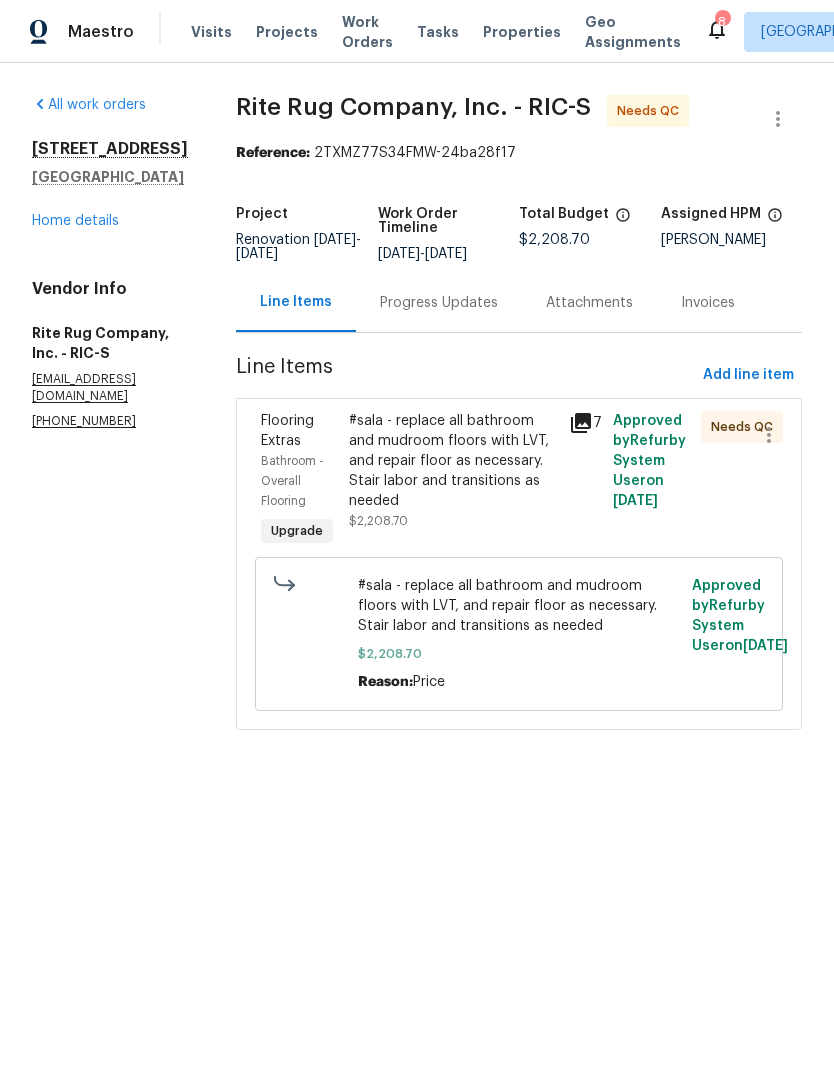 click on "#sala - replace all bathroom and mudroom floors with LVT, and repair floor as necessary. Stair labor and transitions as needed" at bounding box center [453, 461] 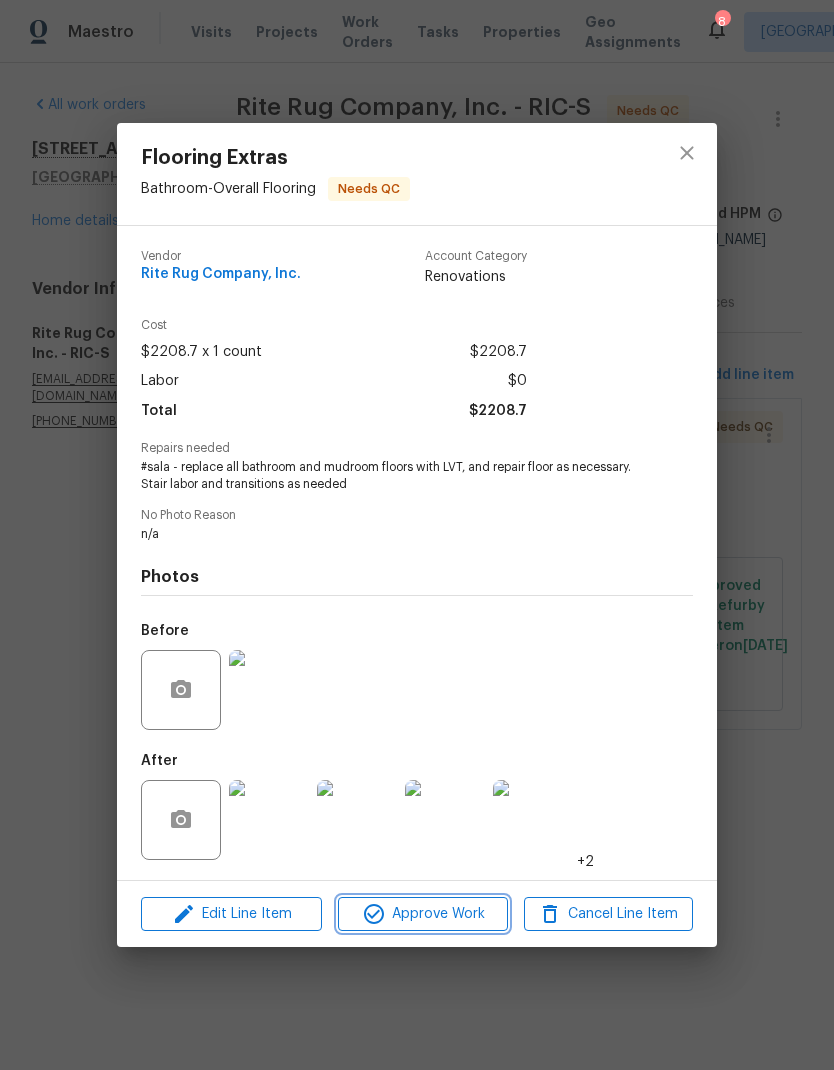 click on "Approve Work" at bounding box center (422, 914) 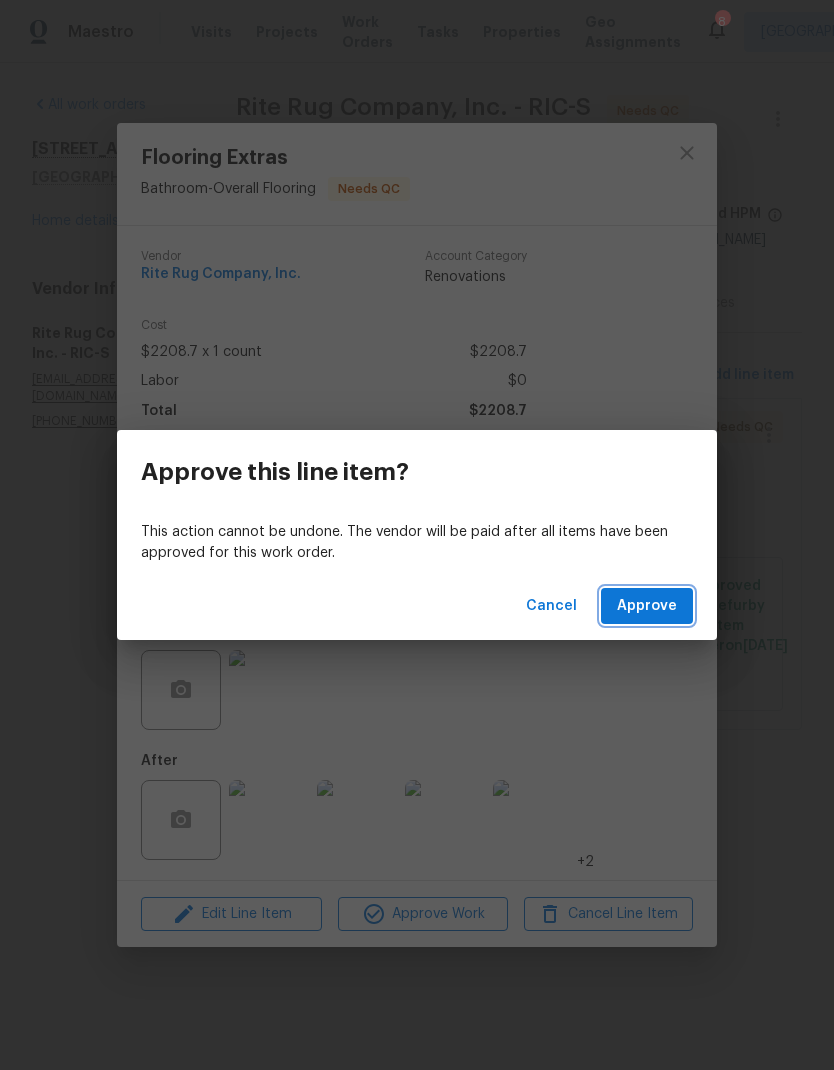 click on "Approve" at bounding box center (647, 606) 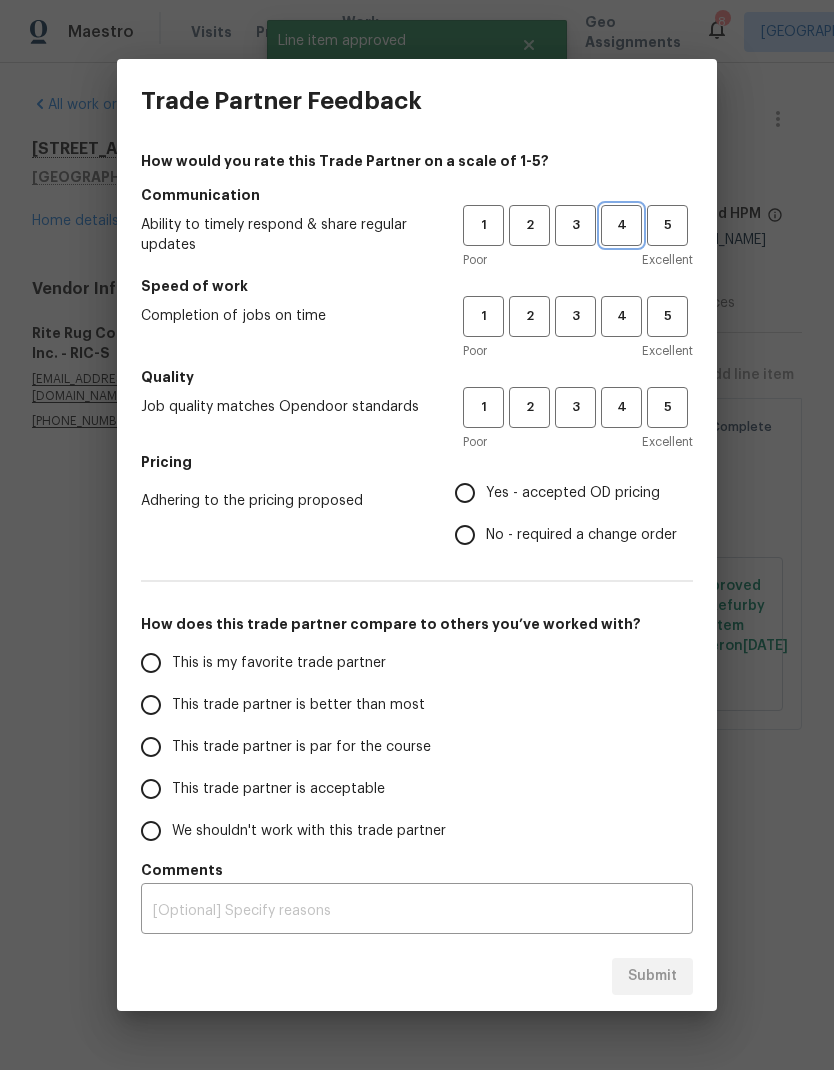 click on "4" at bounding box center [621, 225] 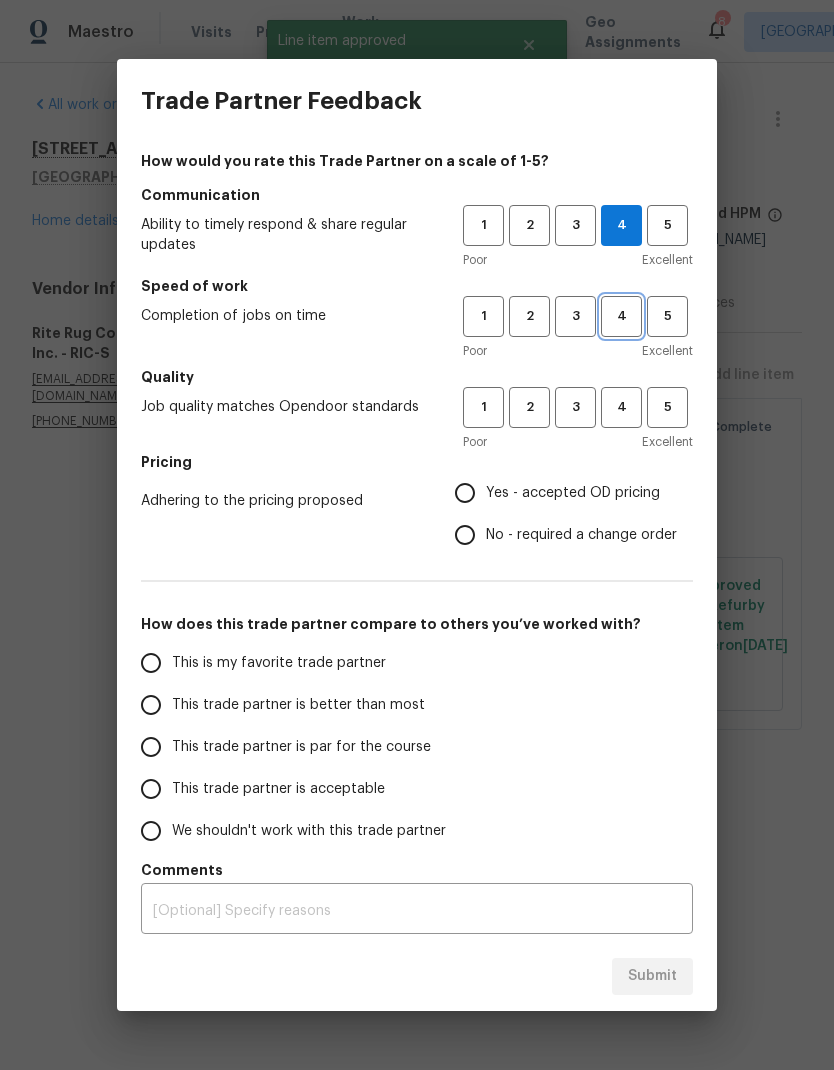 click on "4" at bounding box center (621, 316) 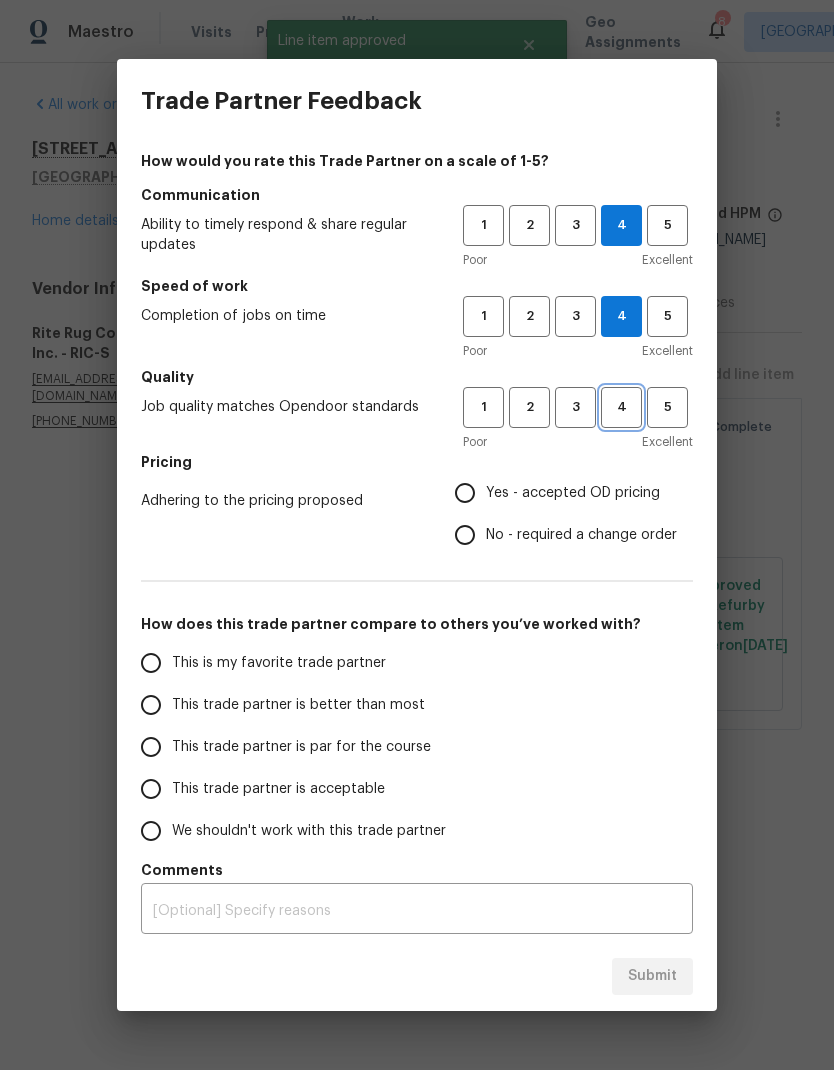 click on "4" at bounding box center [621, 407] 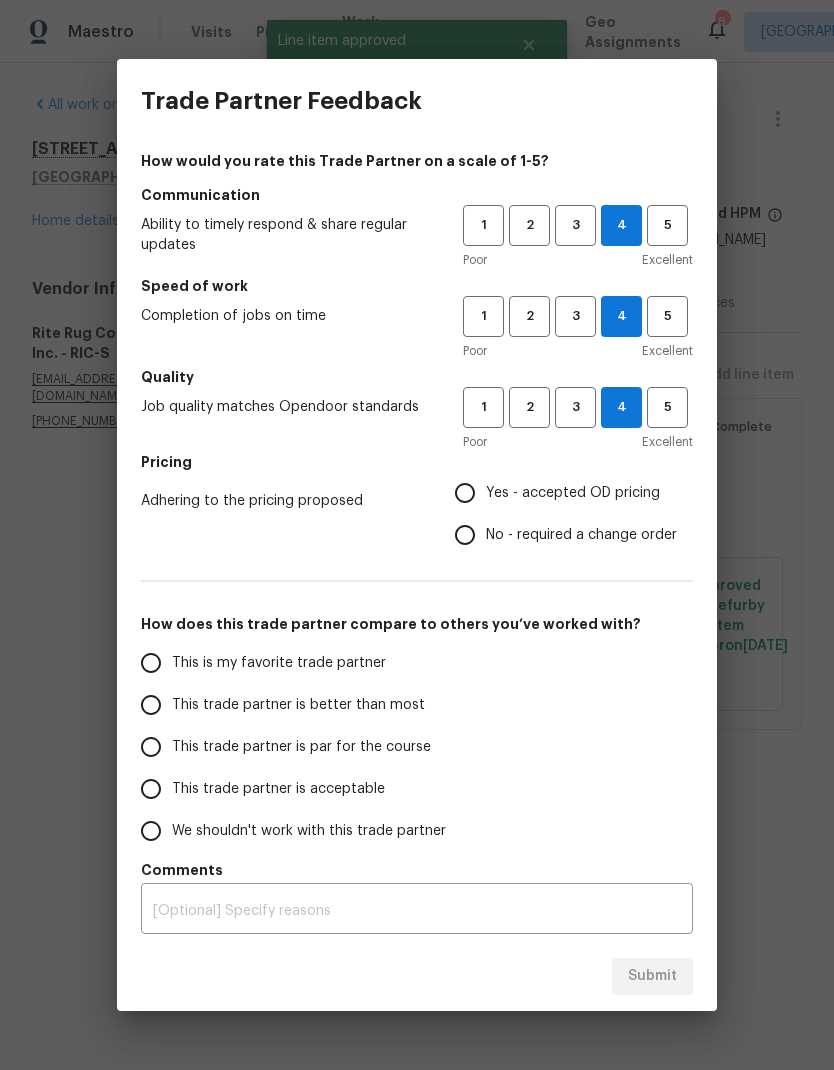 click on "Yes - accepted OD pricing" at bounding box center [573, 493] 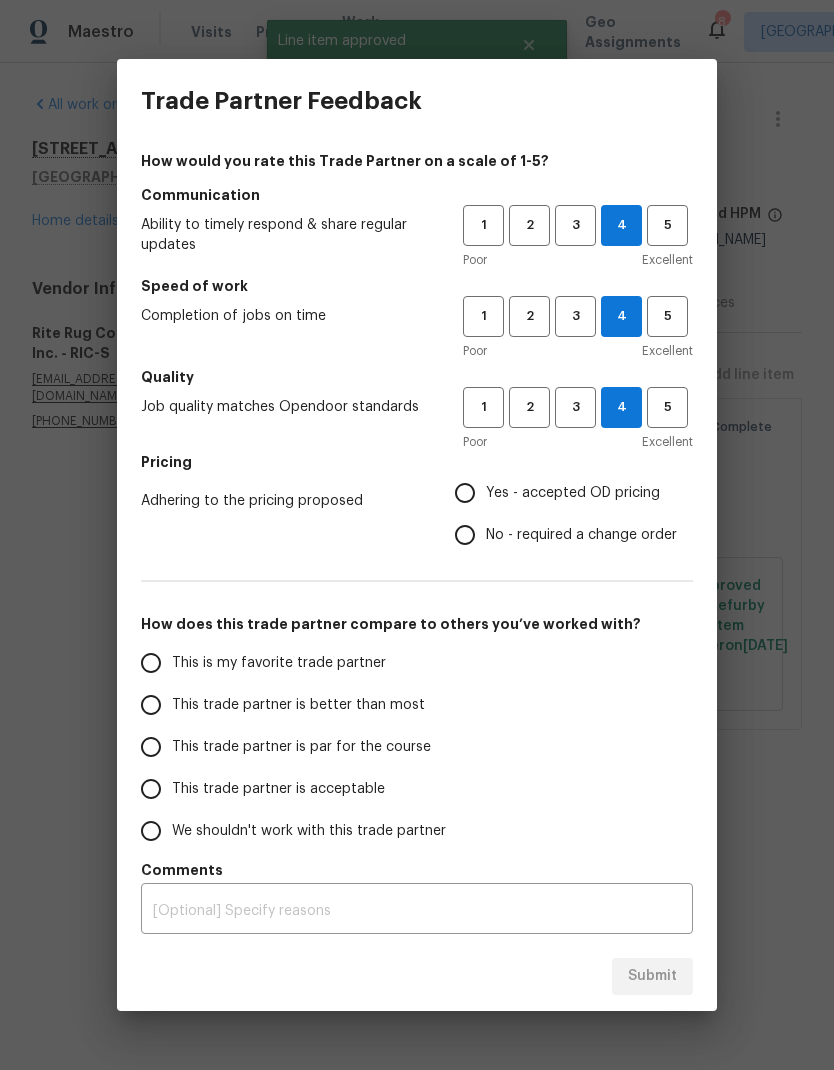 click on "Yes - accepted OD pricing" at bounding box center (465, 493) 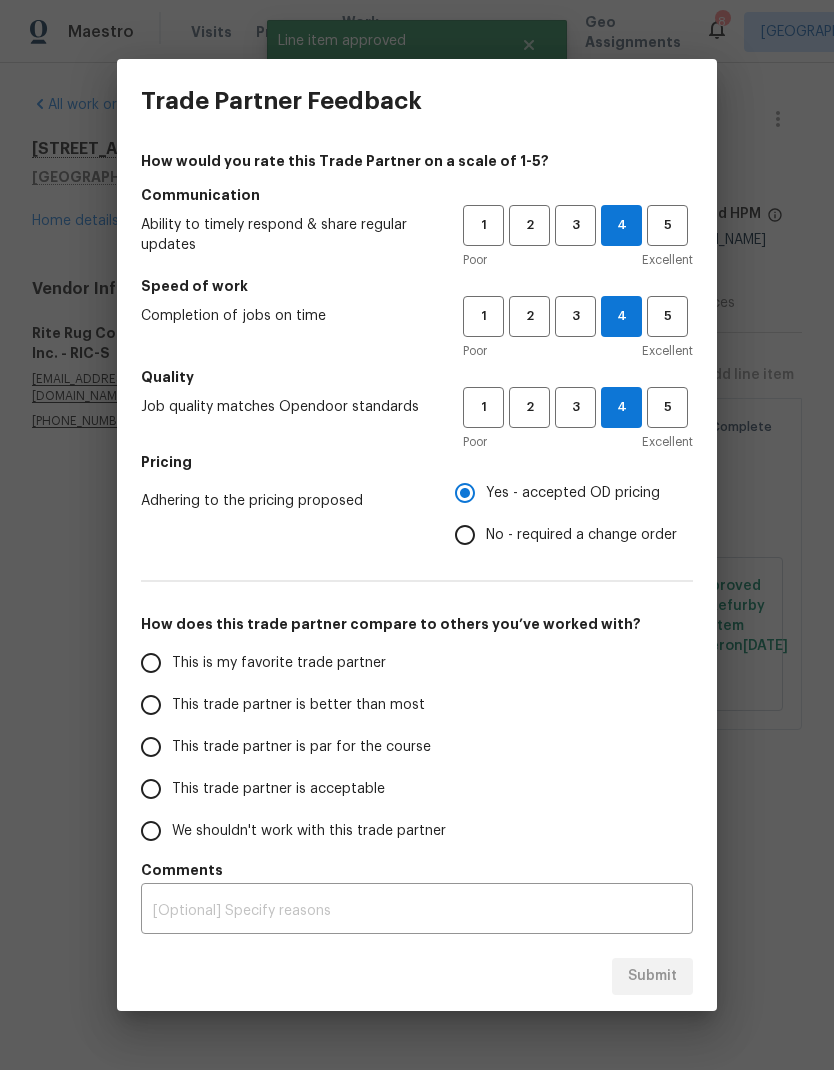 click on "This trade partner is better than most" at bounding box center (298, 705) 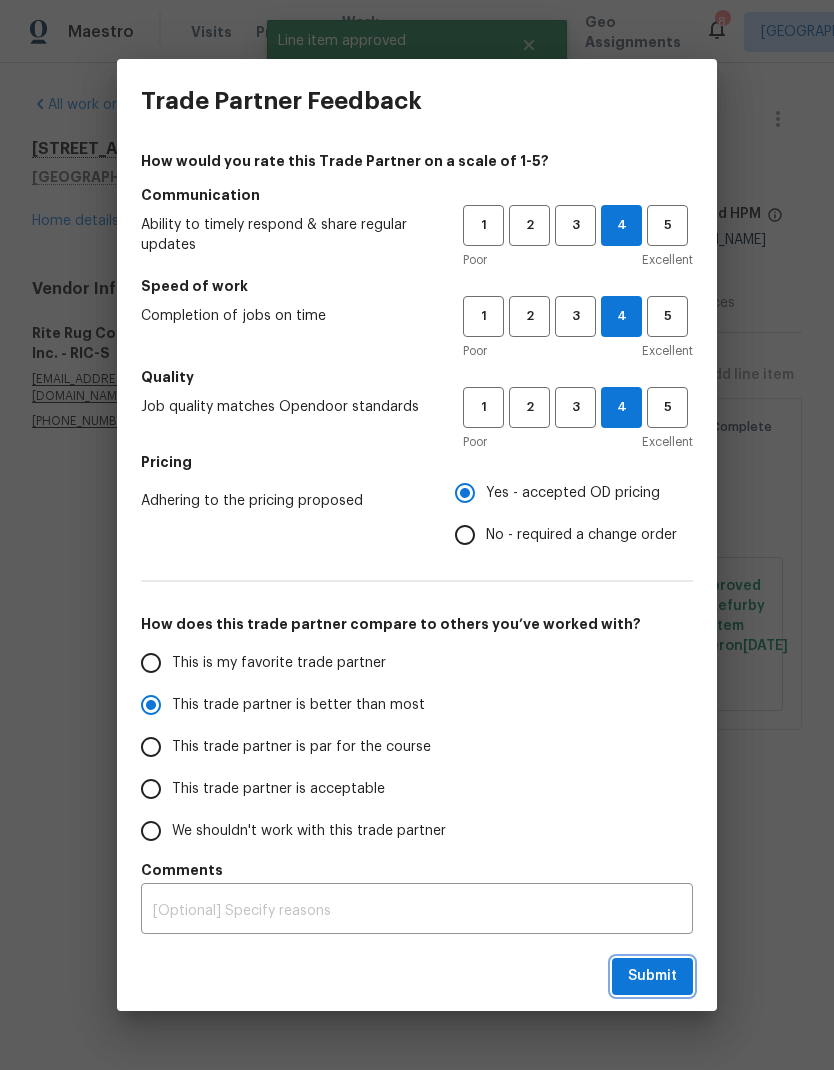 click on "Submit" at bounding box center [652, 976] 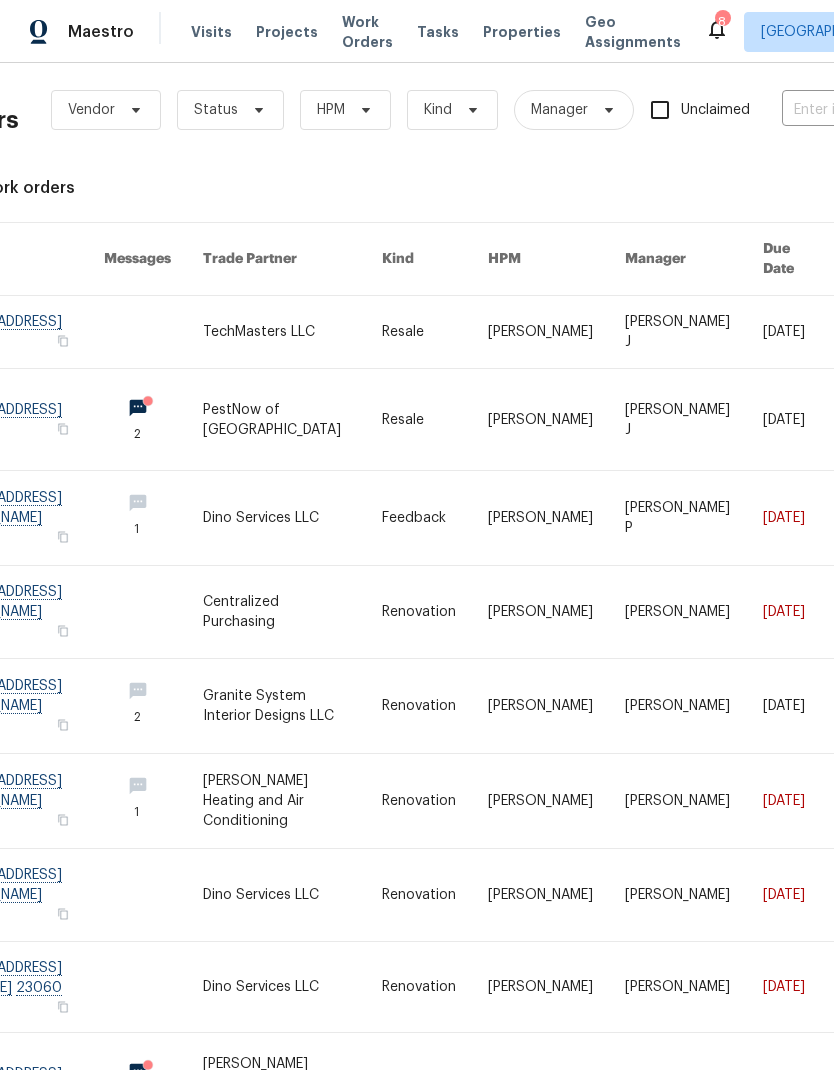 scroll, scrollTop: 13, scrollLeft: 62, axis: both 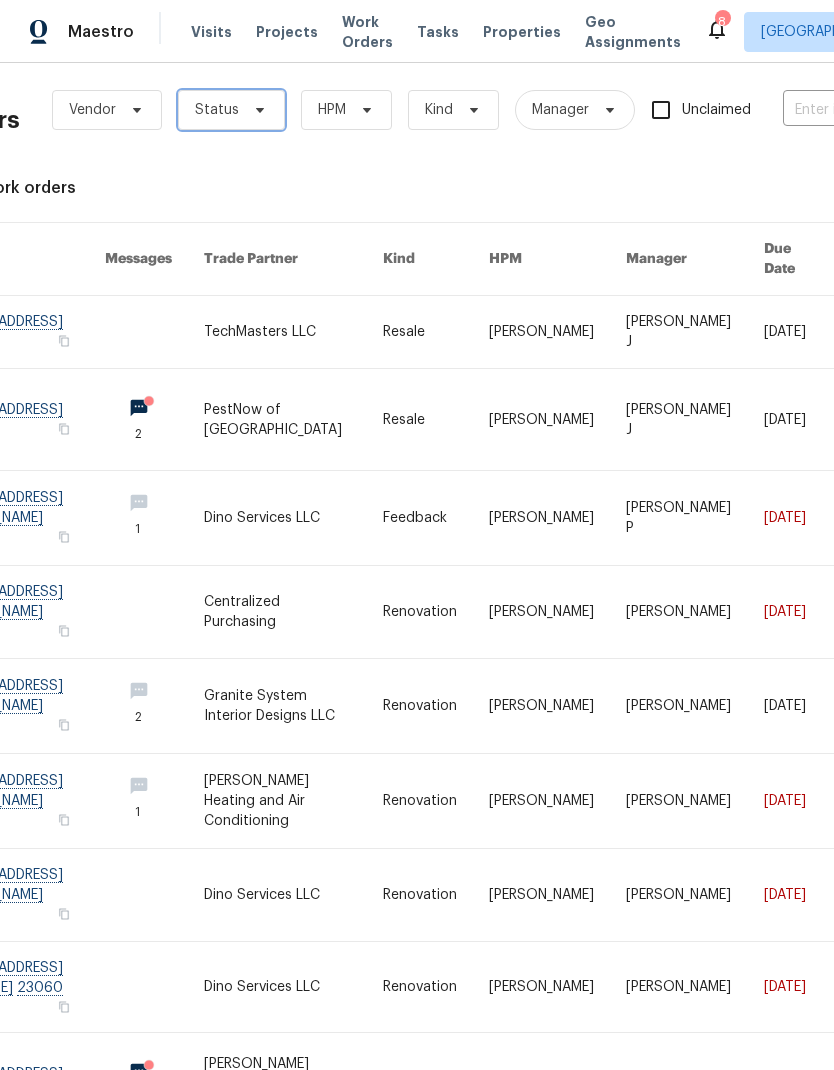 click on "Status" at bounding box center (217, 110) 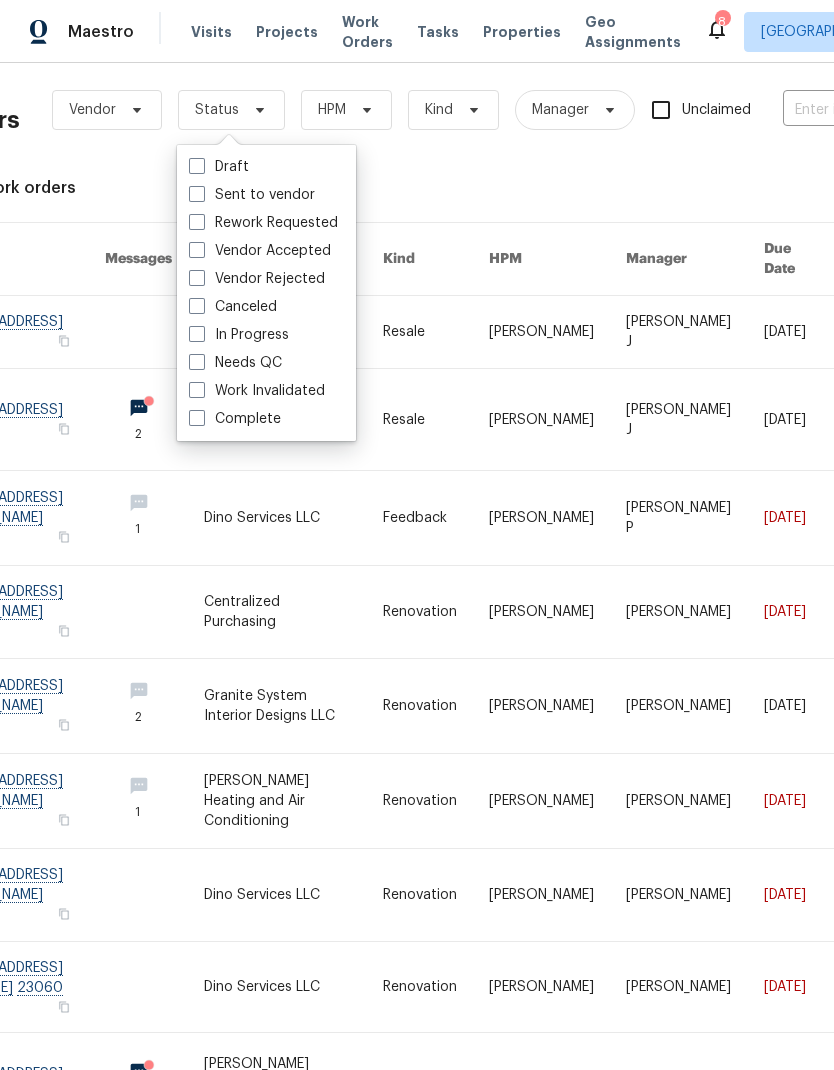click on "Needs QC" at bounding box center [266, 363] 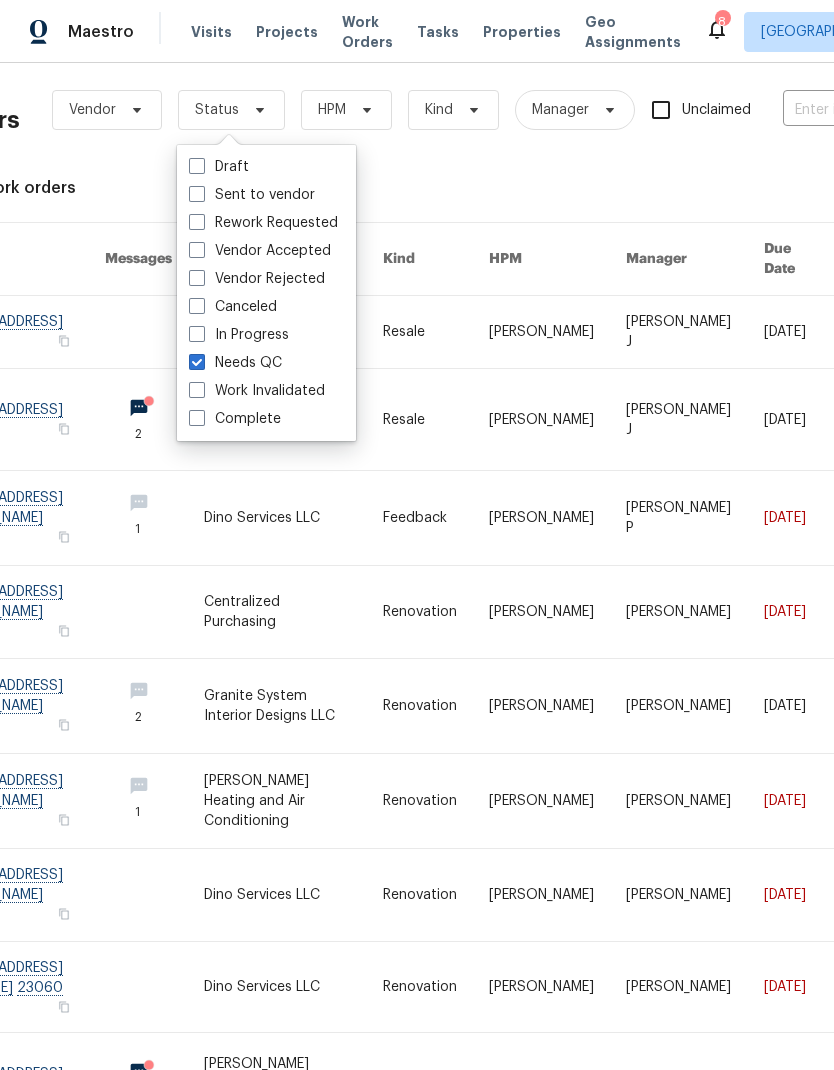 checkbox on "true" 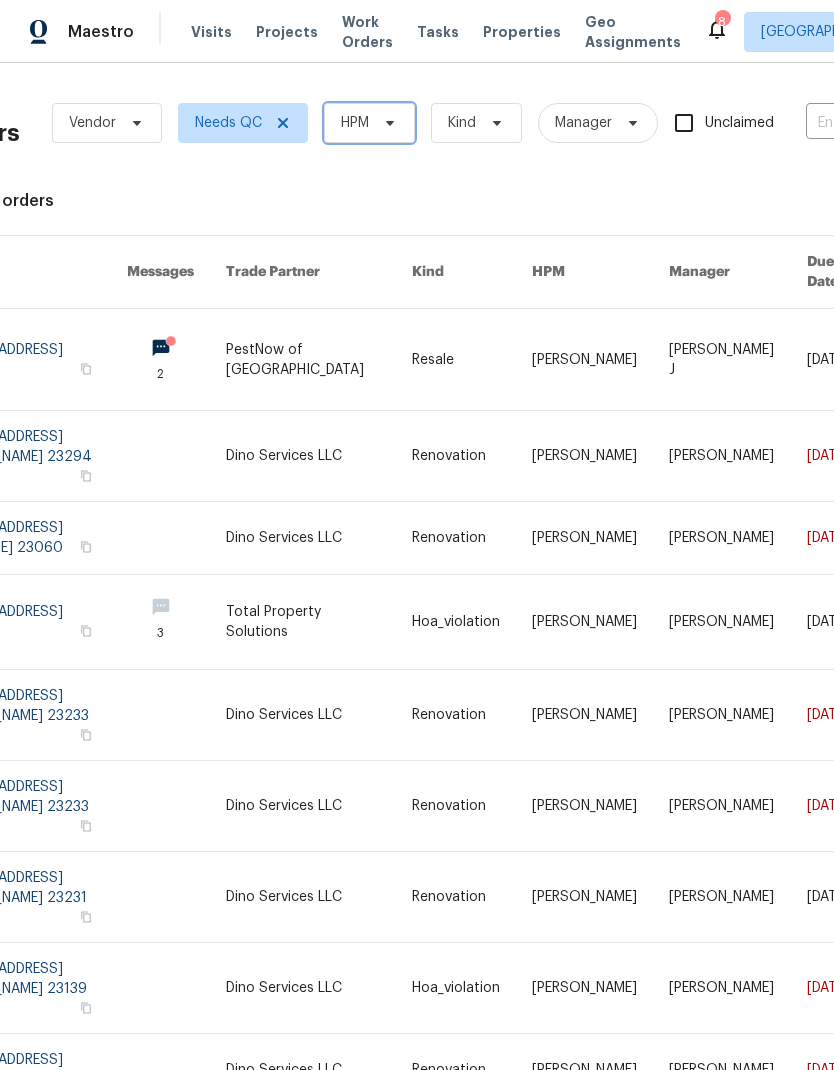 click 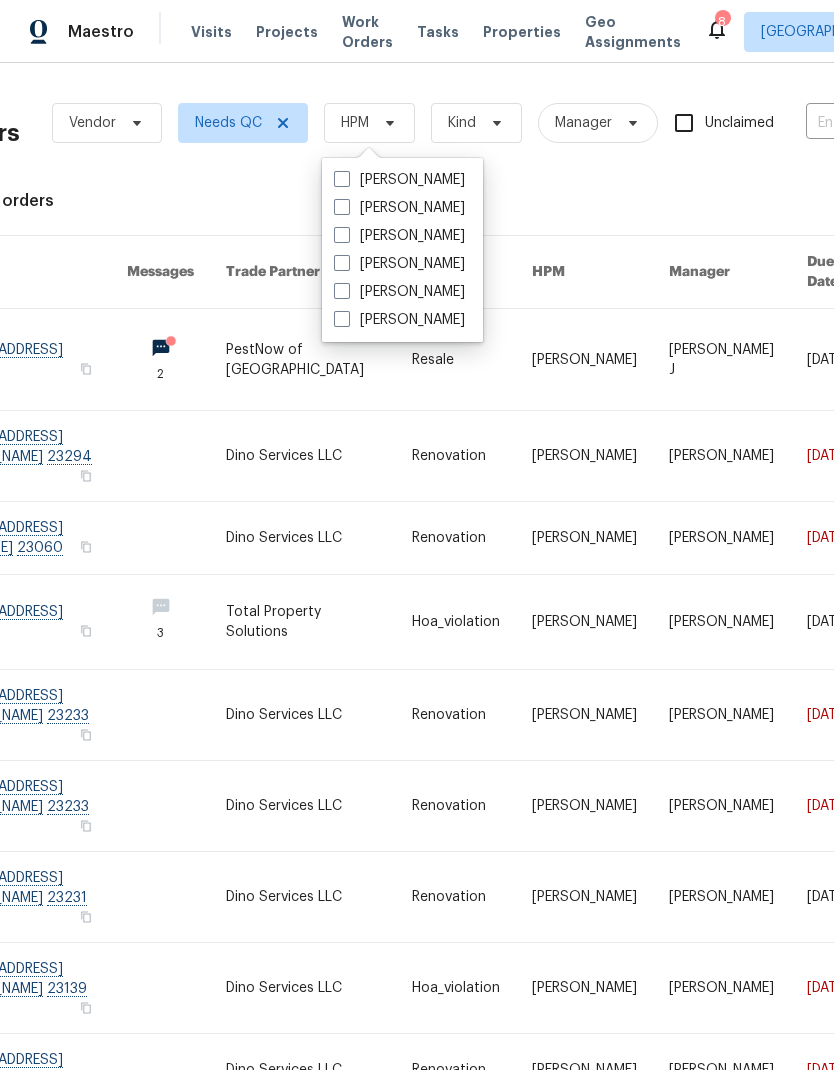 click on "[PERSON_NAME]" at bounding box center (399, 180) 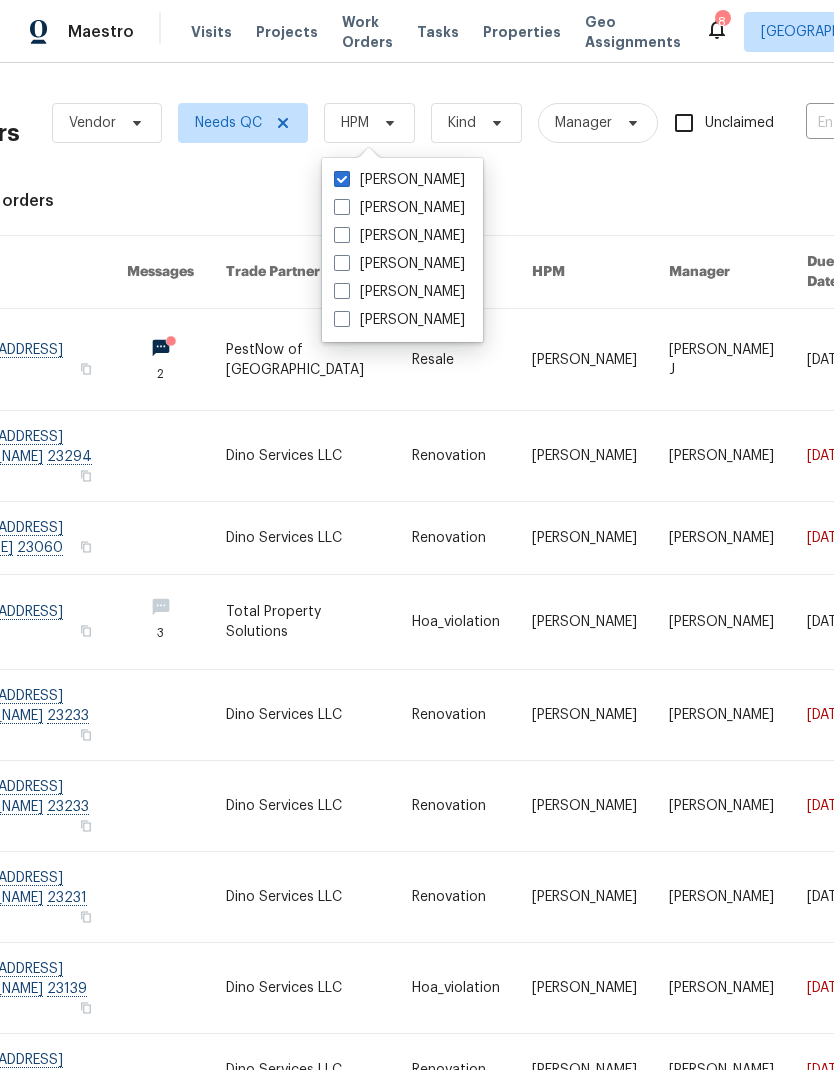 checkbox on "true" 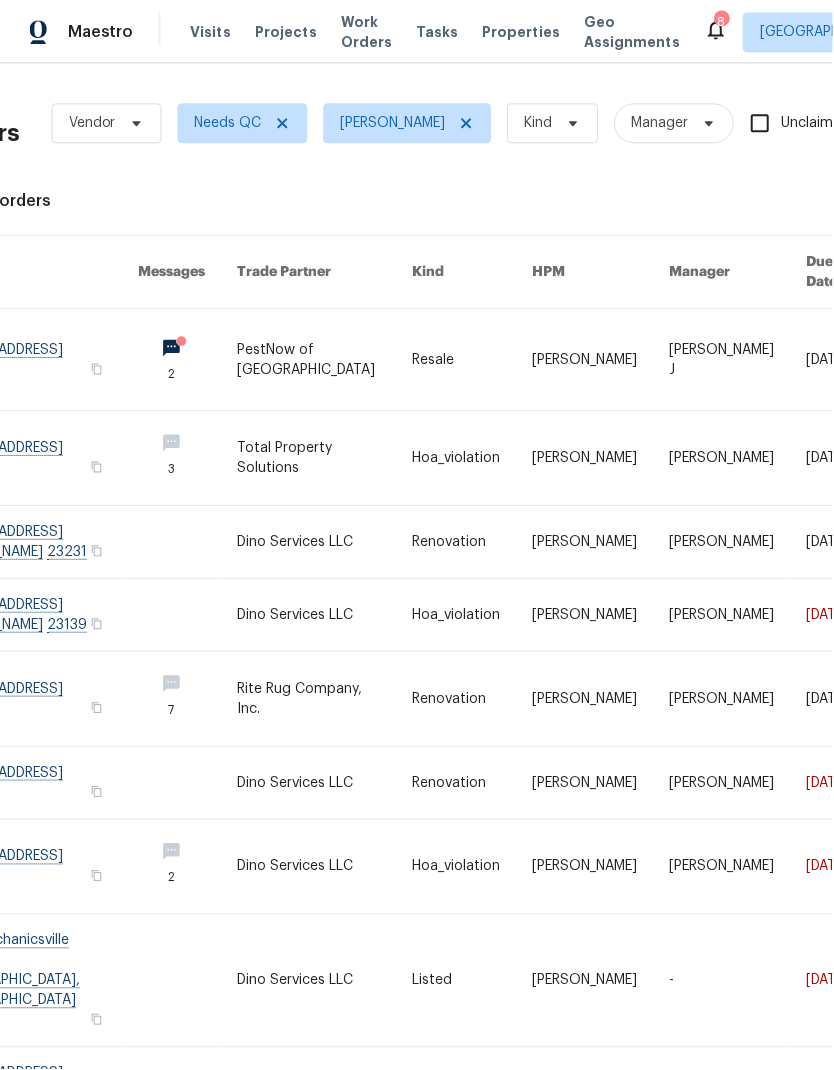 scroll, scrollTop: 0, scrollLeft: 0, axis: both 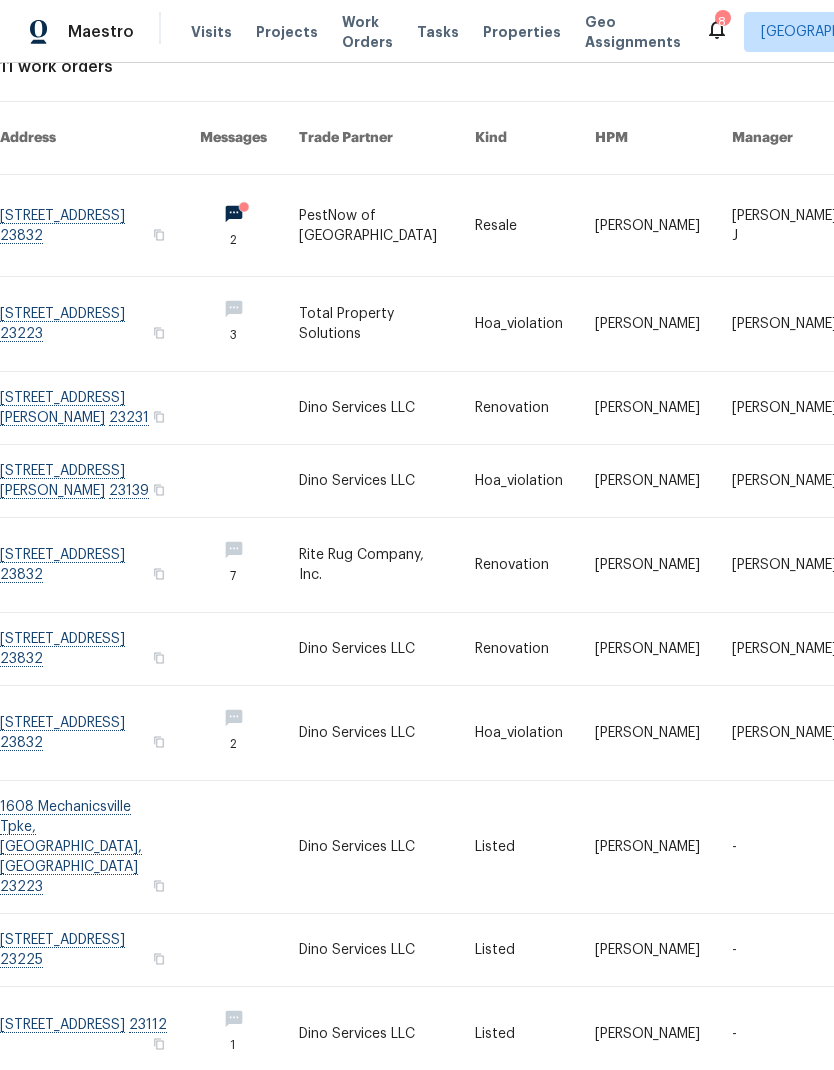 click at bounding box center (100, 649) 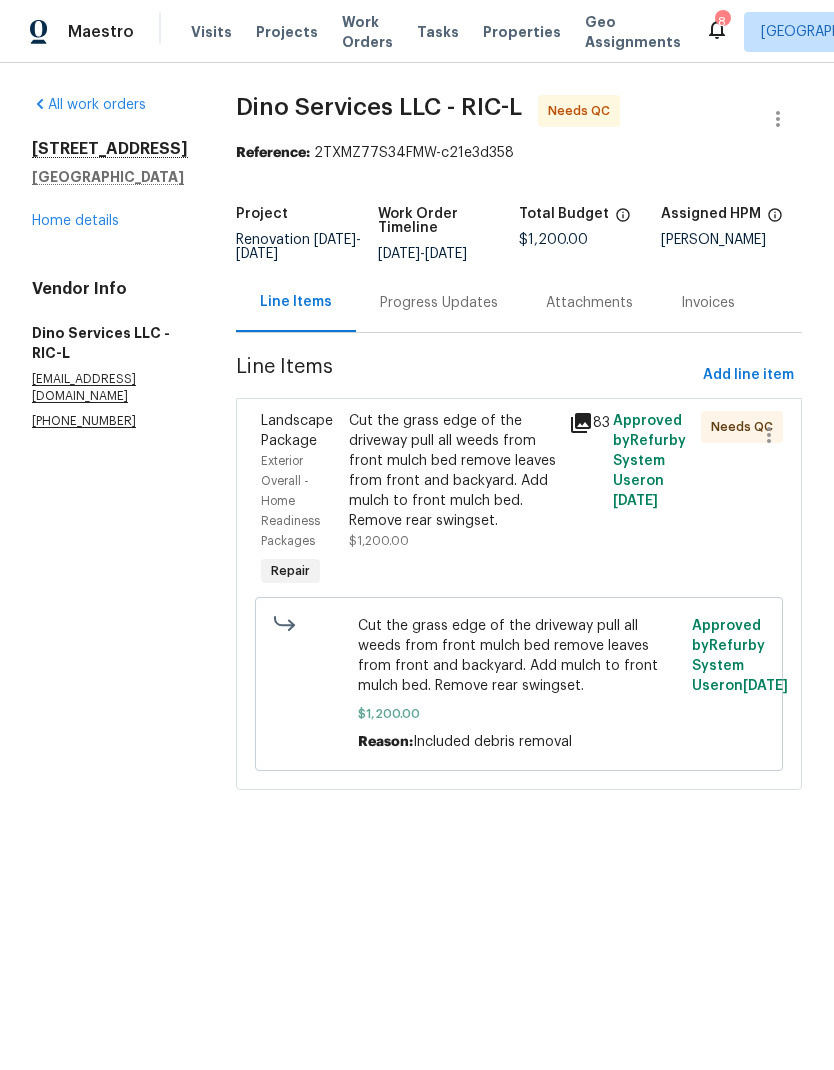 click on "Cut the grass edge of the driveway pull all weeds from front mulch bed remove leaves from front and backyard. Add mulch to front mulch bed. Remove rear swingset." at bounding box center (453, 471) 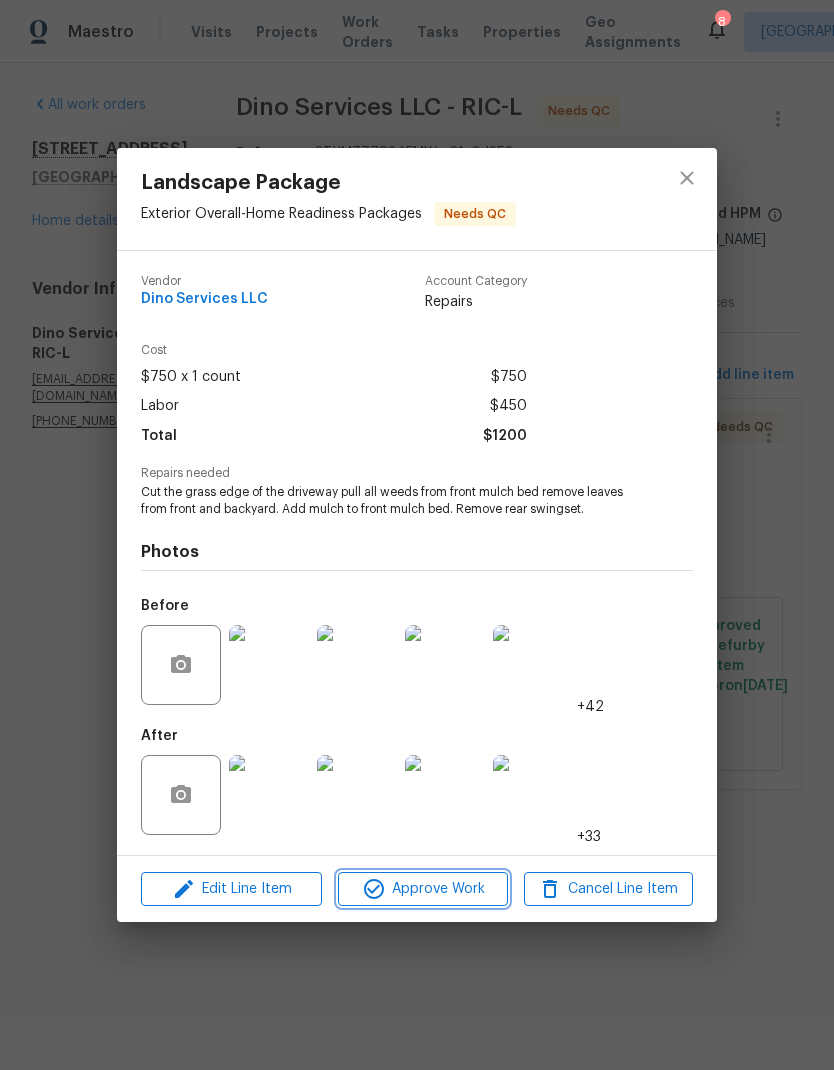 click on "Approve Work" at bounding box center [422, 889] 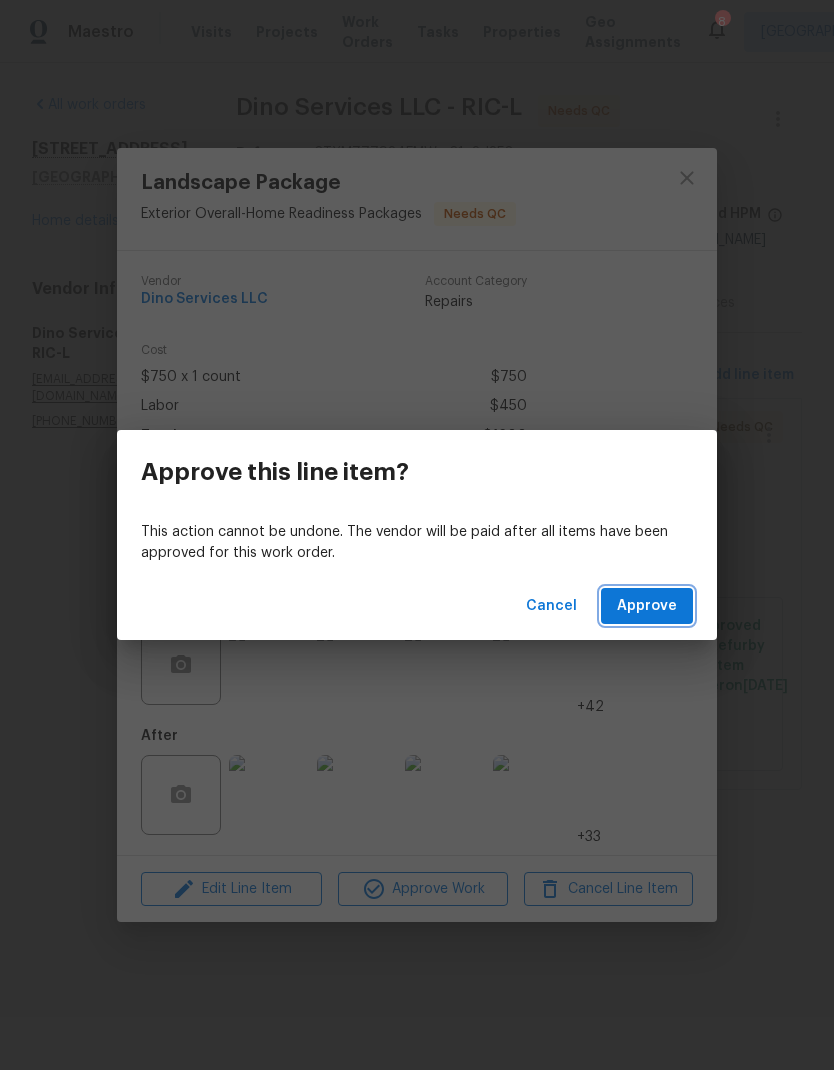 click on "Approve" at bounding box center (647, 606) 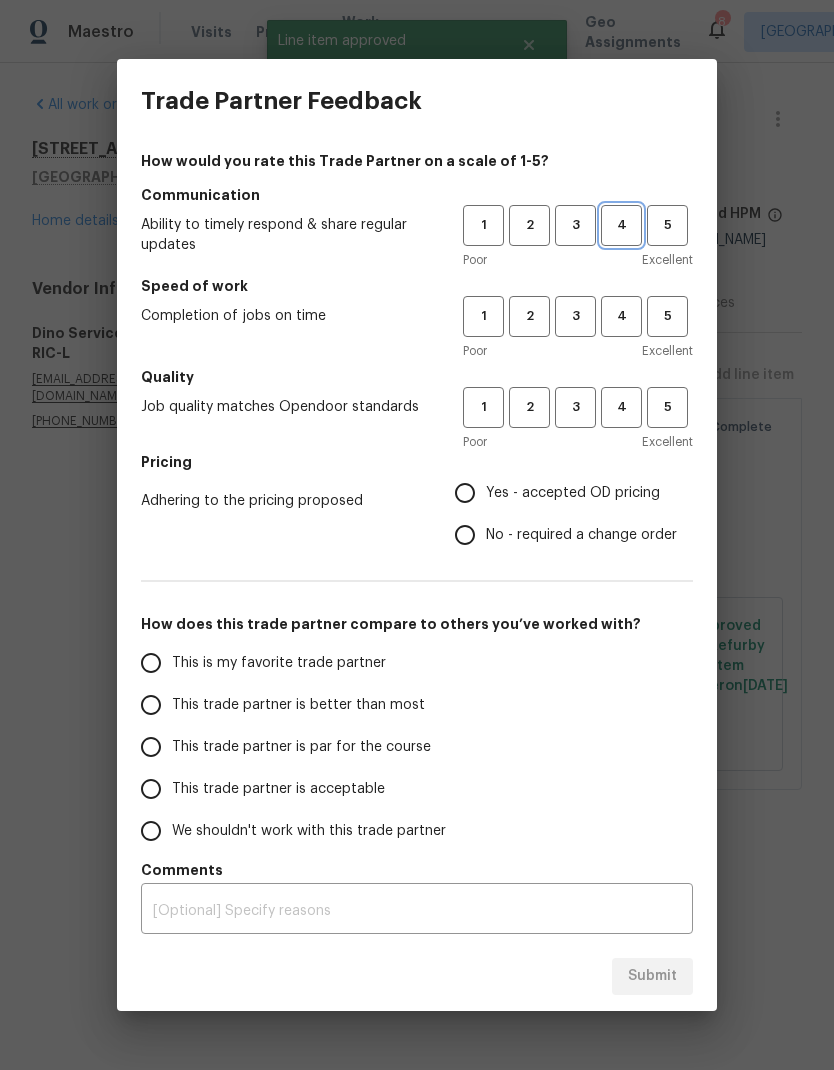 click on "4" at bounding box center (621, 225) 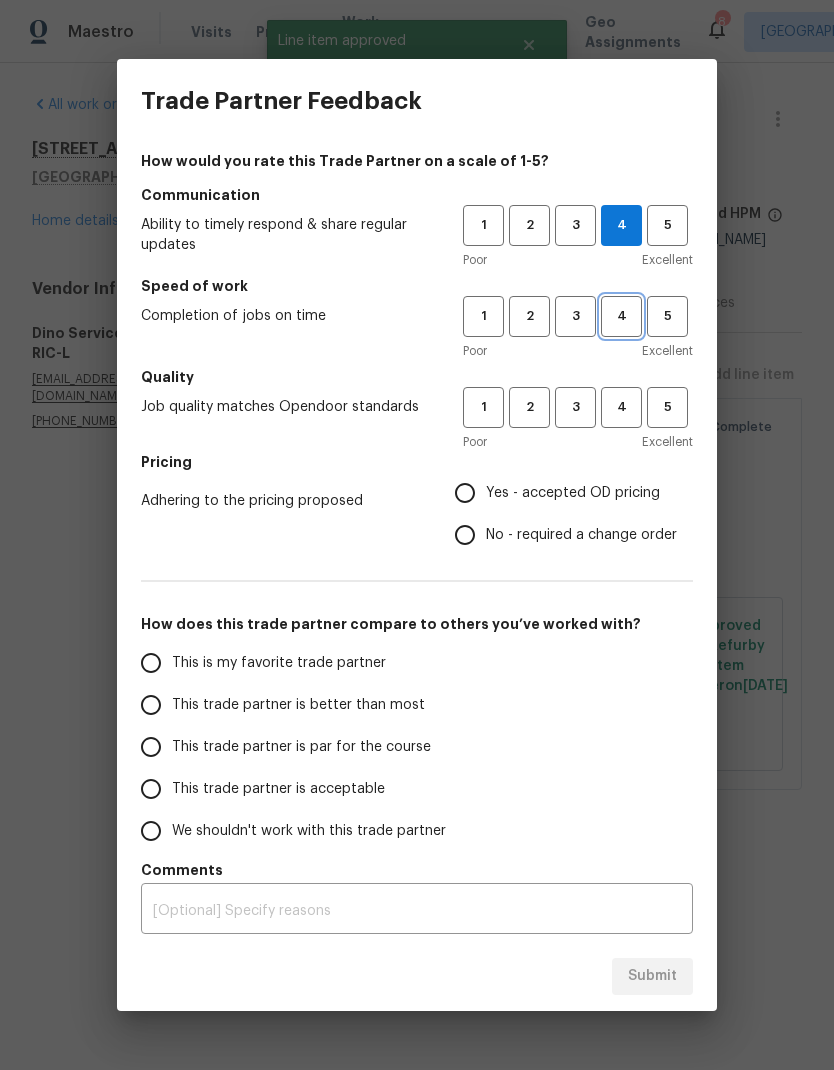 click on "4" at bounding box center (621, 316) 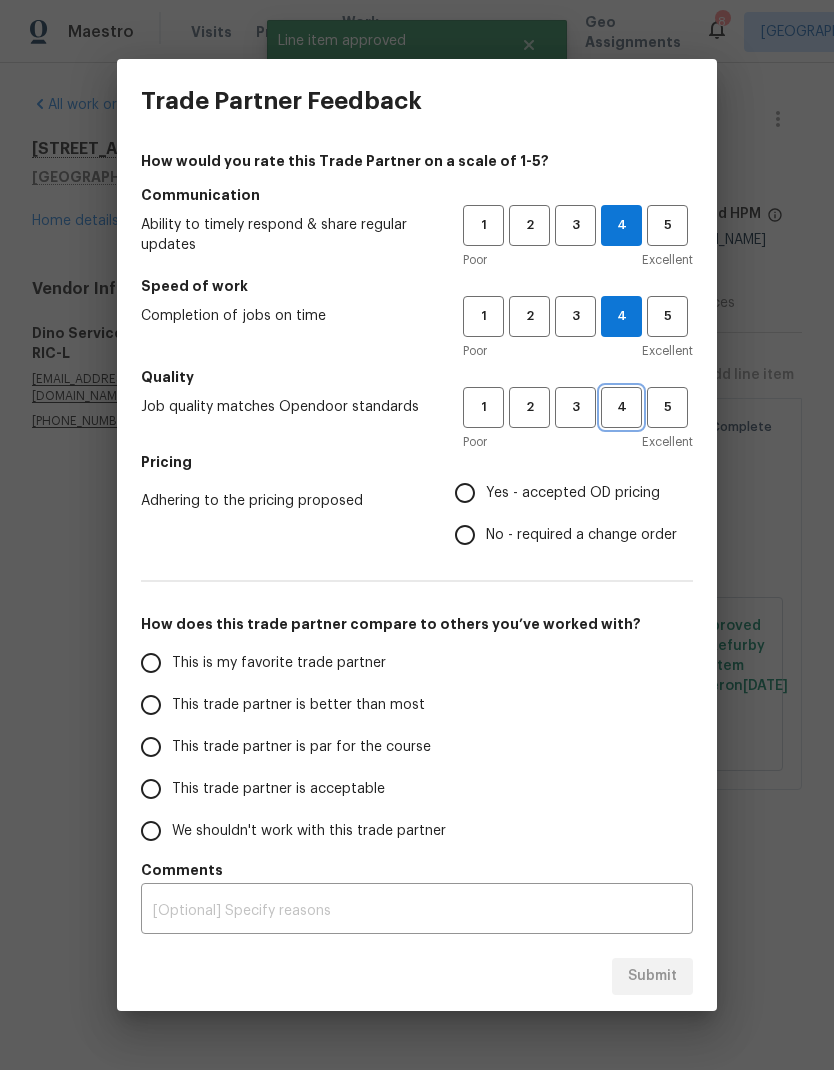 click on "4" at bounding box center (621, 407) 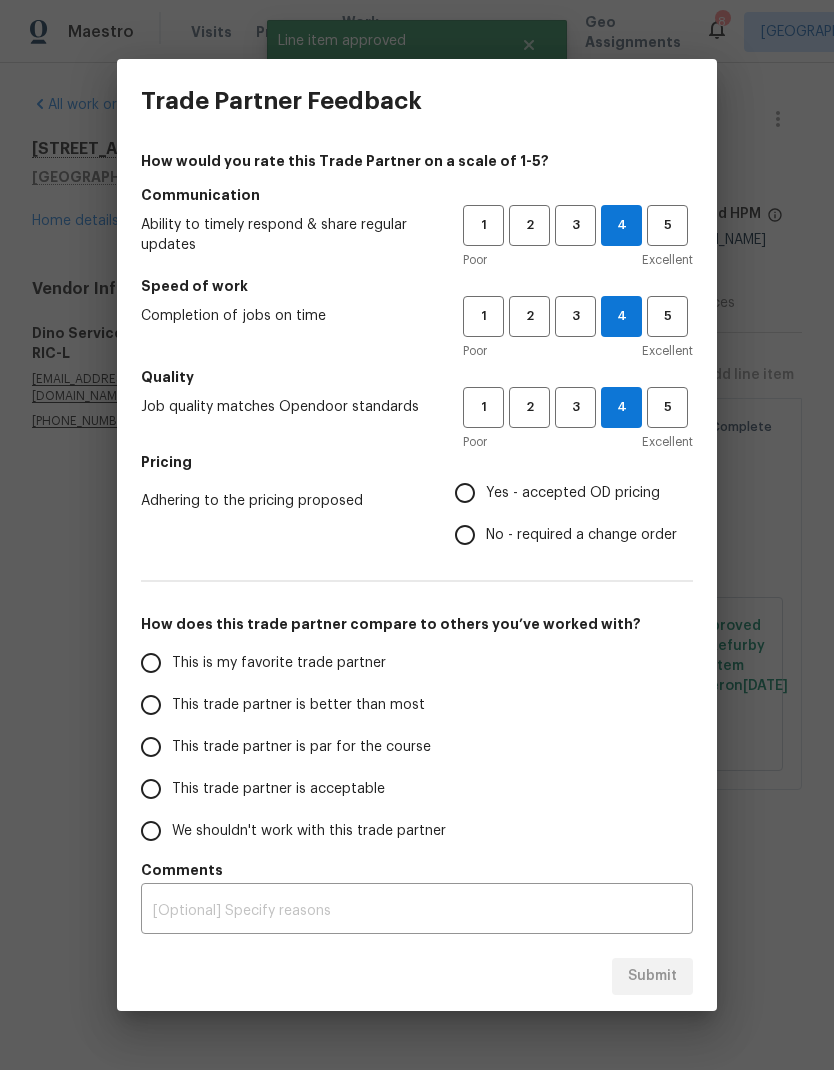 click on "Yes - accepted OD pricing" at bounding box center [573, 493] 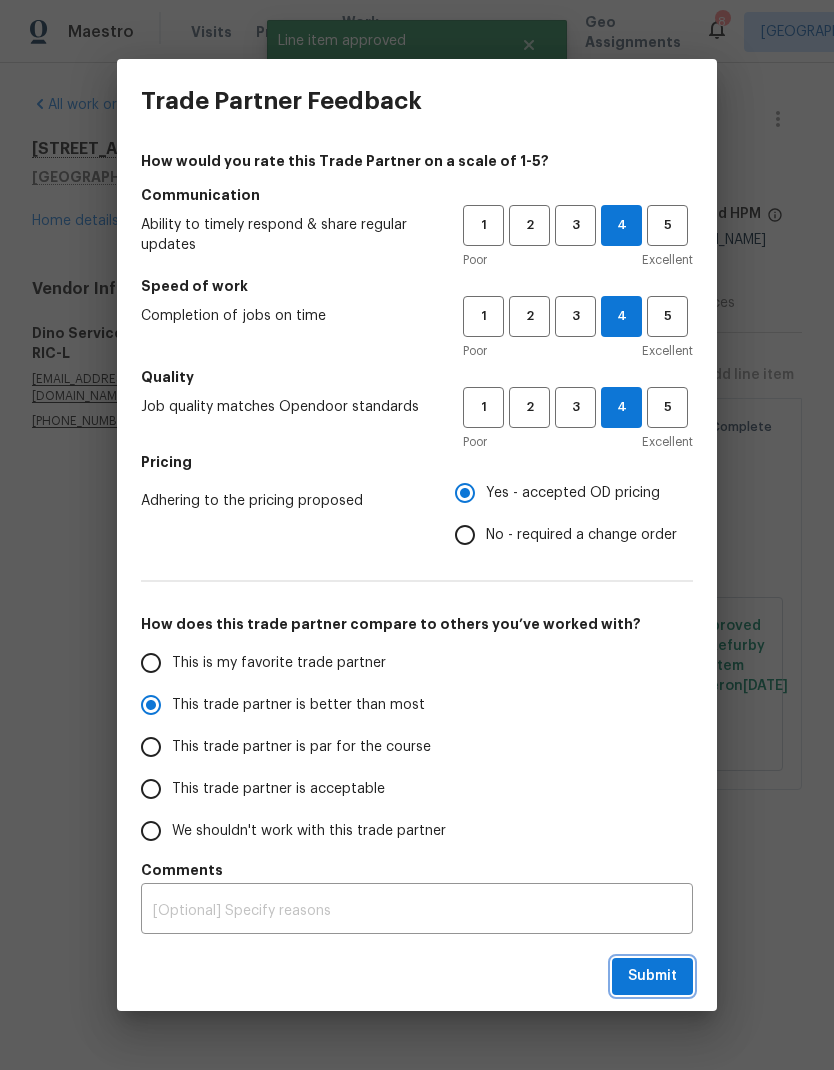 click on "Submit" at bounding box center [652, 976] 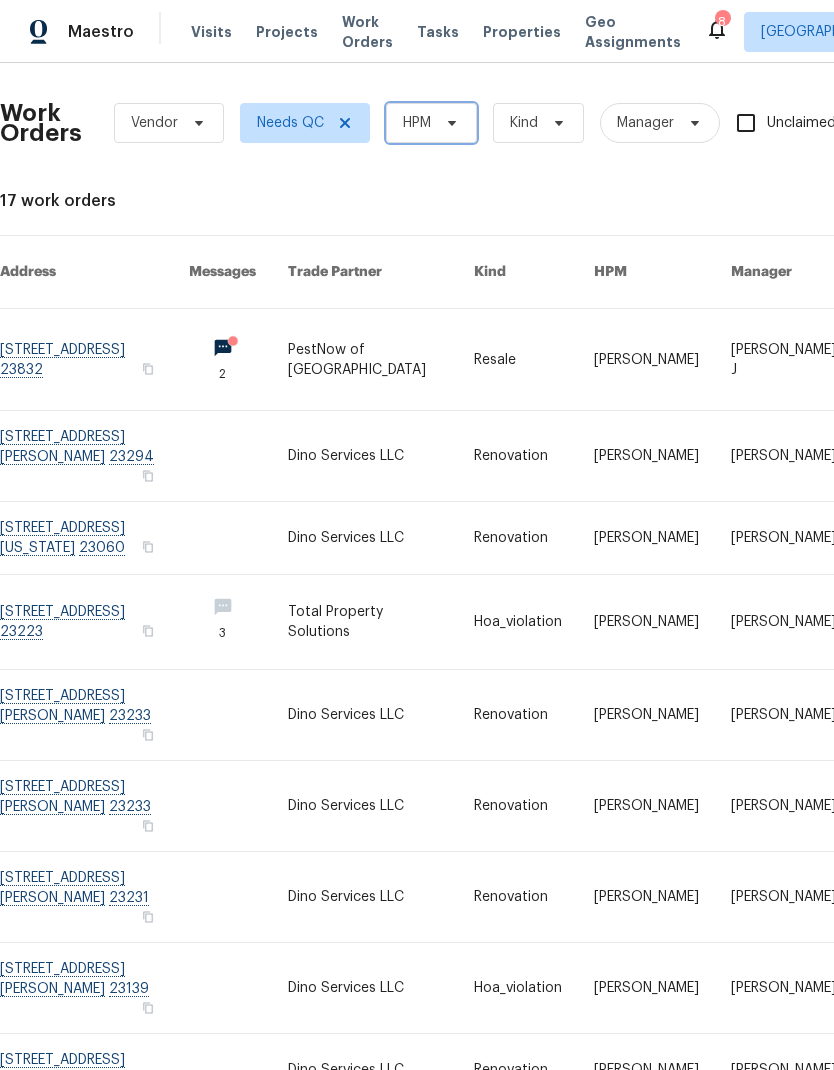 click on "HPM" at bounding box center [431, 123] 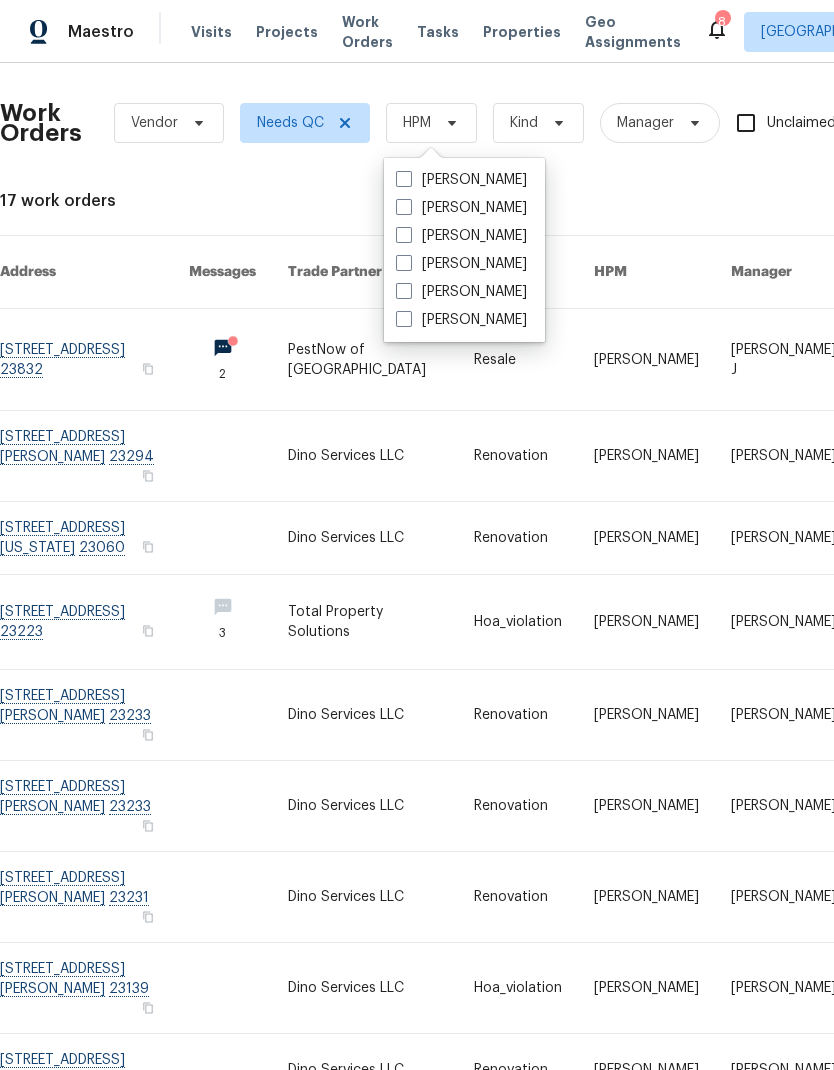 click on "[PERSON_NAME]" at bounding box center [461, 180] 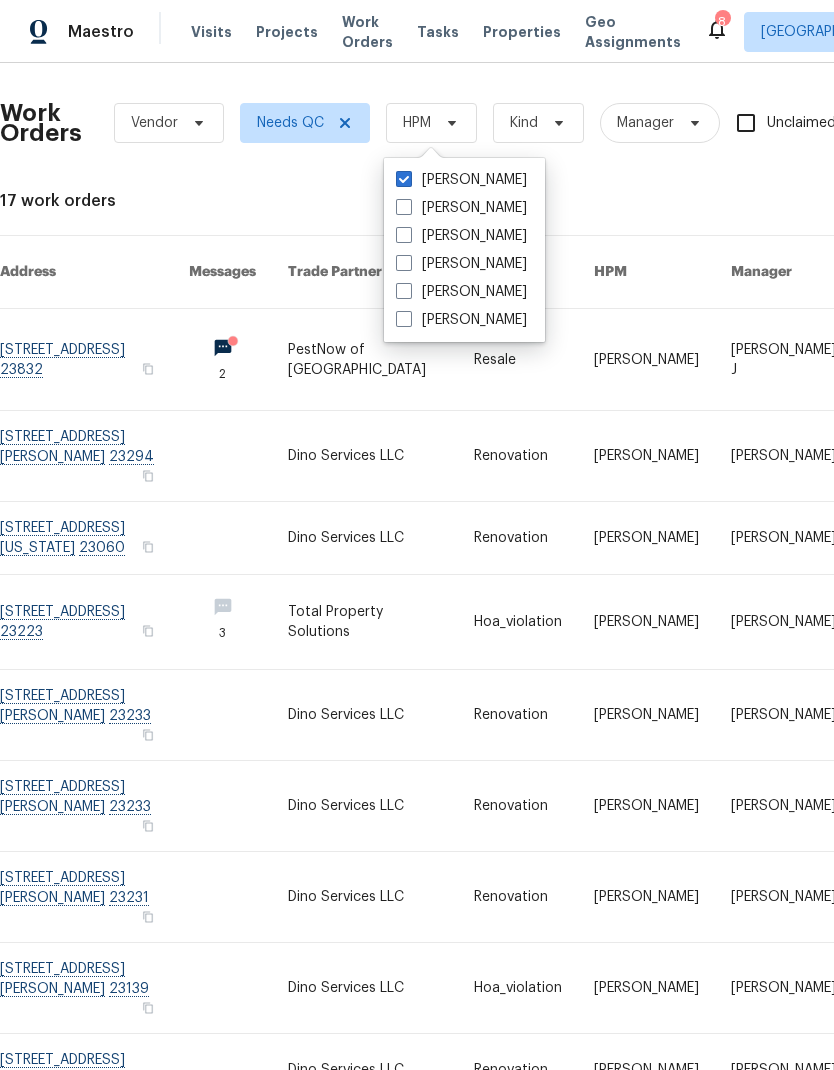 checkbox on "true" 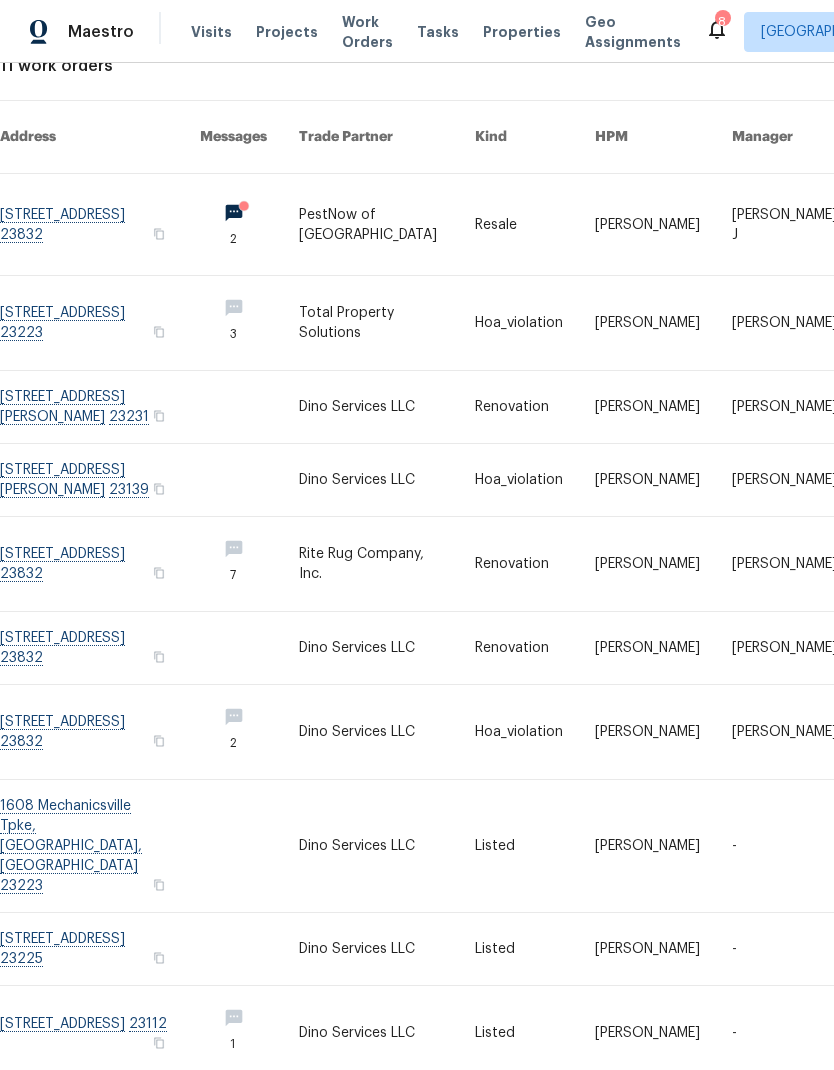 scroll, scrollTop: 134, scrollLeft: 0, axis: vertical 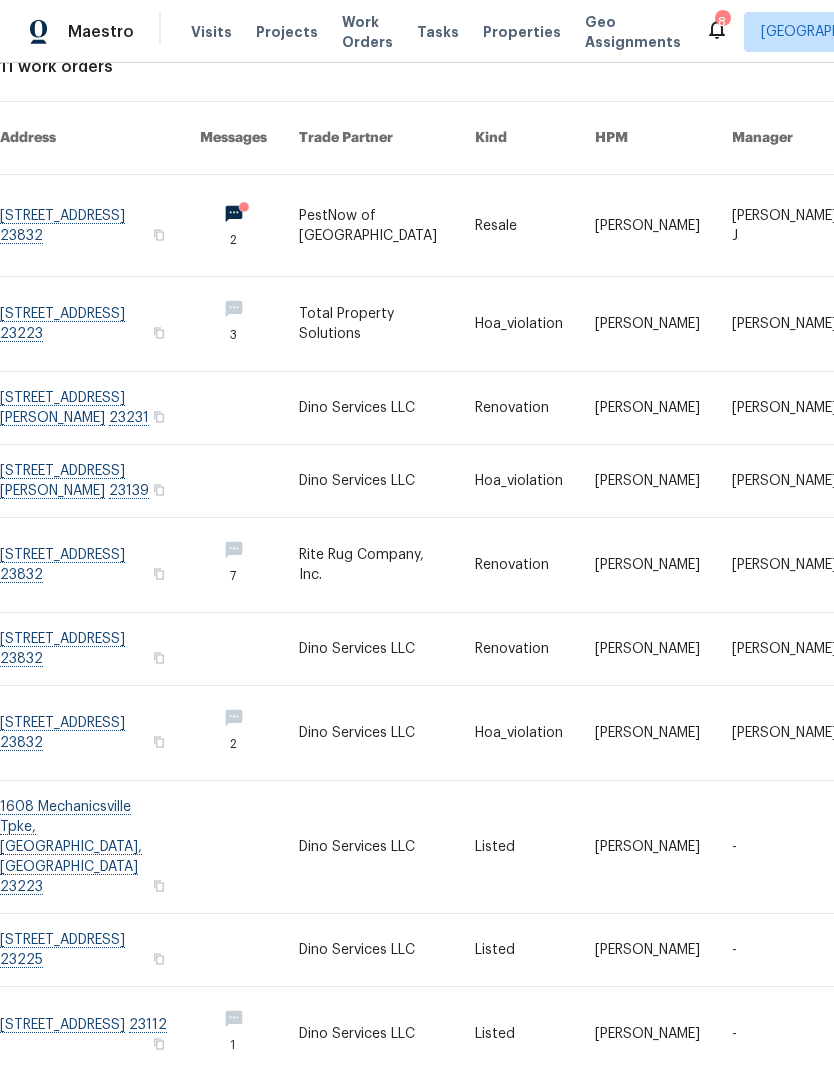 click at bounding box center (100, 847) 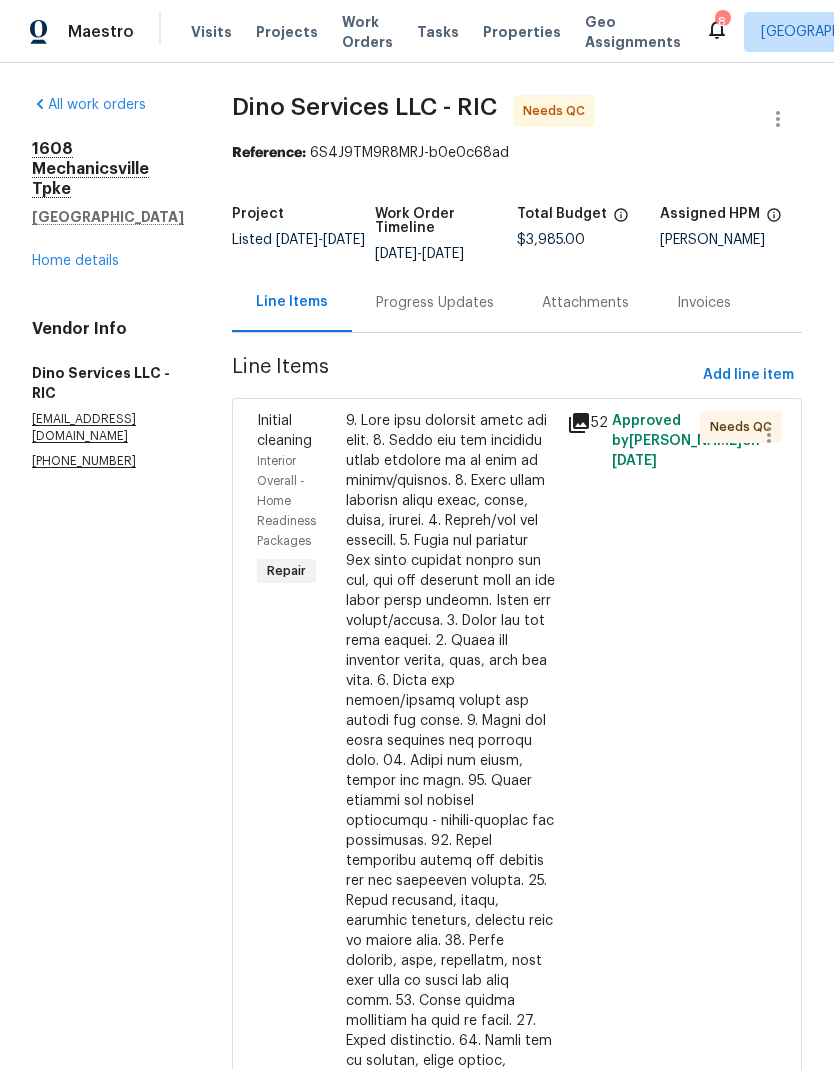click at bounding box center (451, 891) 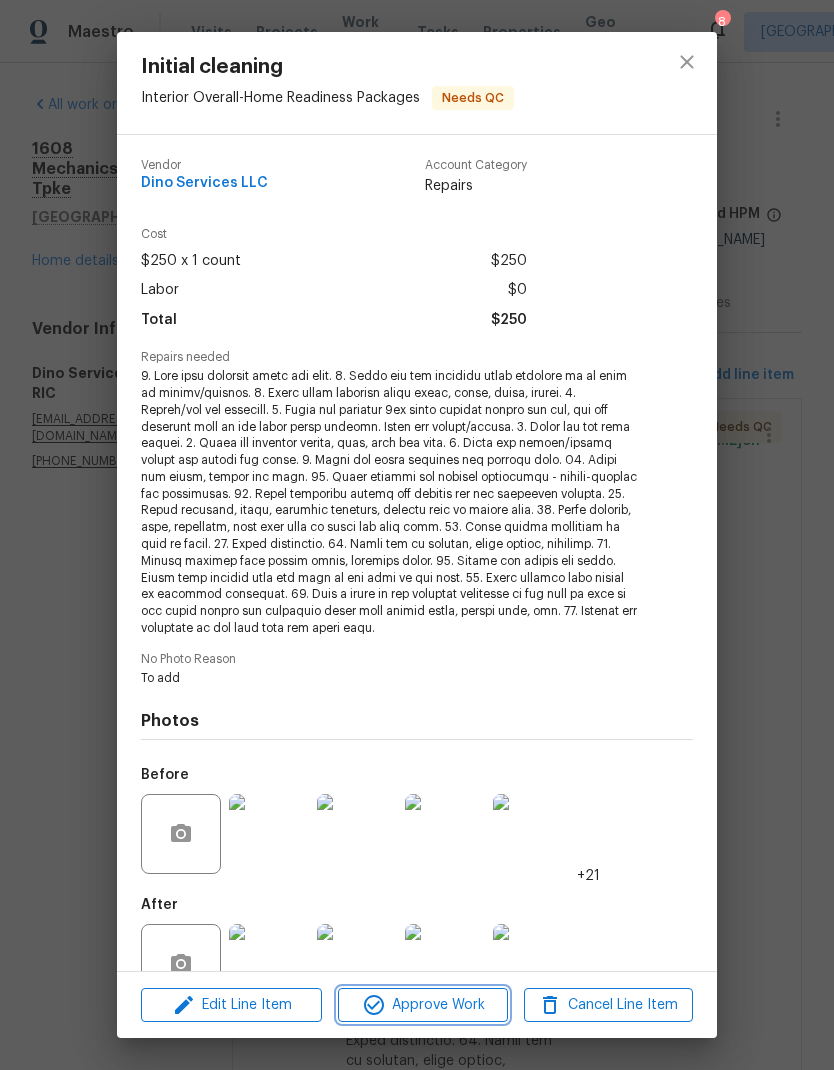 click on "Approve Work" at bounding box center [422, 1005] 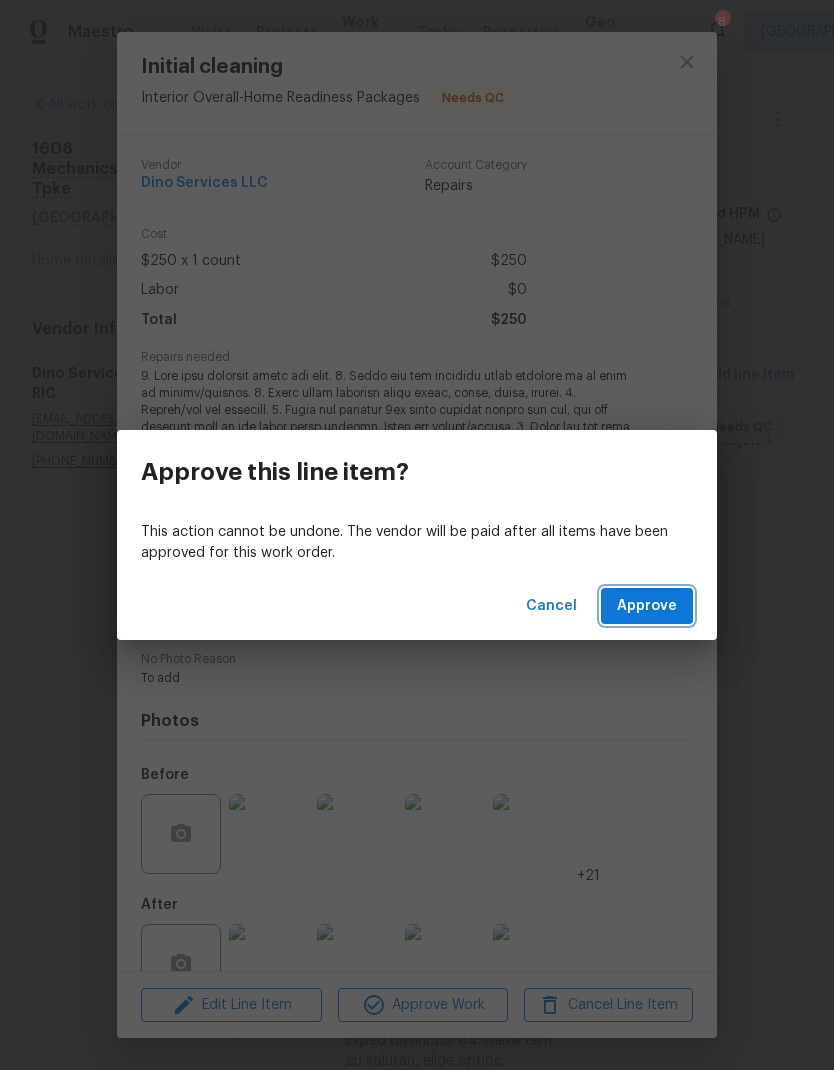 click on "Approve" at bounding box center (647, 606) 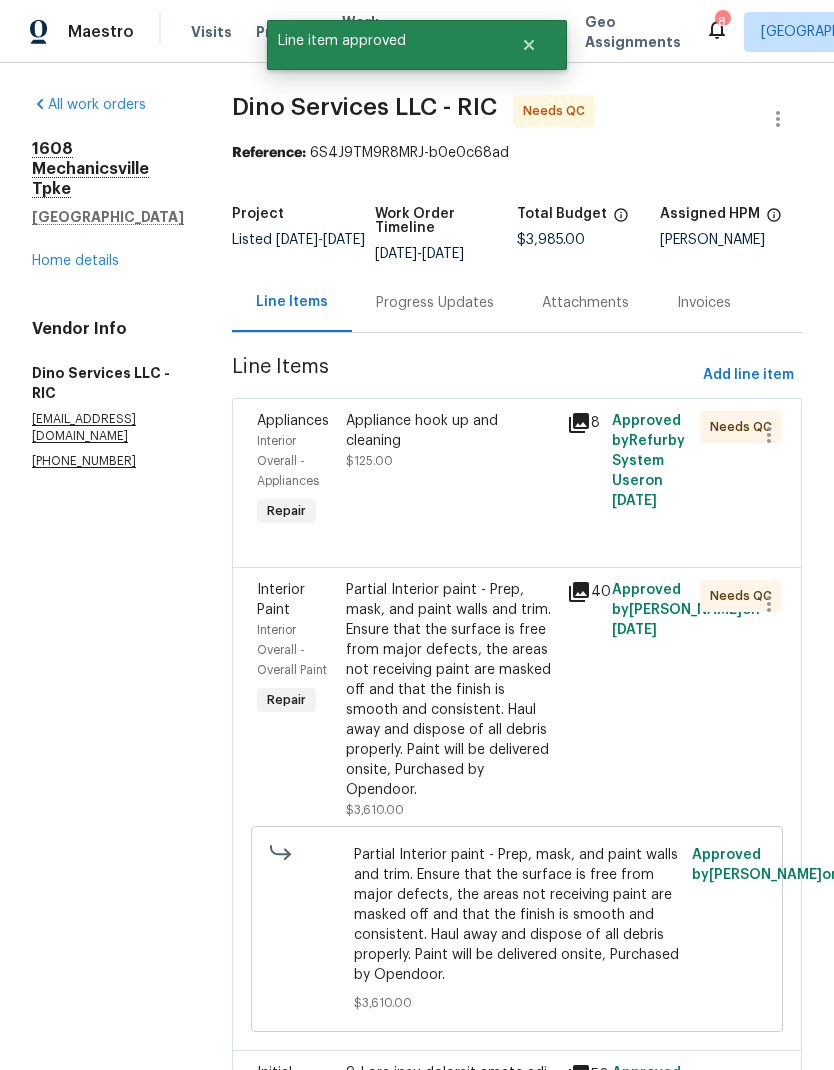 click on "Appliance hook up and cleaning $125.00" at bounding box center [451, 471] 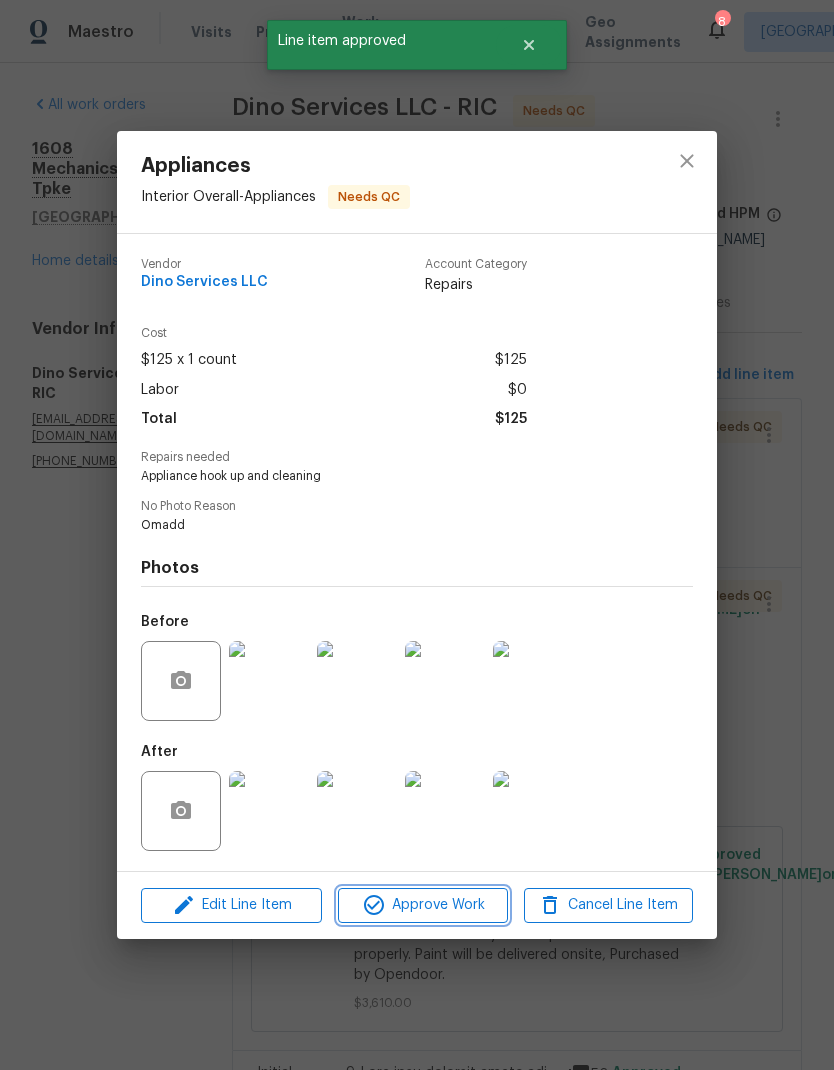 click on "Approve Work" at bounding box center (422, 905) 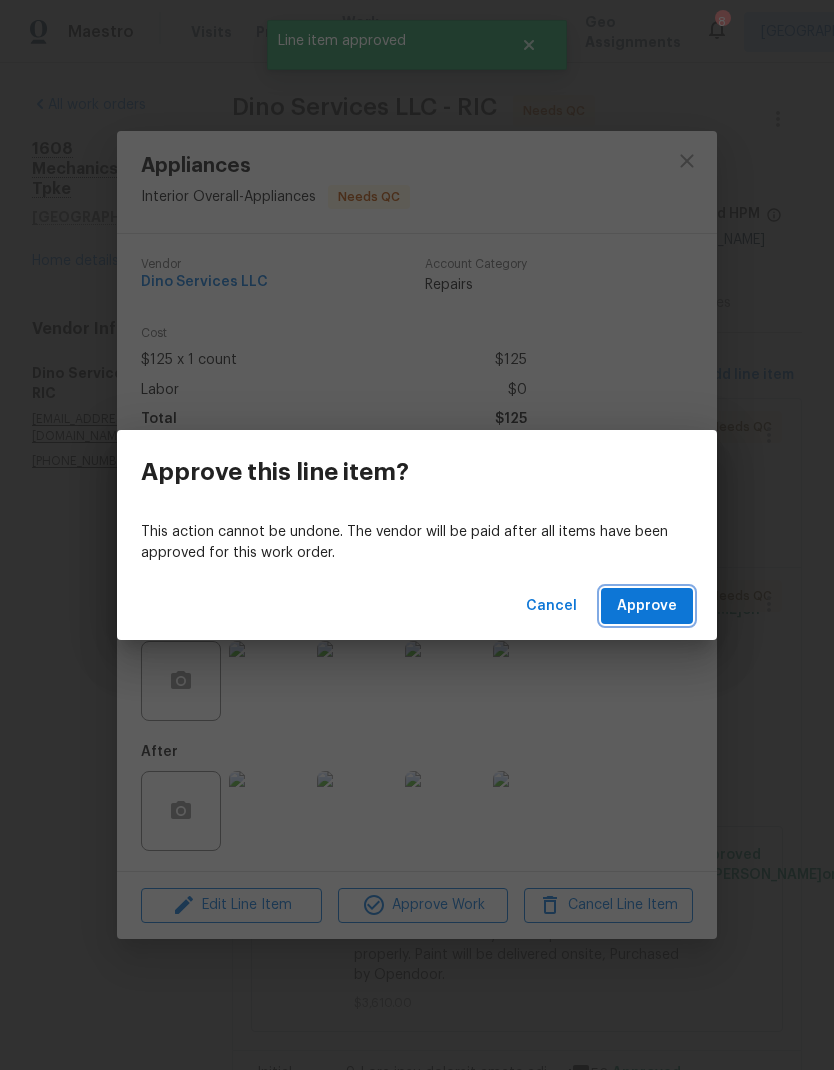 click on "Approve" at bounding box center (647, 606) 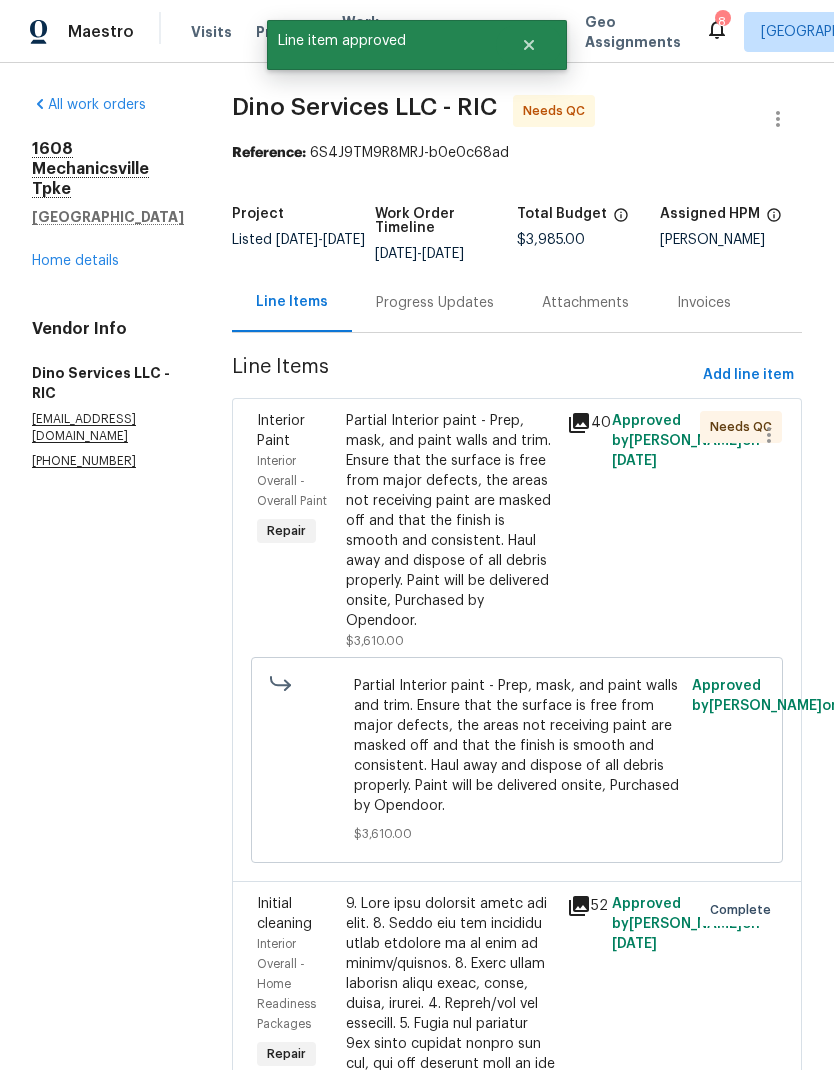 click on "Partial Interior paint - Prep, mask, and paint walls and trim. Ensure that the surface is free from major defects, the areas not receiving paint are masked off and that the finish is smooth and consistent. Haul away and dispose of all debris properly. Paint will be delivered onsite, Purchased by Opendoor." at bounding box center (451, 521) 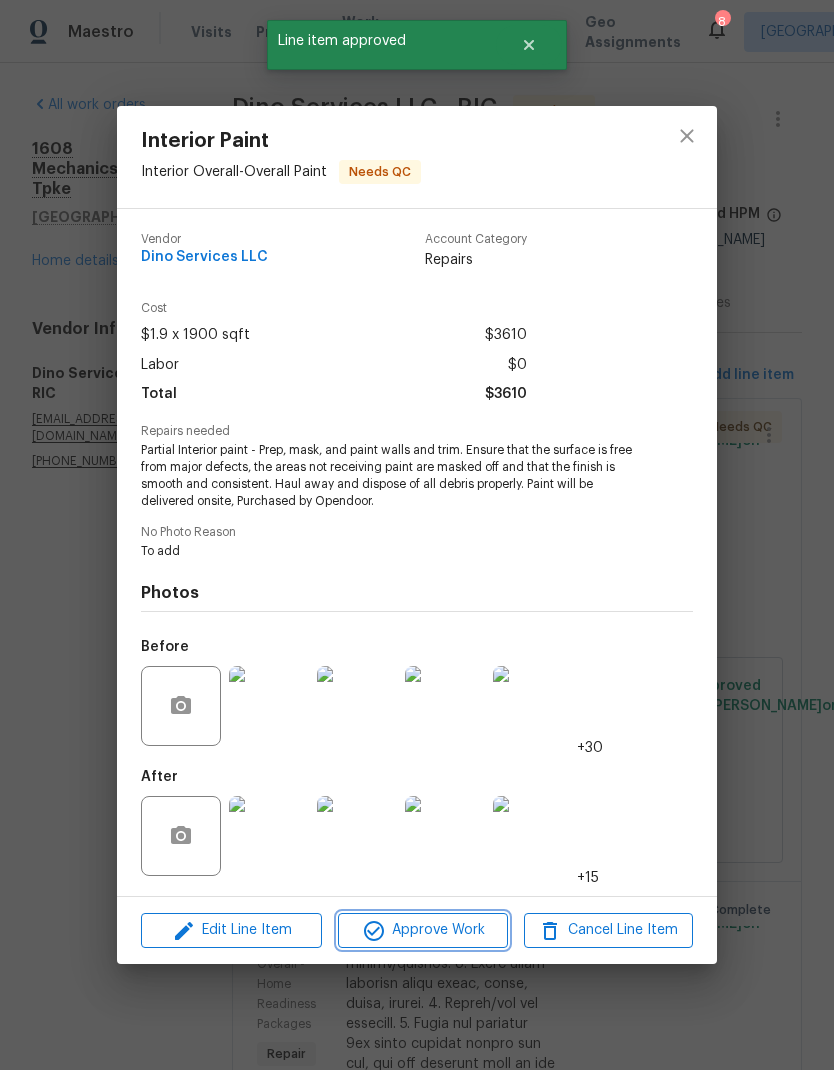 click on "Approve Work" at bounding box center [422, 930] 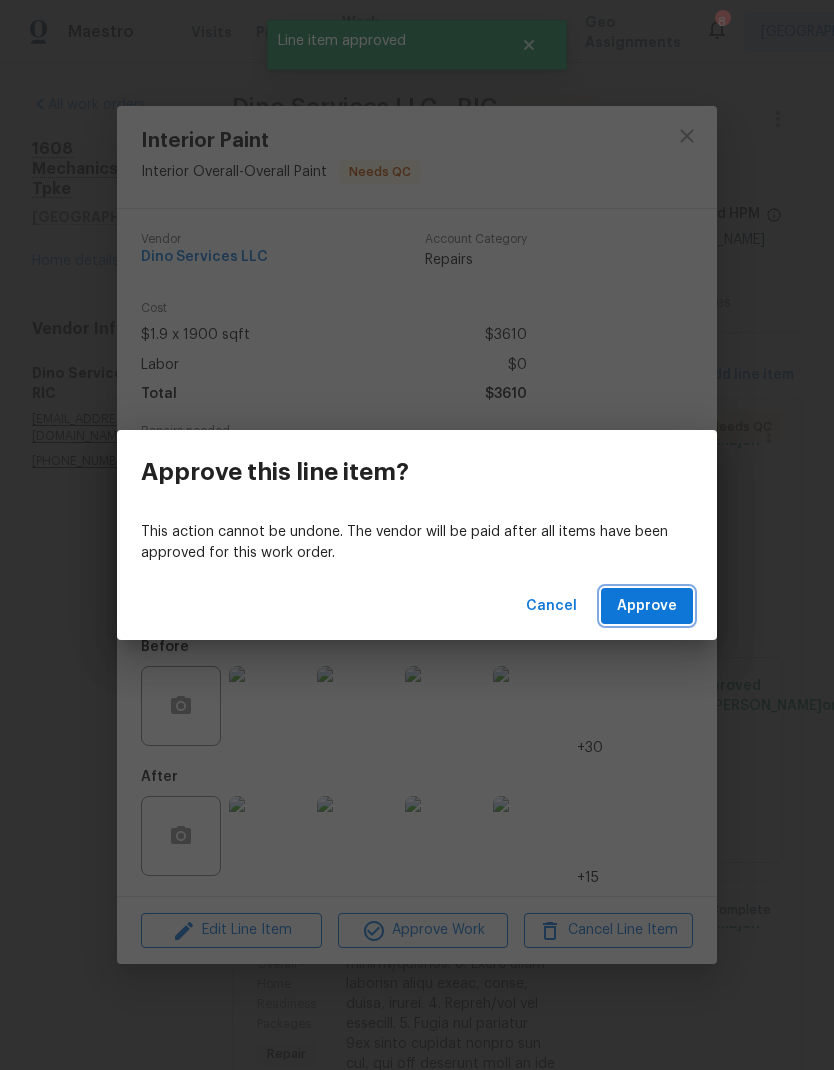click on "Approve" at bounding box center [647, 606] 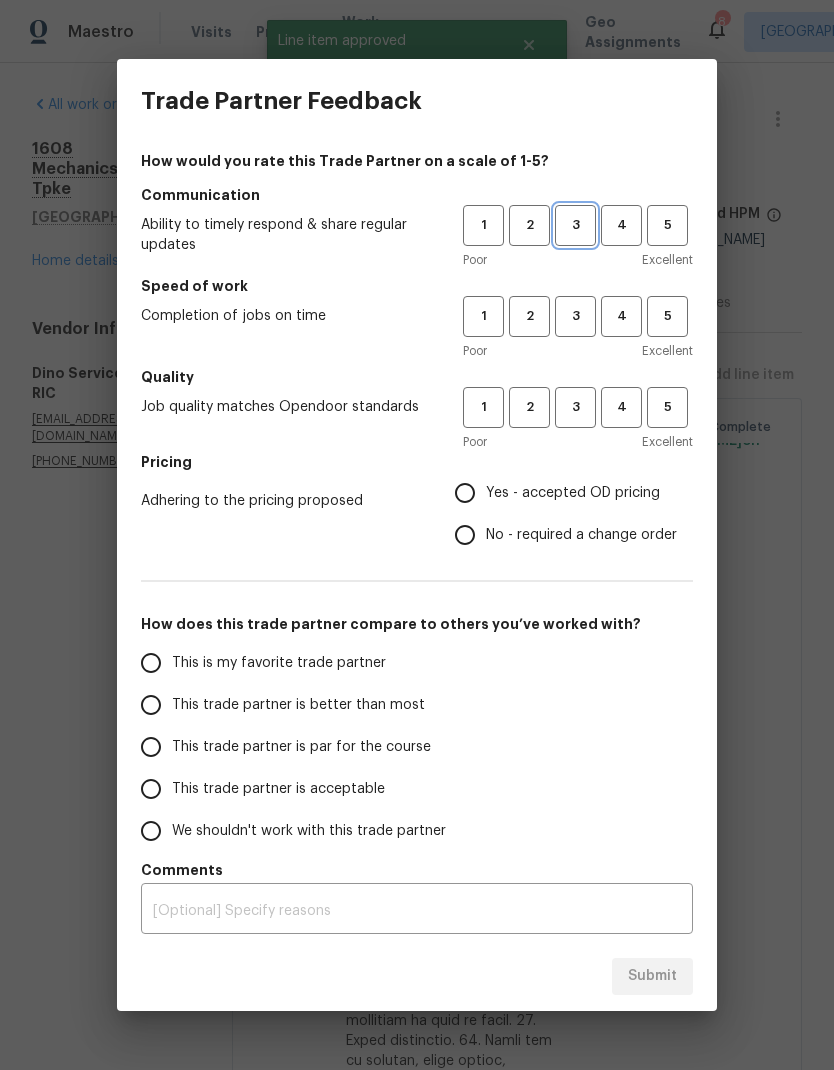 click on "3" at bounding box center [575, 225] 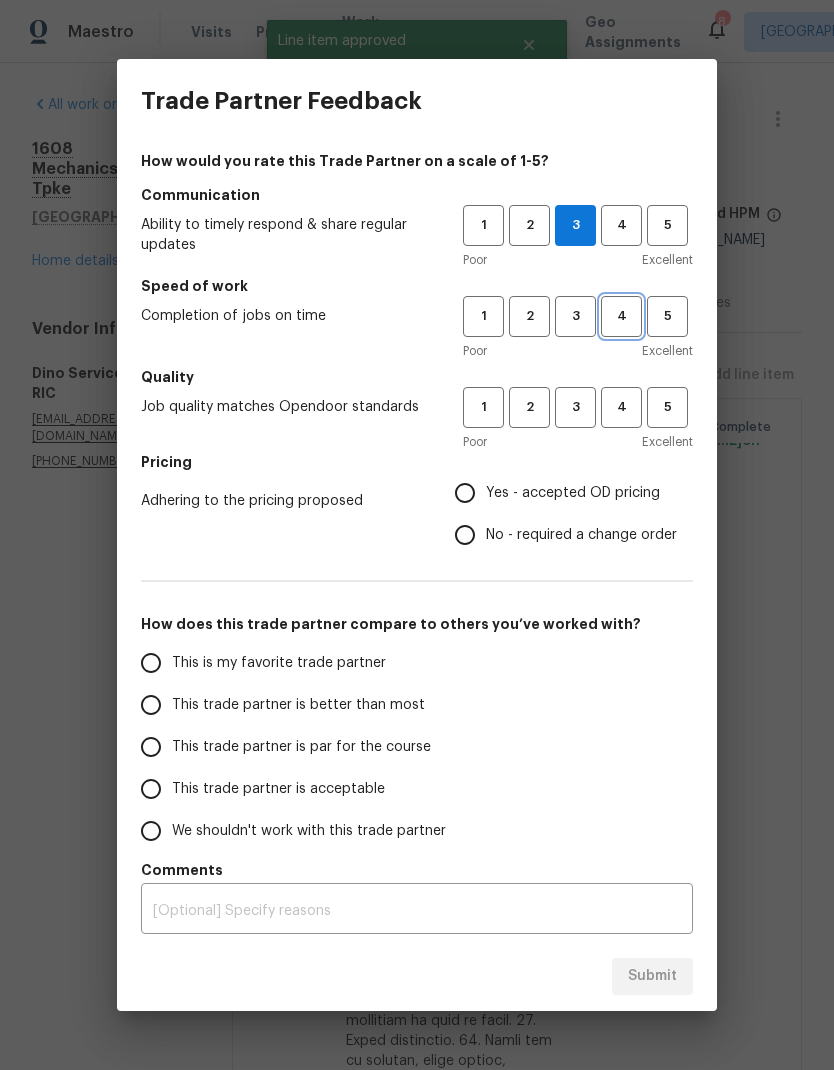 click on "4" at bounding box center [621, 316] 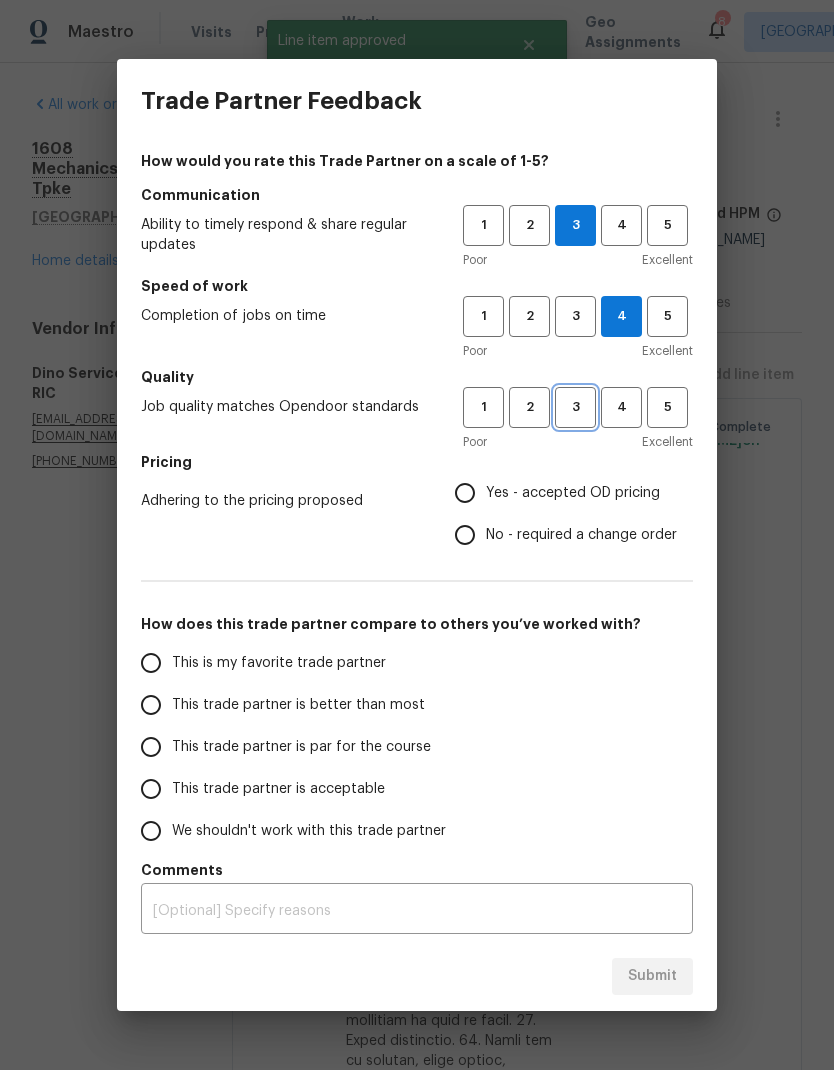 click on "3" at bounding box center [575, 407] 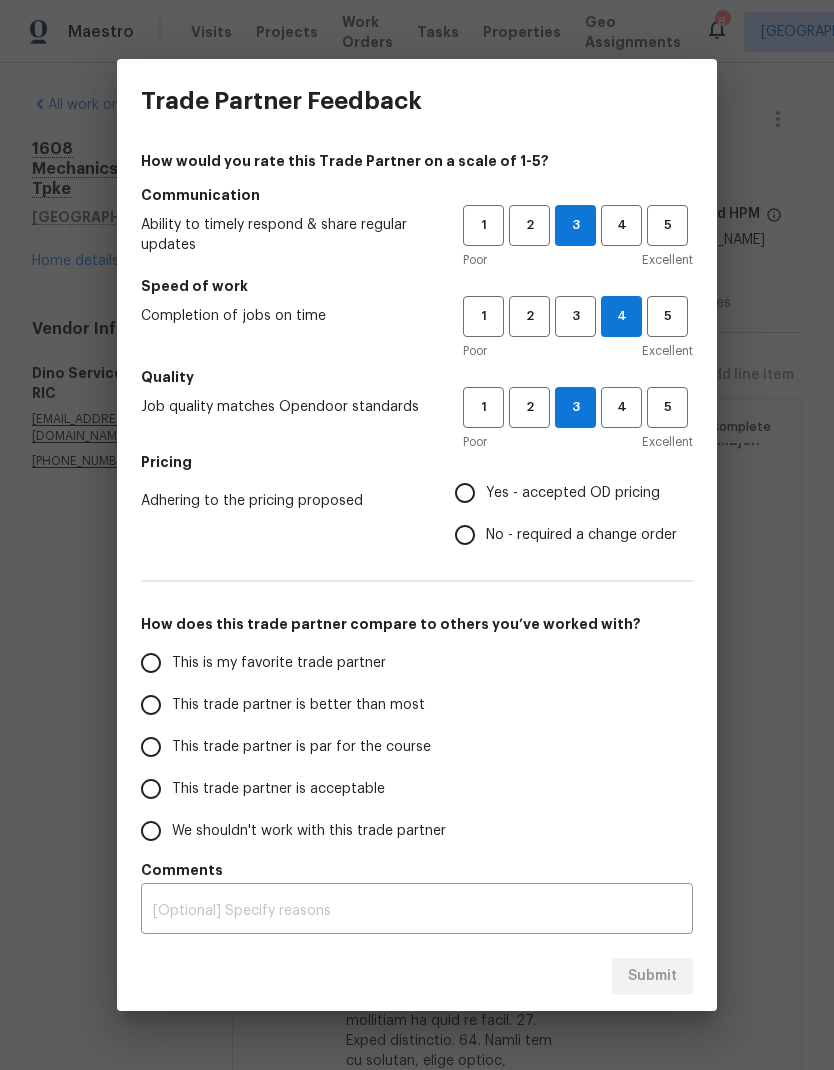 click on "Yes - accepted OD pricing" at bounding box center [573, 493] 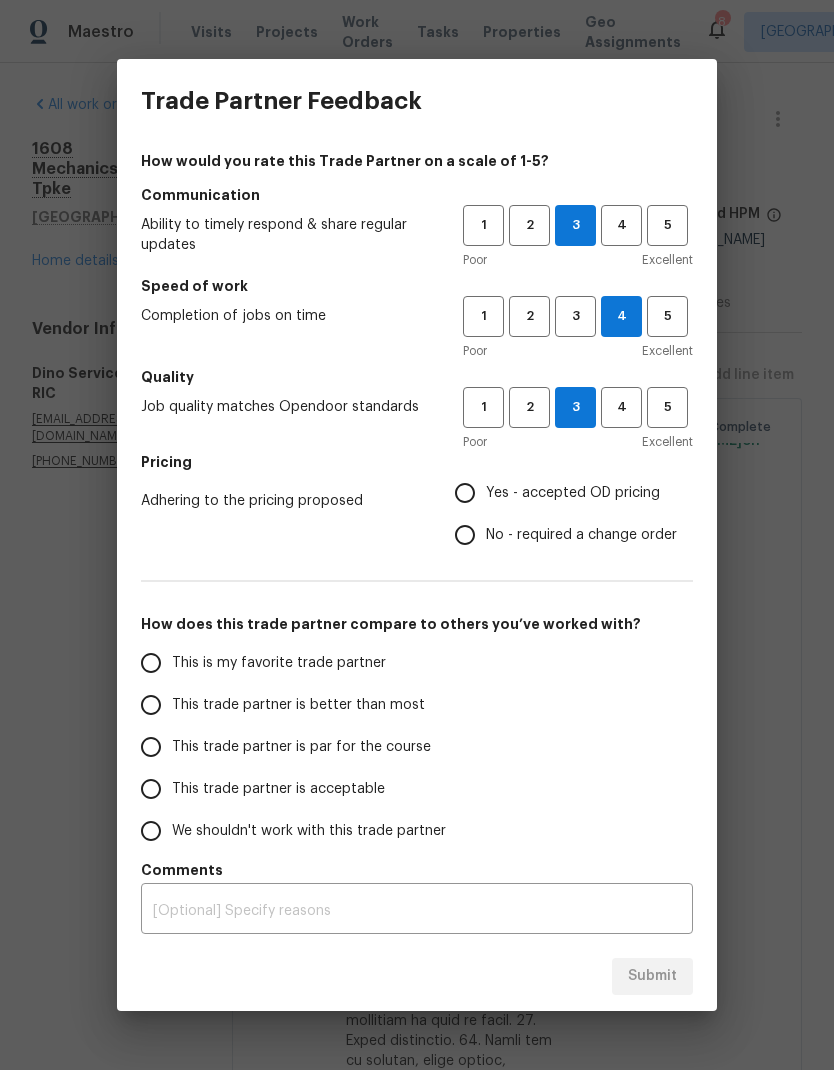 click on "Yes - accepted OD pricing" at bounding box center [465, 493] 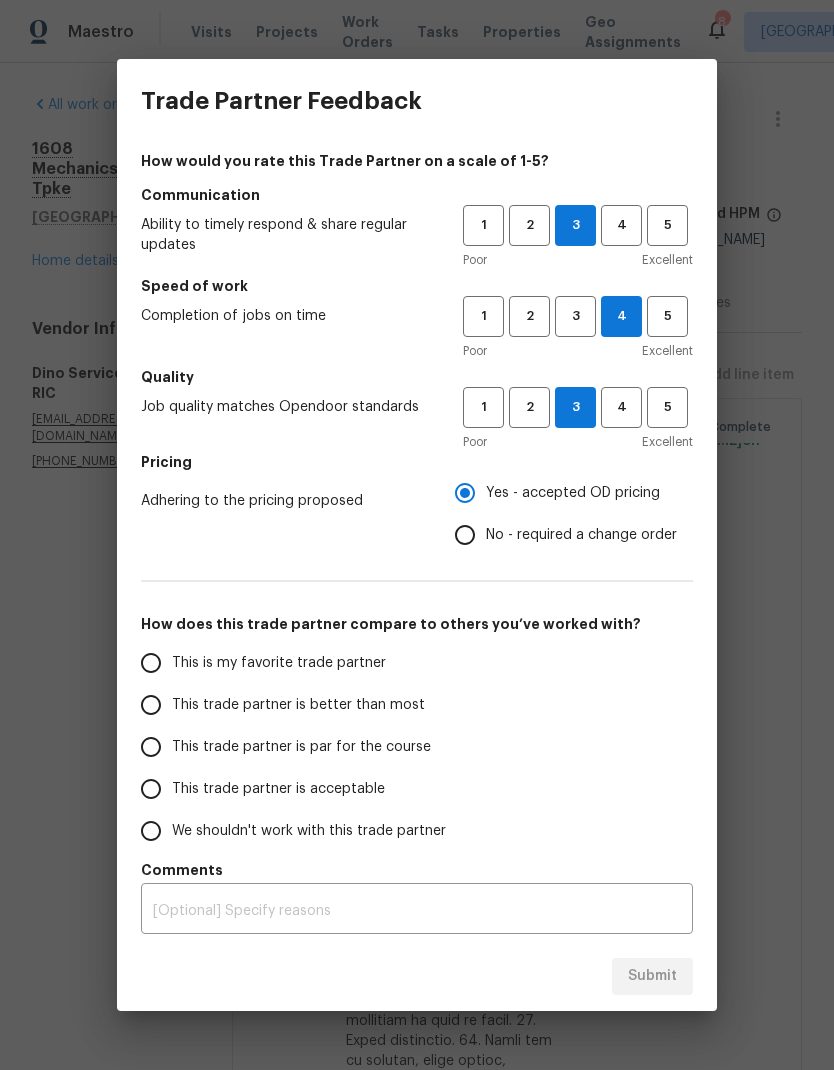 click on "This trade partner is better than most" at bounding box center (151, 705) 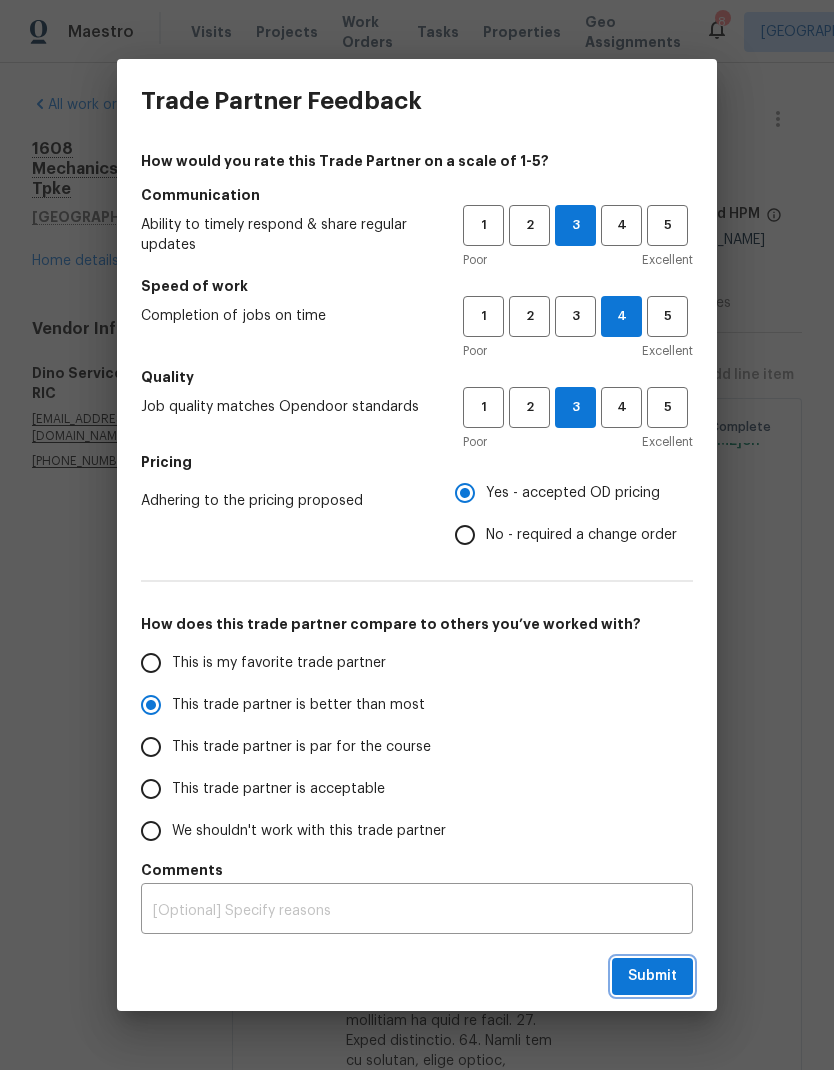 click on "Submit" at bounding box center (652, 976) 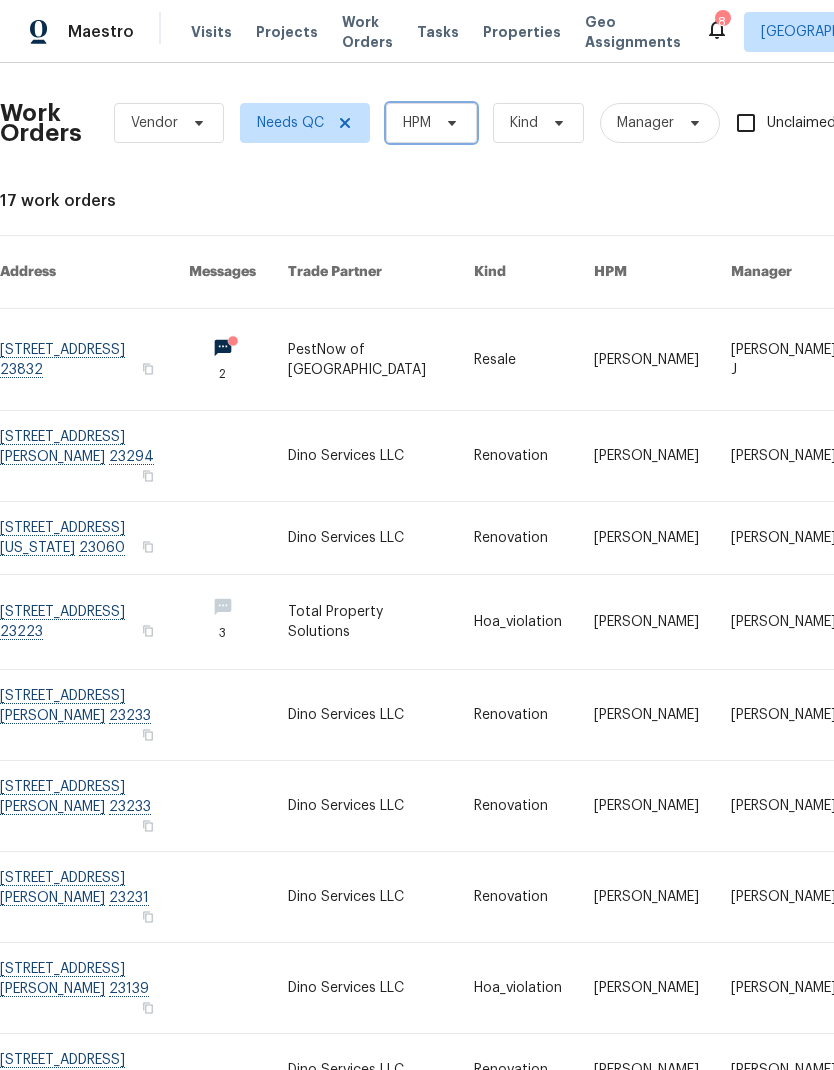 click on "HPM" at bounding box center [417, 123] 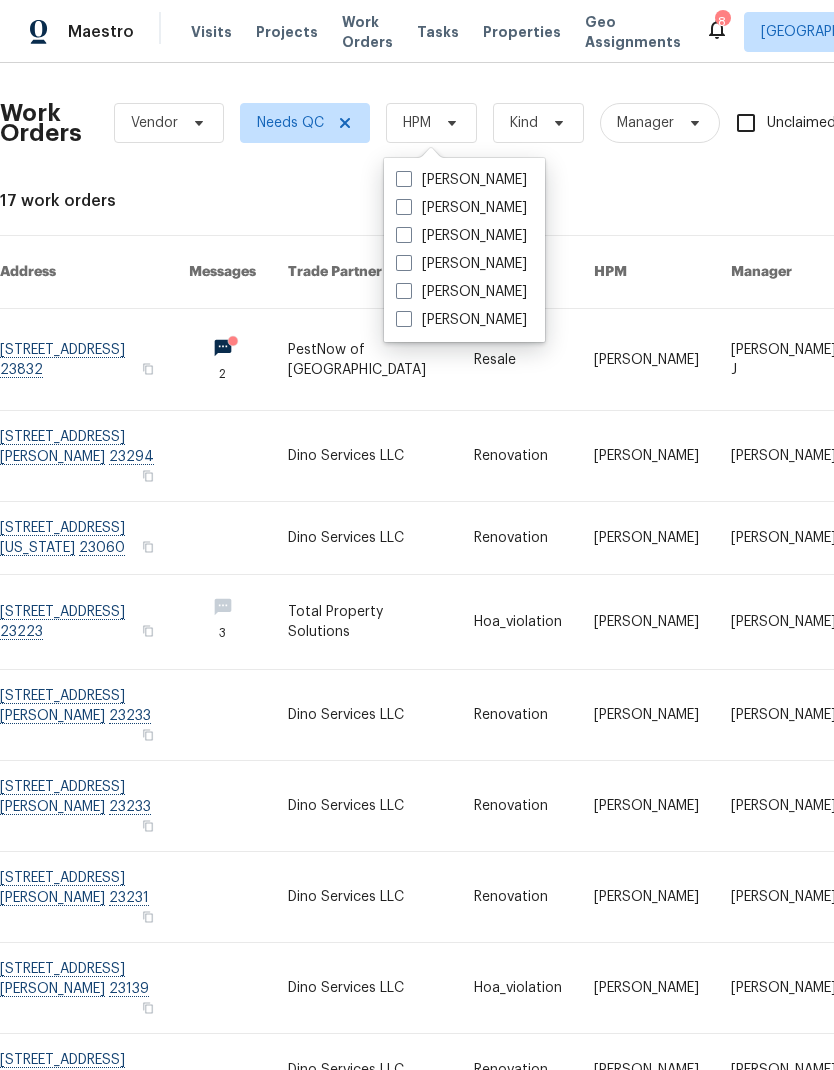 click on "[PERSON_NAME]" at bounding box center (464, 180) 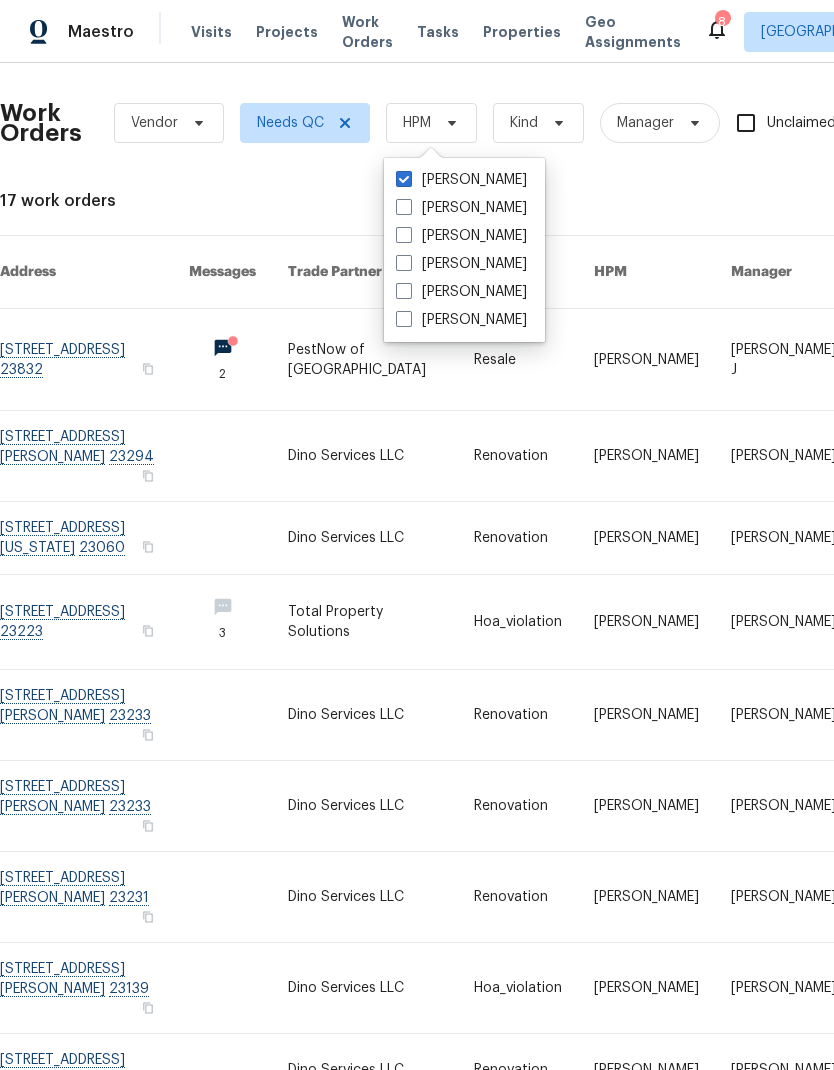 checkbox on "true" 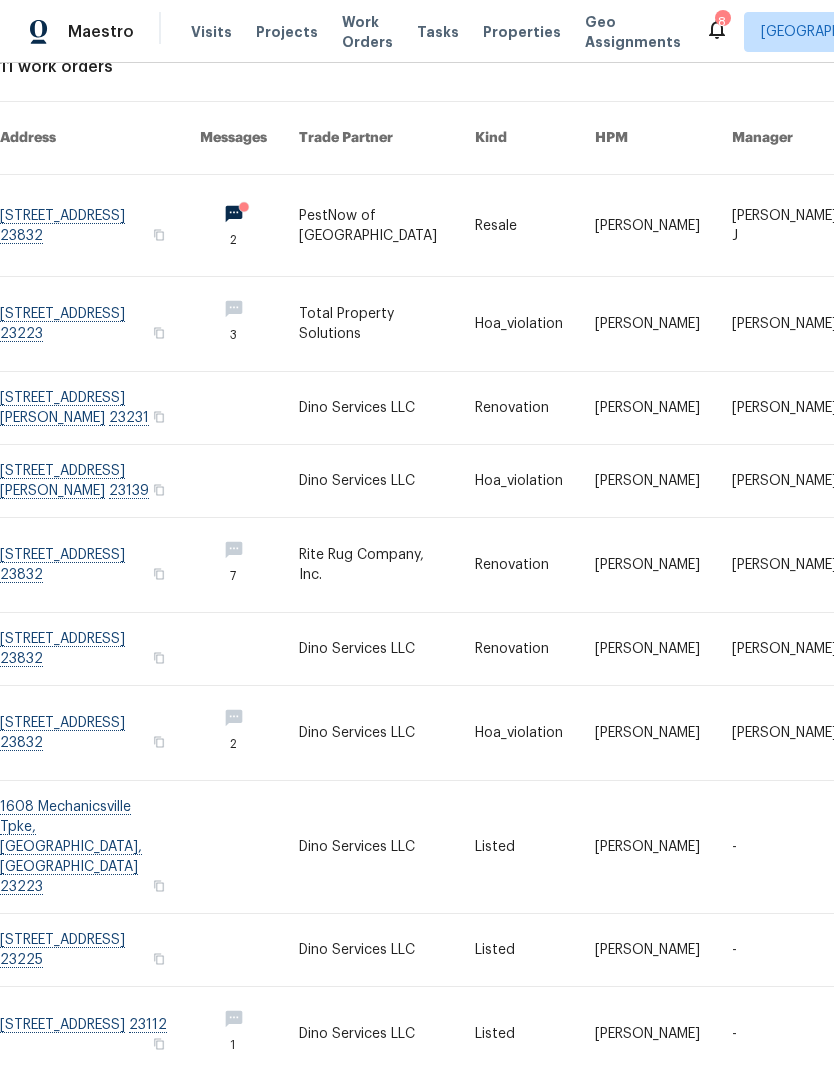 scroll, scrollTop: 134, scrollLeft: 0, axis: vertical 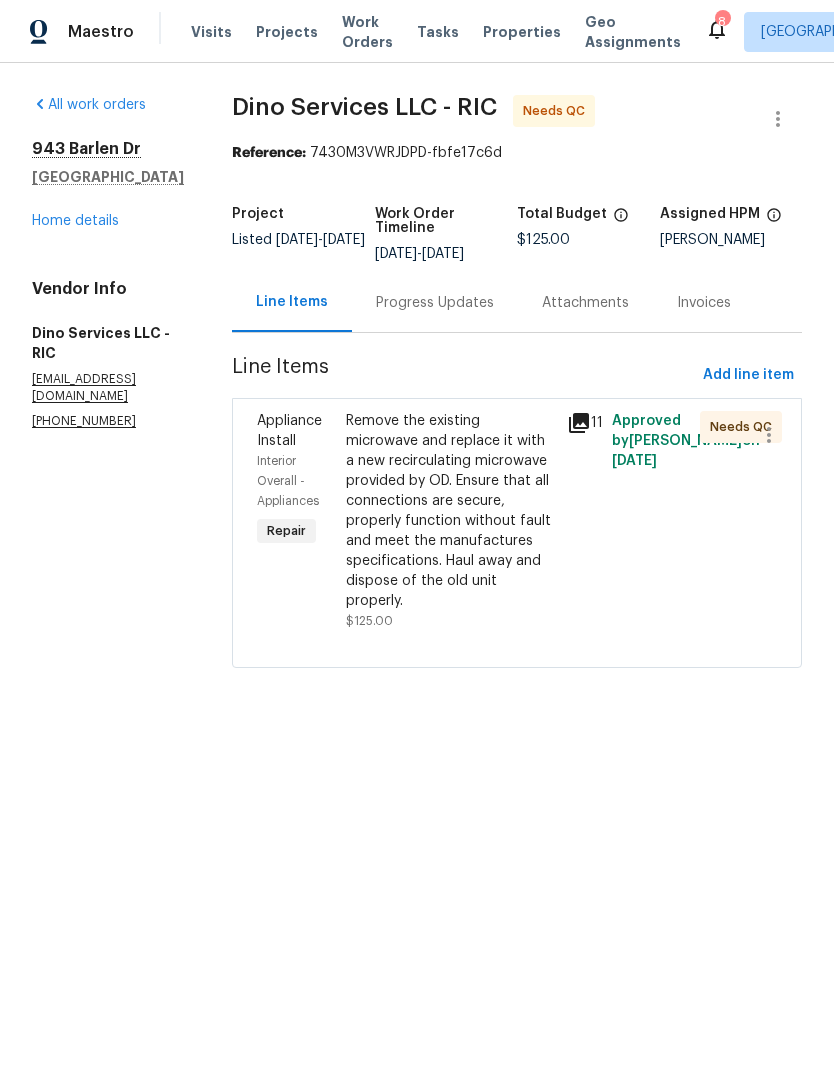 click on "Remove the existing microwave and replace it with a new recirculating microwave provided by OD. Ensure that all  connections are secure, properly function without fault and meet the manufactures specifications. Haul away and dispose of the old unit properly." at bounding box center [451, 511] 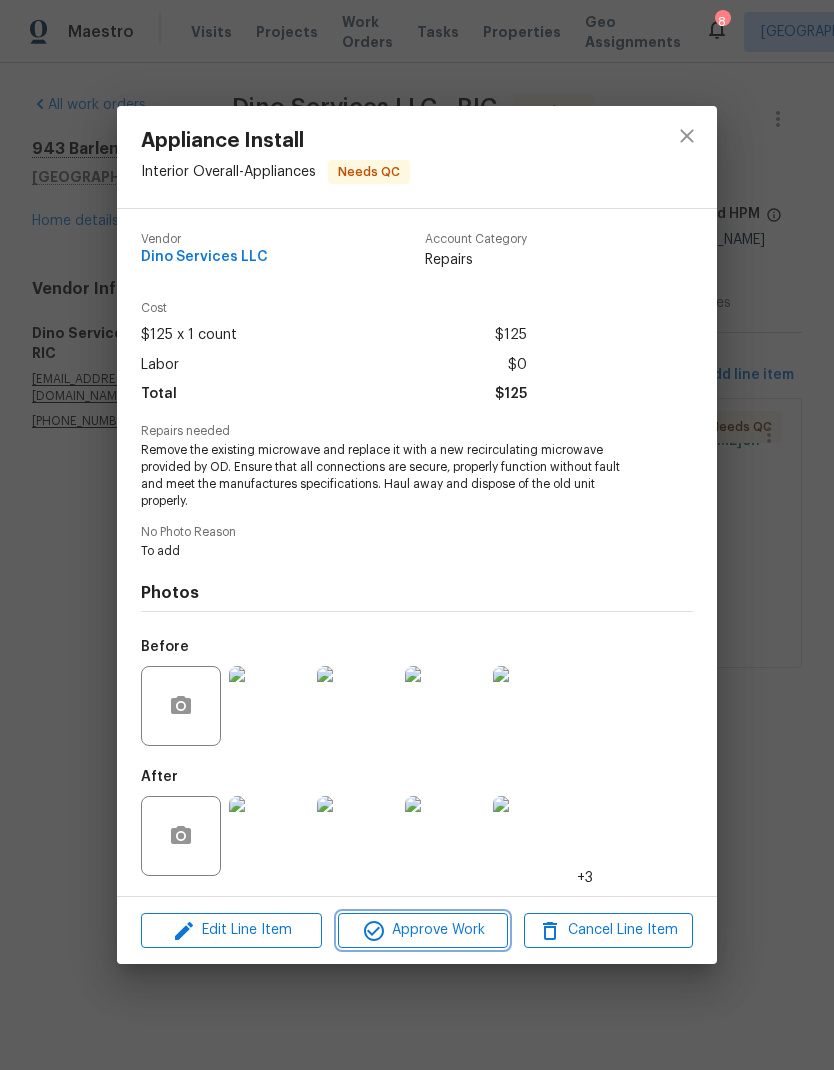 click on "Approve Work" at bounding box center (422, 930) 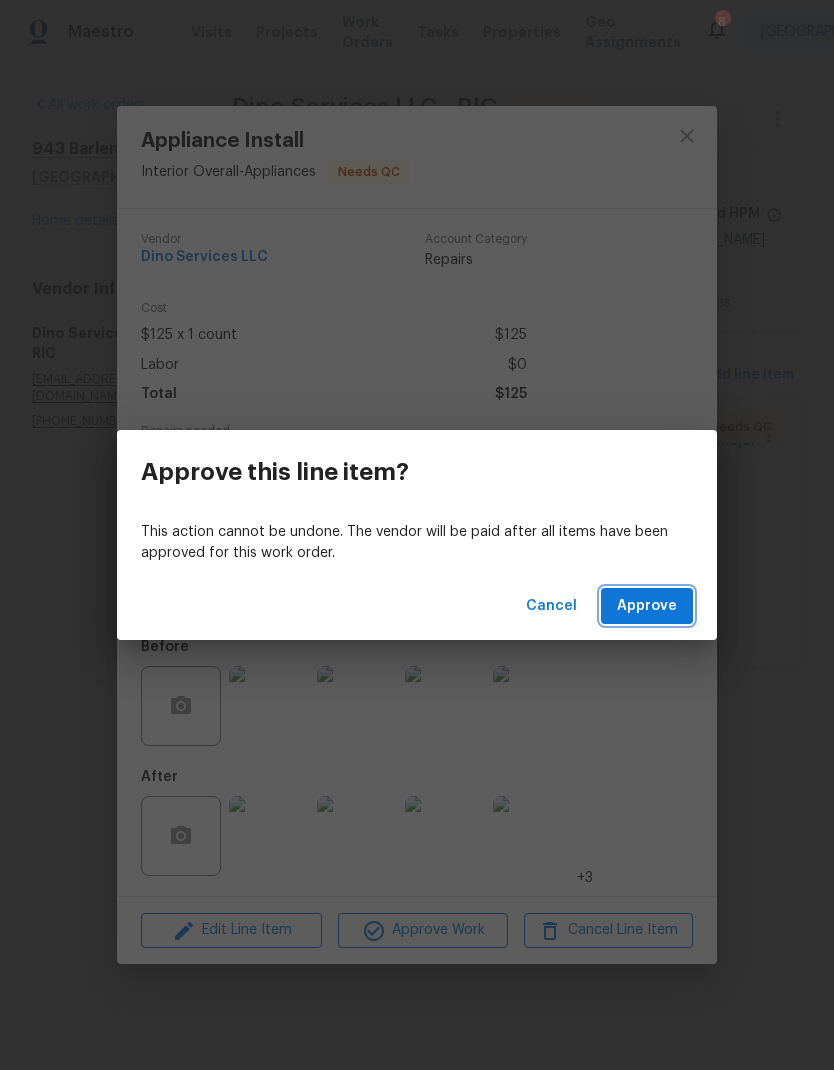 click on "Approve" at bounding box center [647, 606] 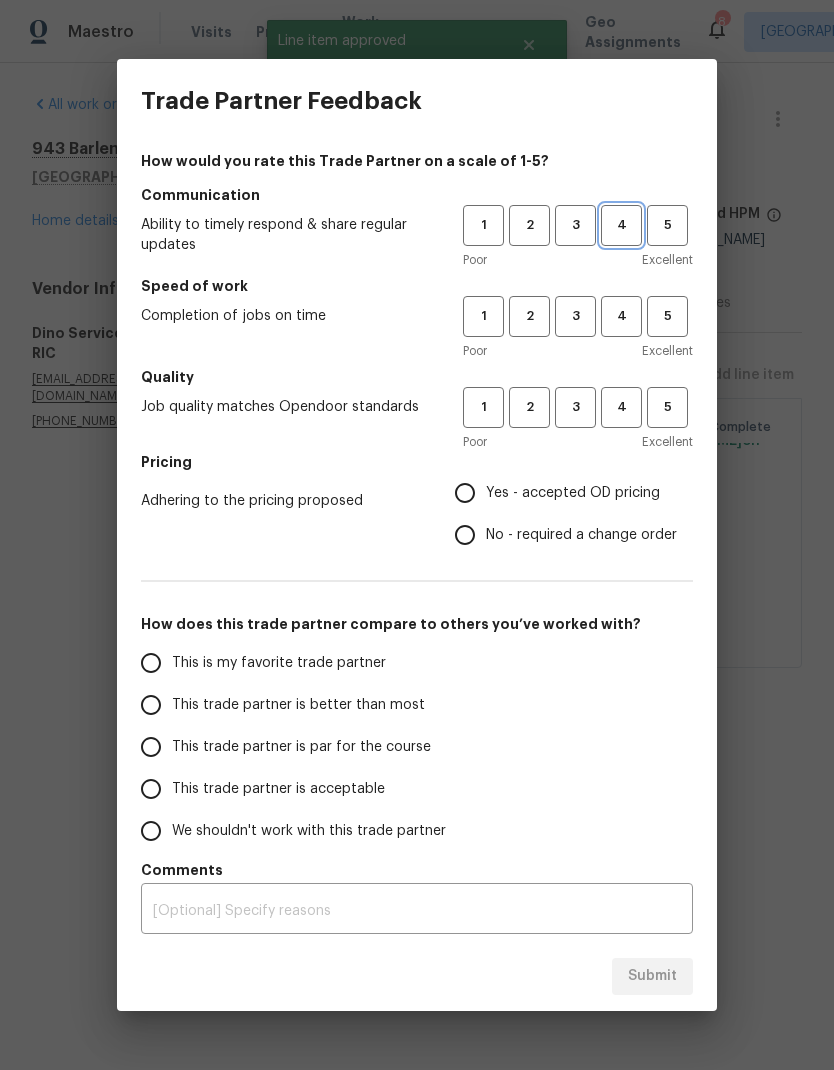 click on "4" at bounding box center (621, 225) 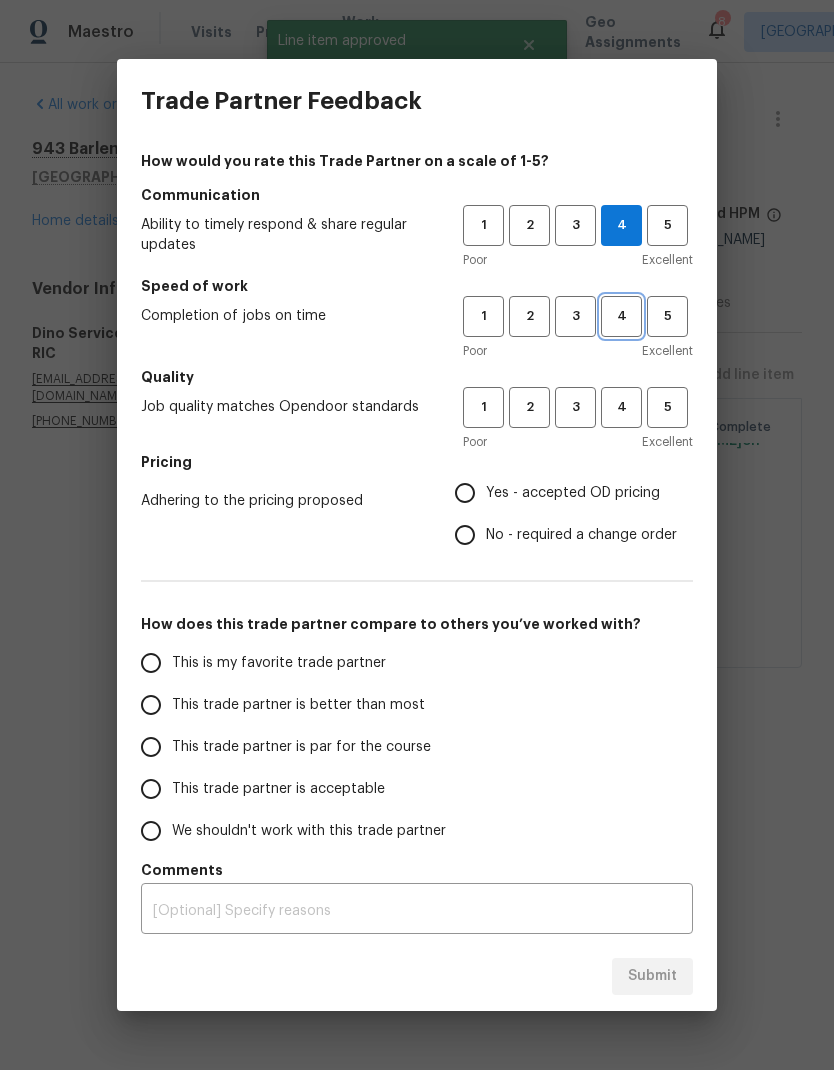 click on "4" at bounding box center (621, 316) 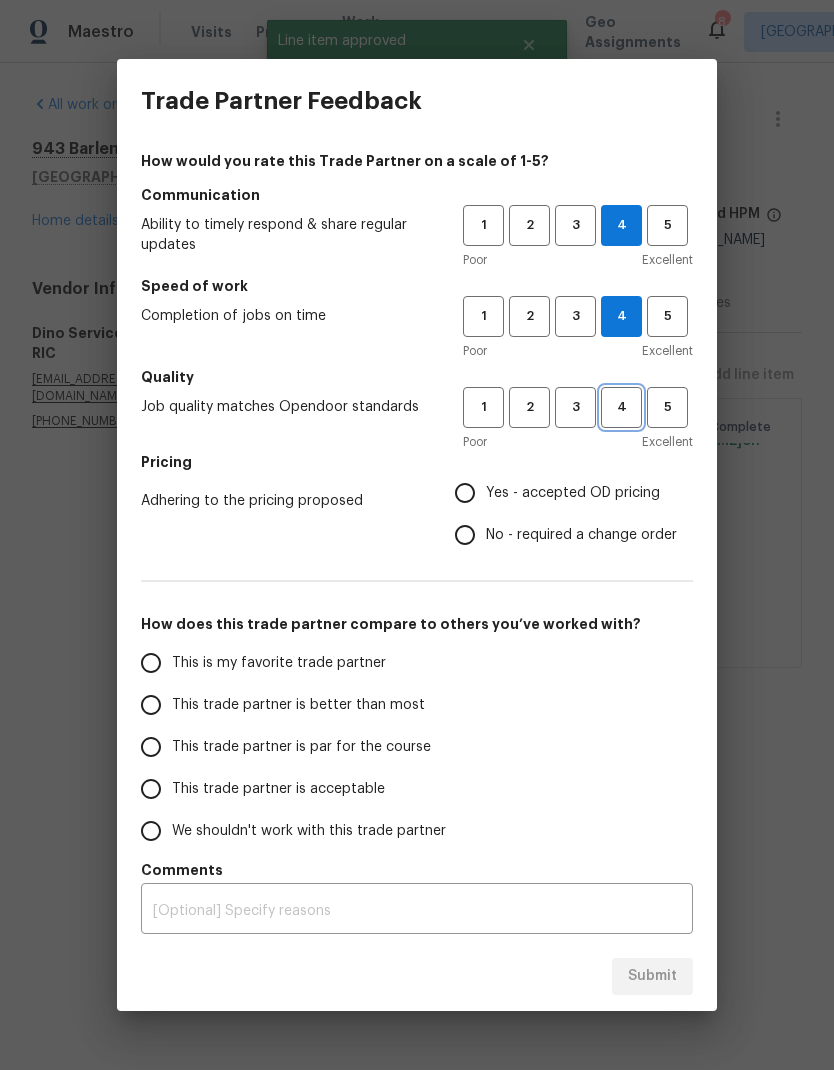 click on "4" at bounding box center [621, 407] 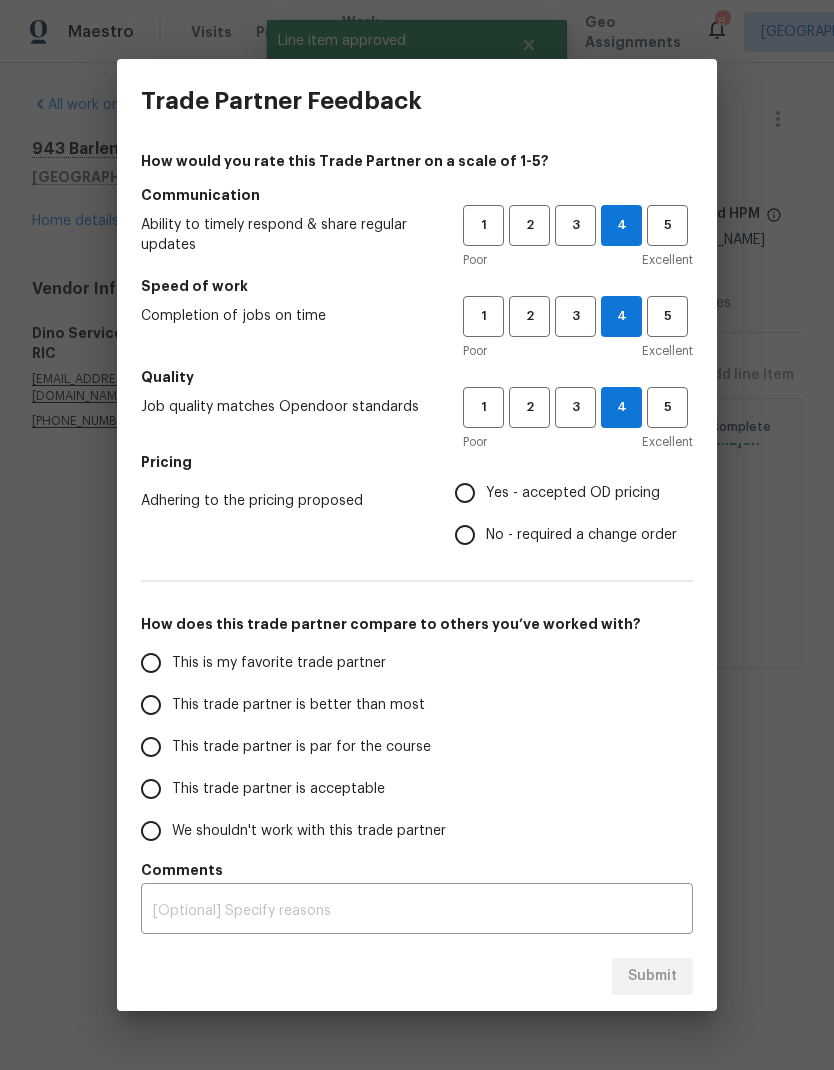 click on "Yes - accepted OD pricing" at bounding box center (573, 493) 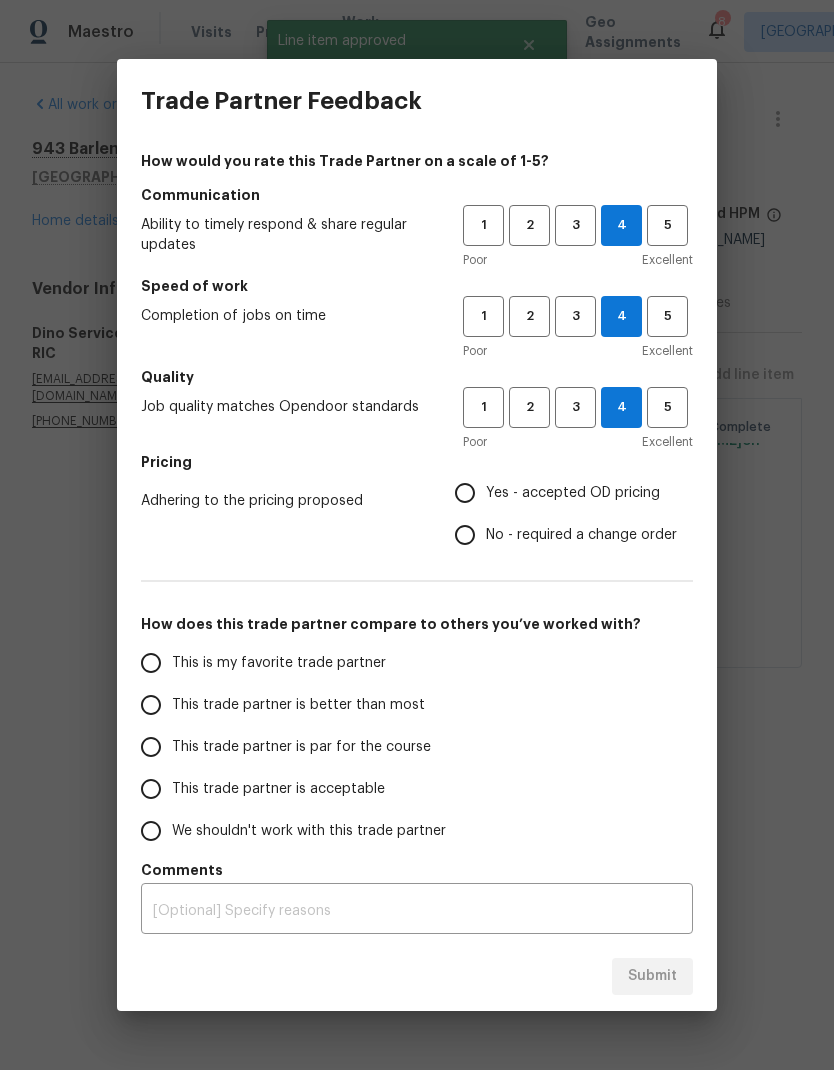 click on "Yes - accepted OD pricing" at bounding box center (465, 493) 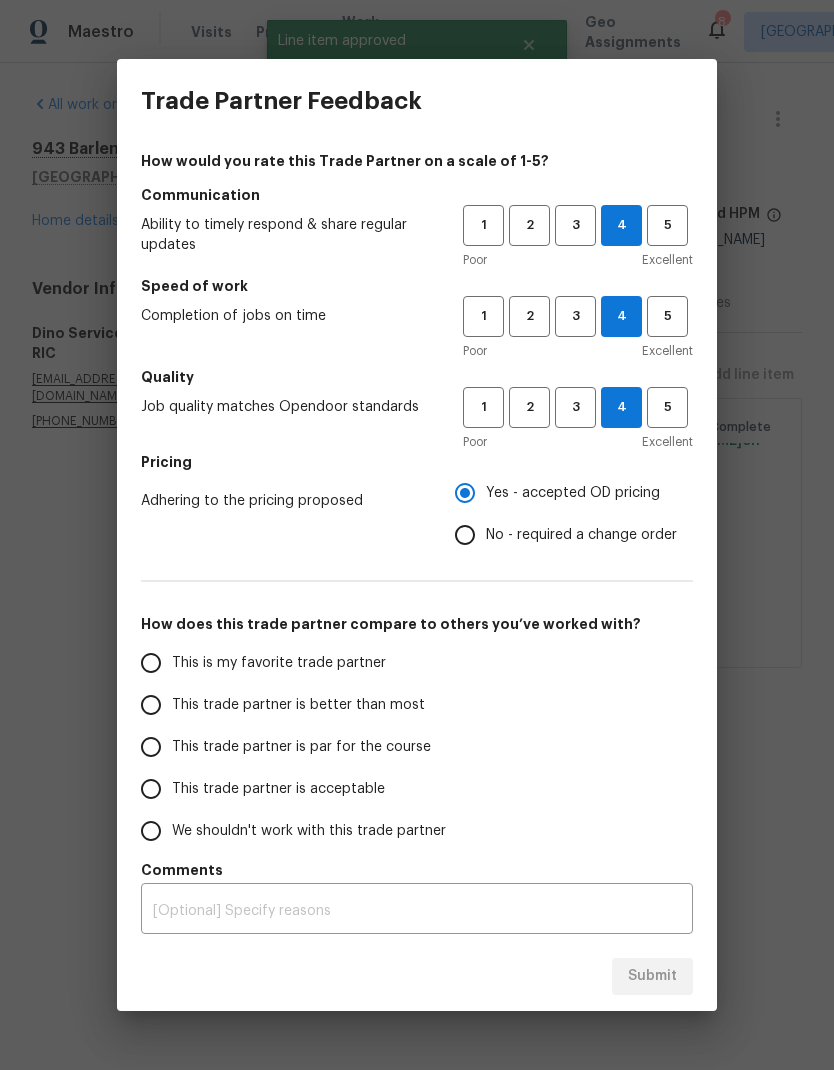 click on "This trade partner is better than most" at bounding box center [151, 705] 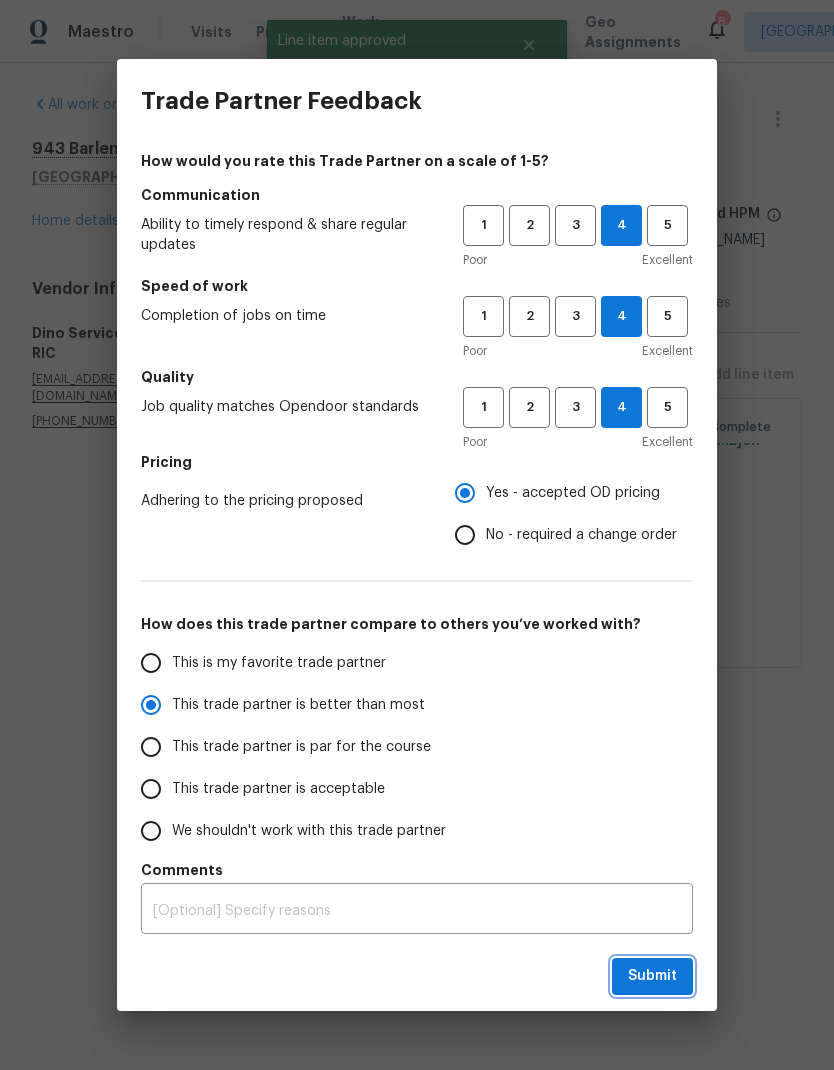 click on "Submit" at bounding box center (652, 976) 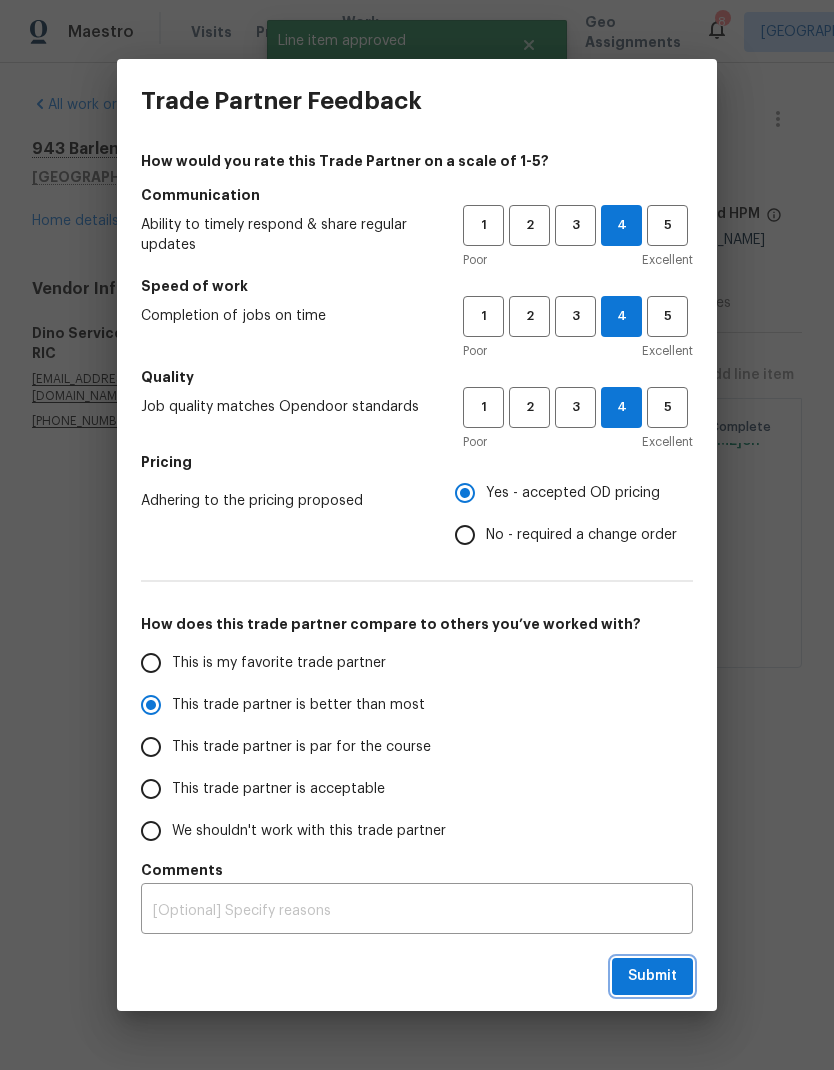 radio on "true" 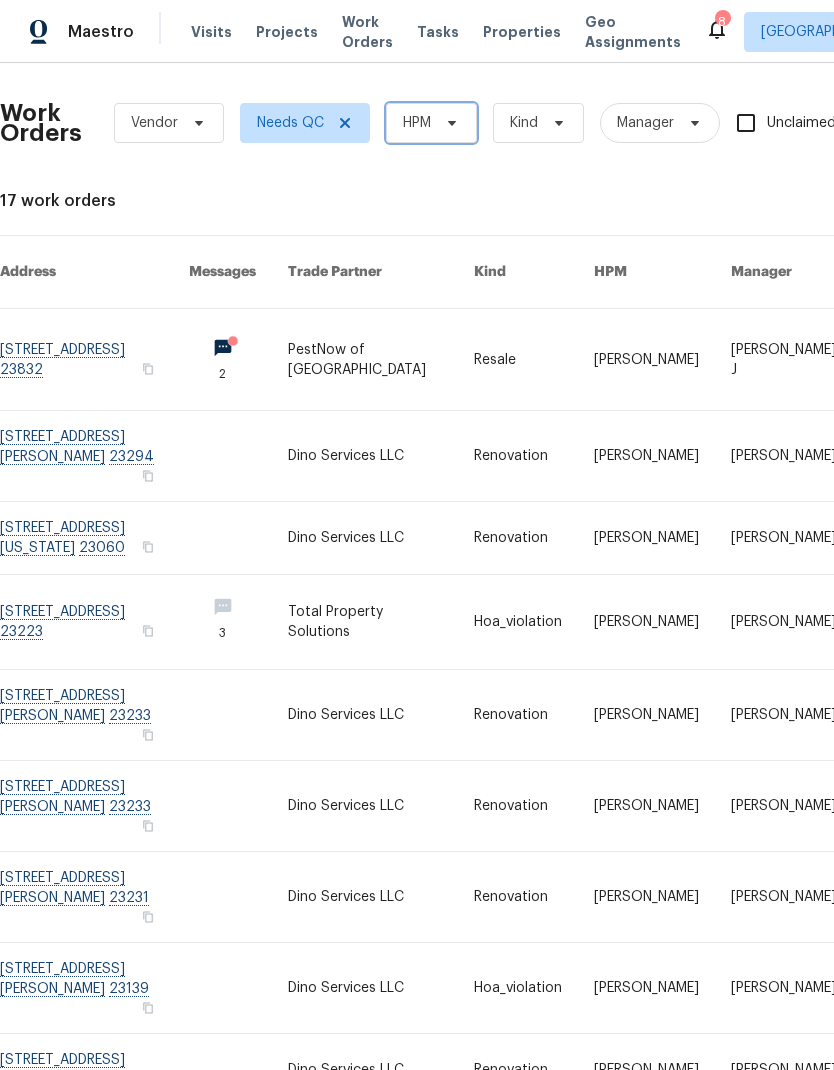 click on "HPM" at bounding box center [431, 123] 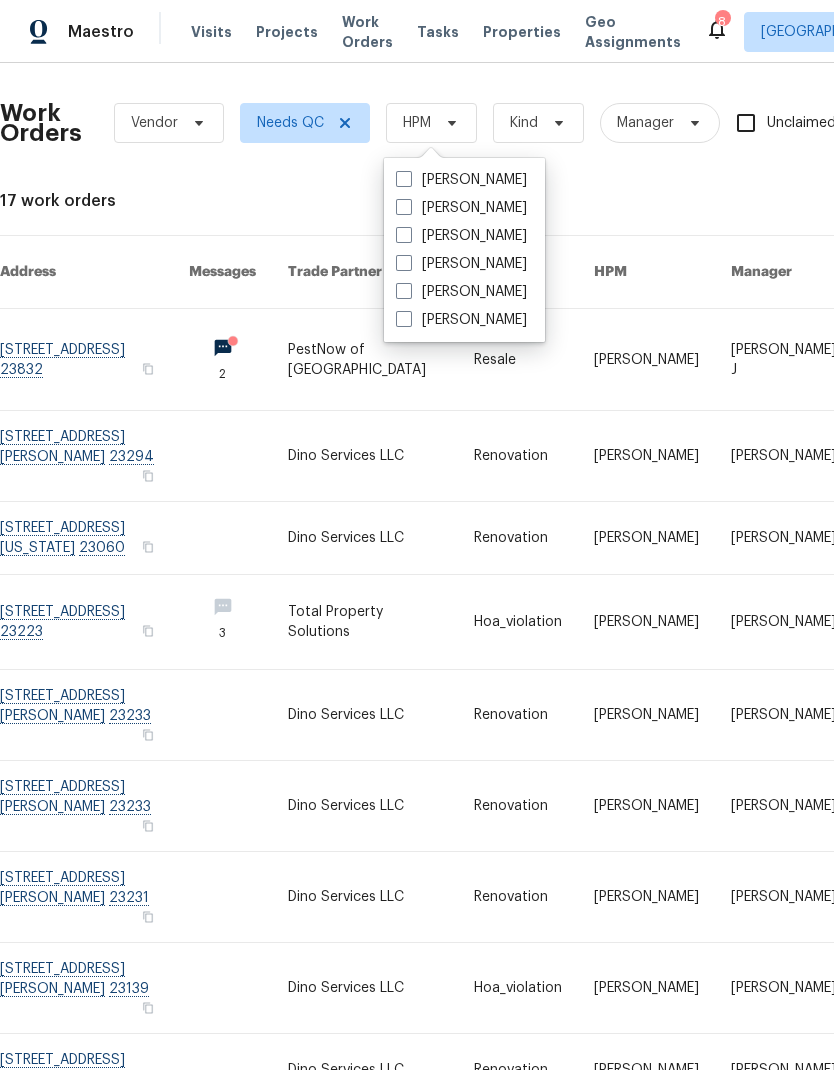 click on "[PERSON_NAME]" at bounding box center (461, 180) 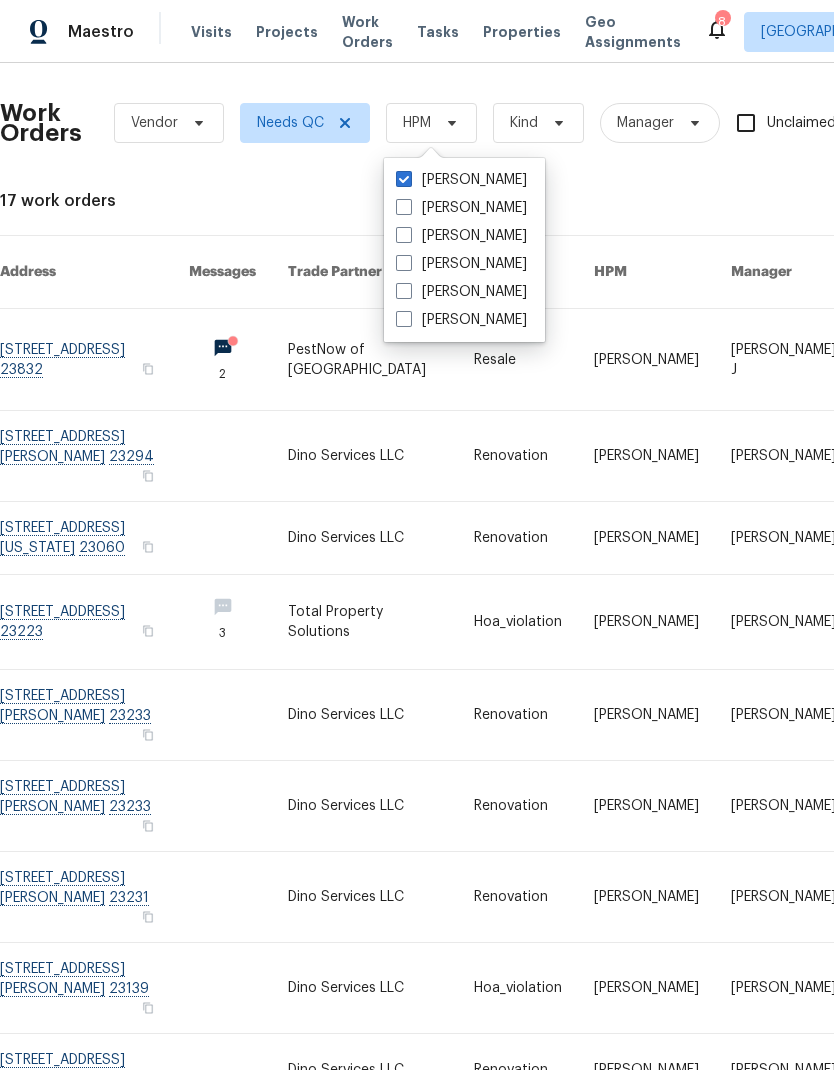 checkbox on "true" 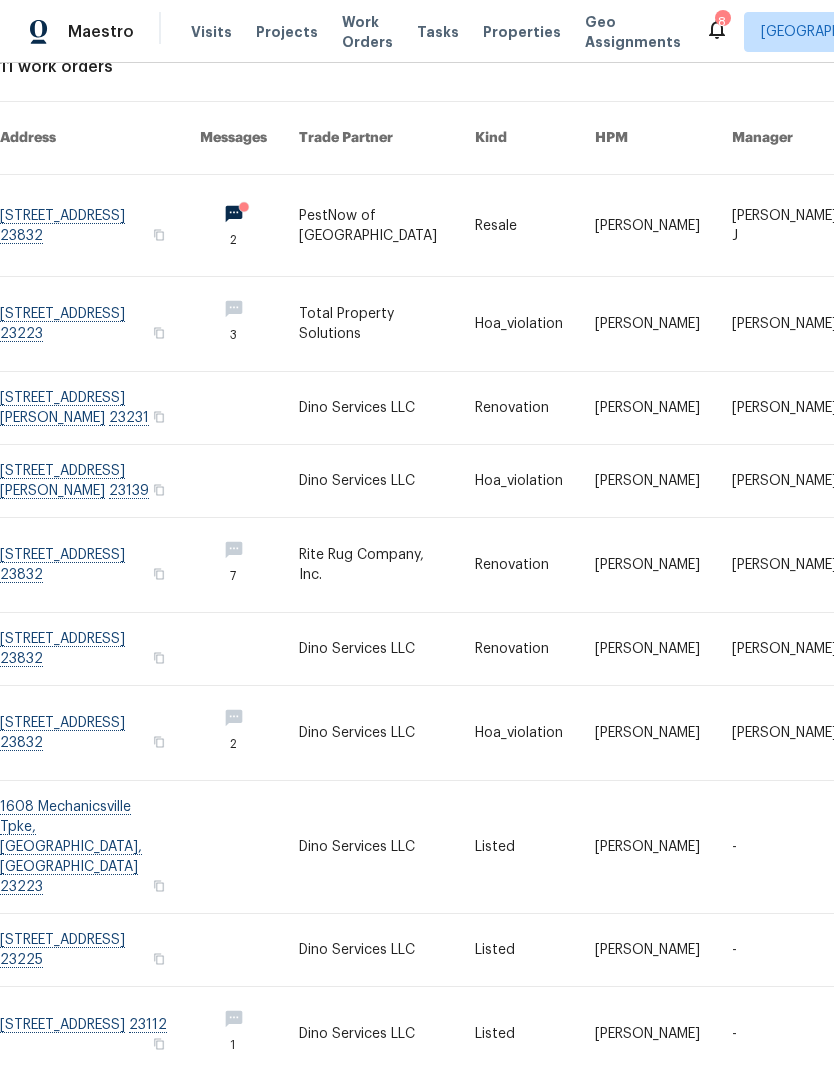 scroll, scrollTop: 134, scrollLeft: 0, axis: vertical 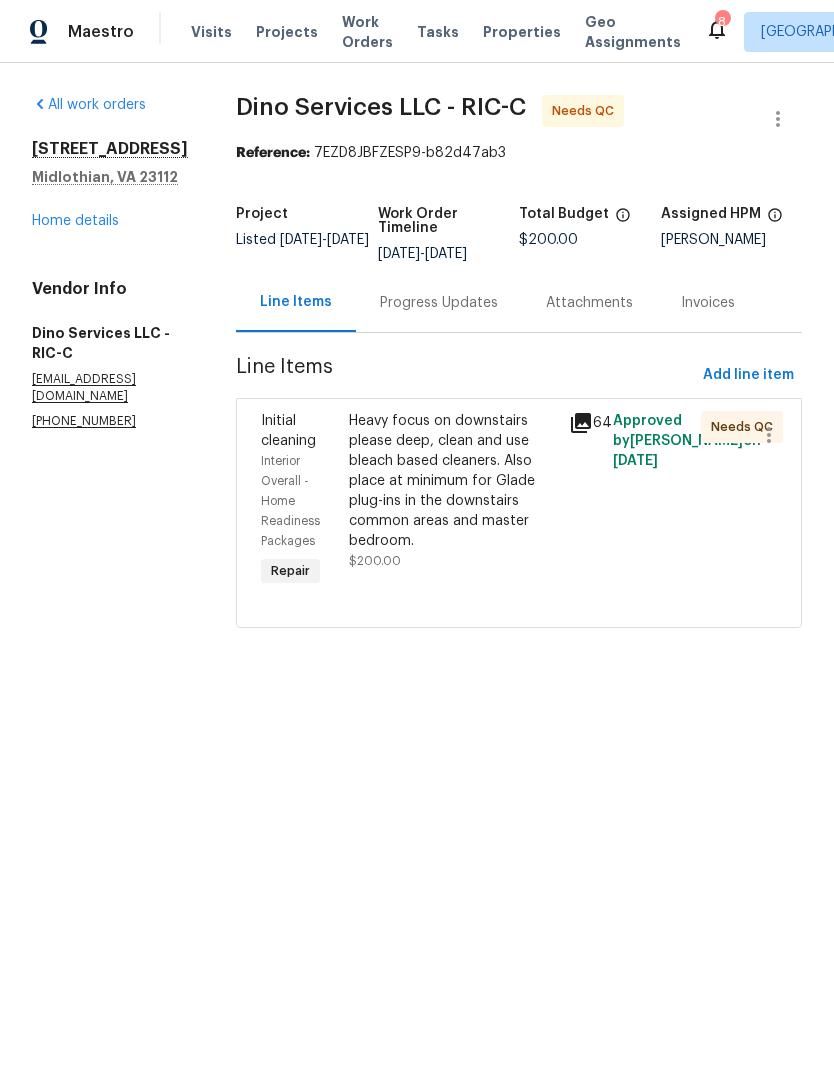 click 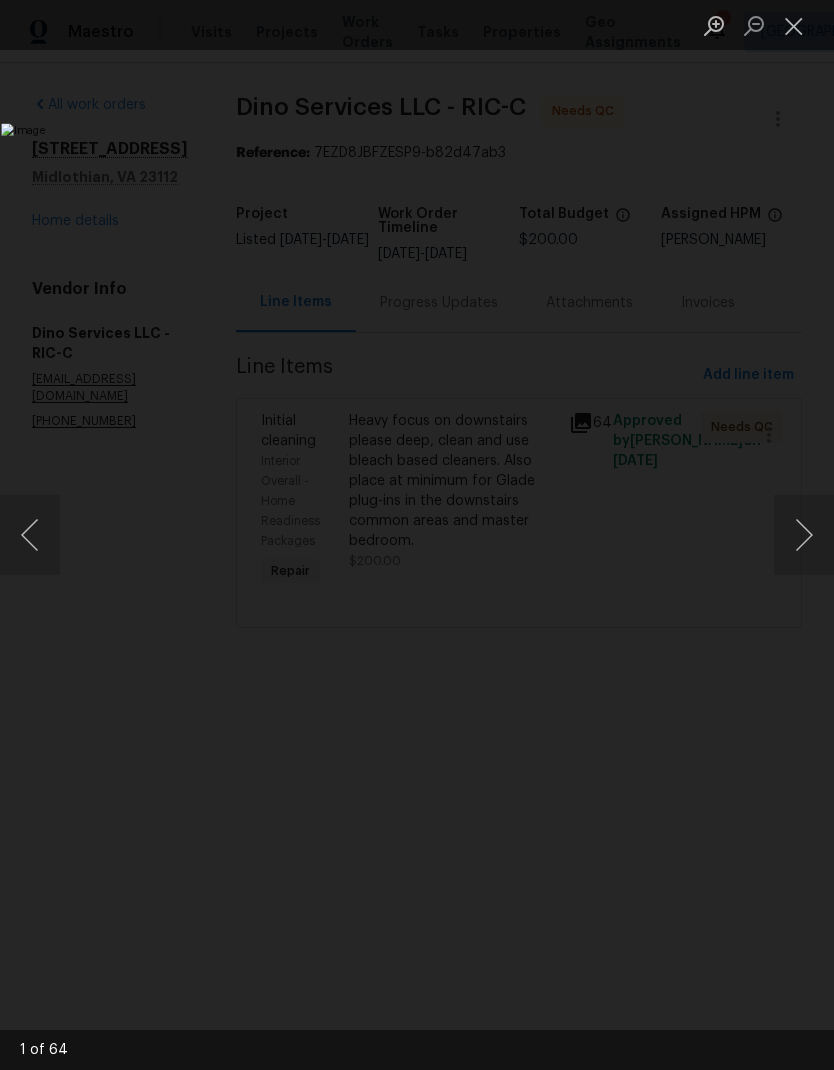 click at bounding box center (804, 535) 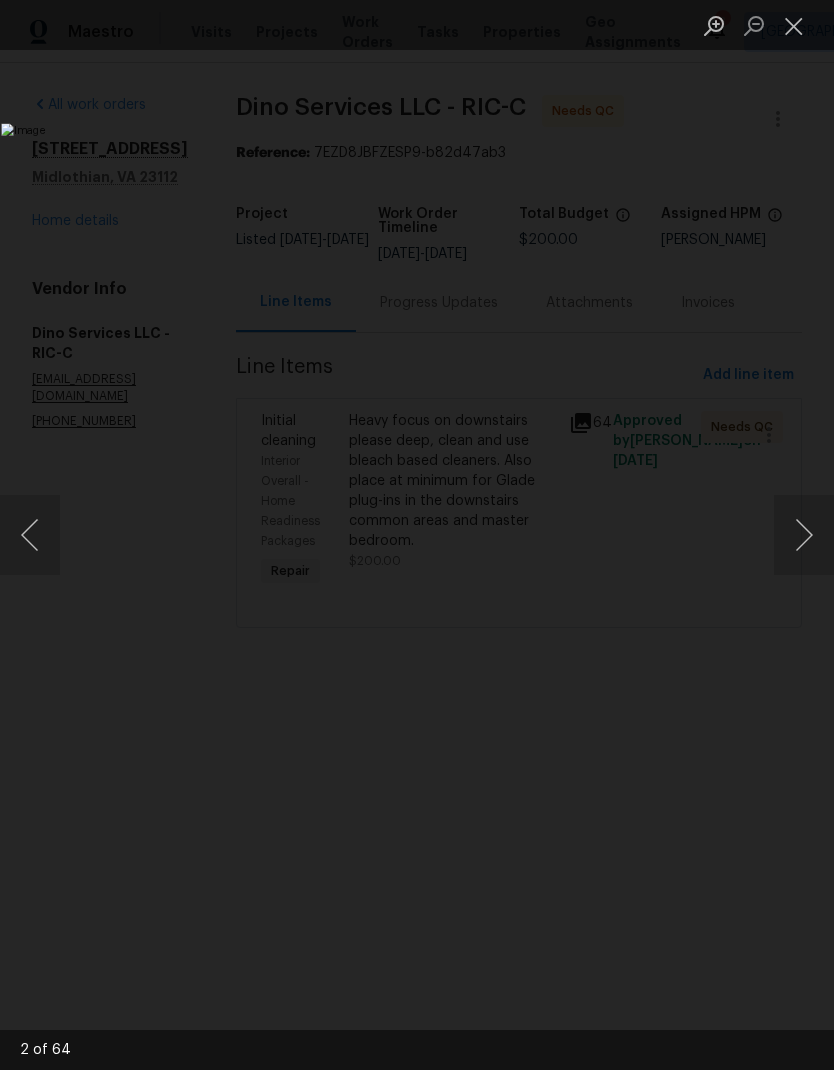 click at bounding box center (804, 535) 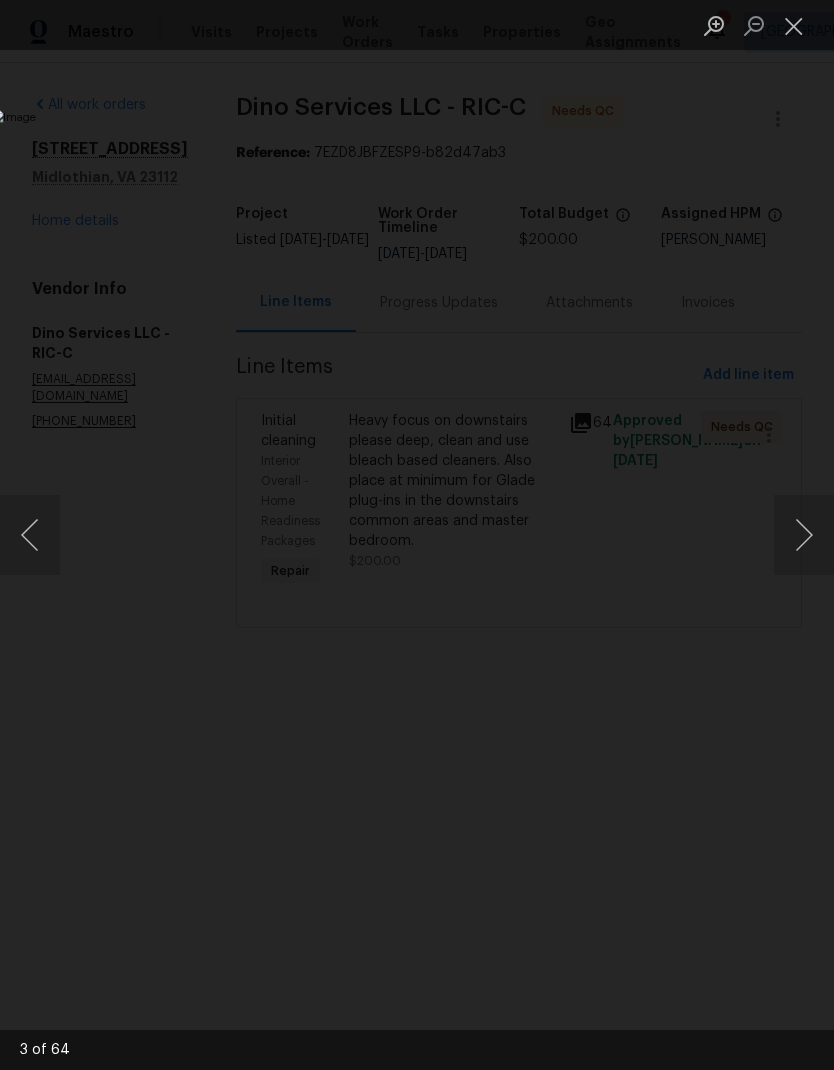 click at bounding box center (804, 535) 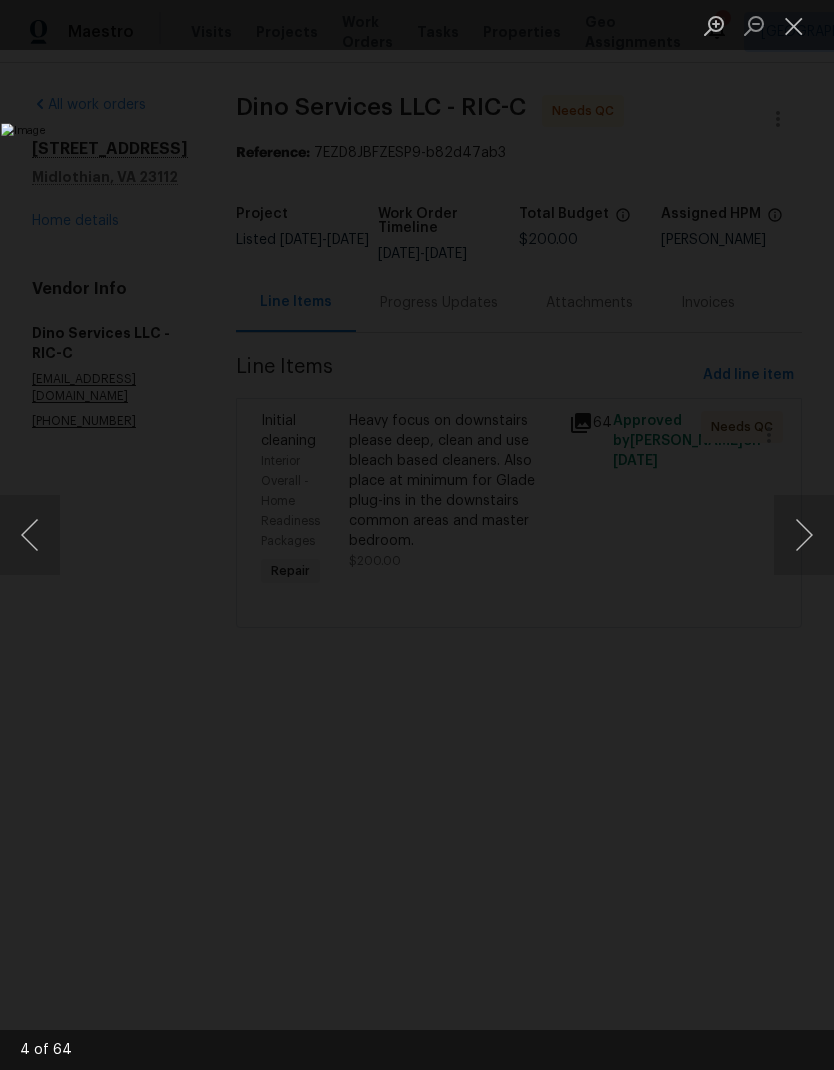 click at bounding box center [804, 535] 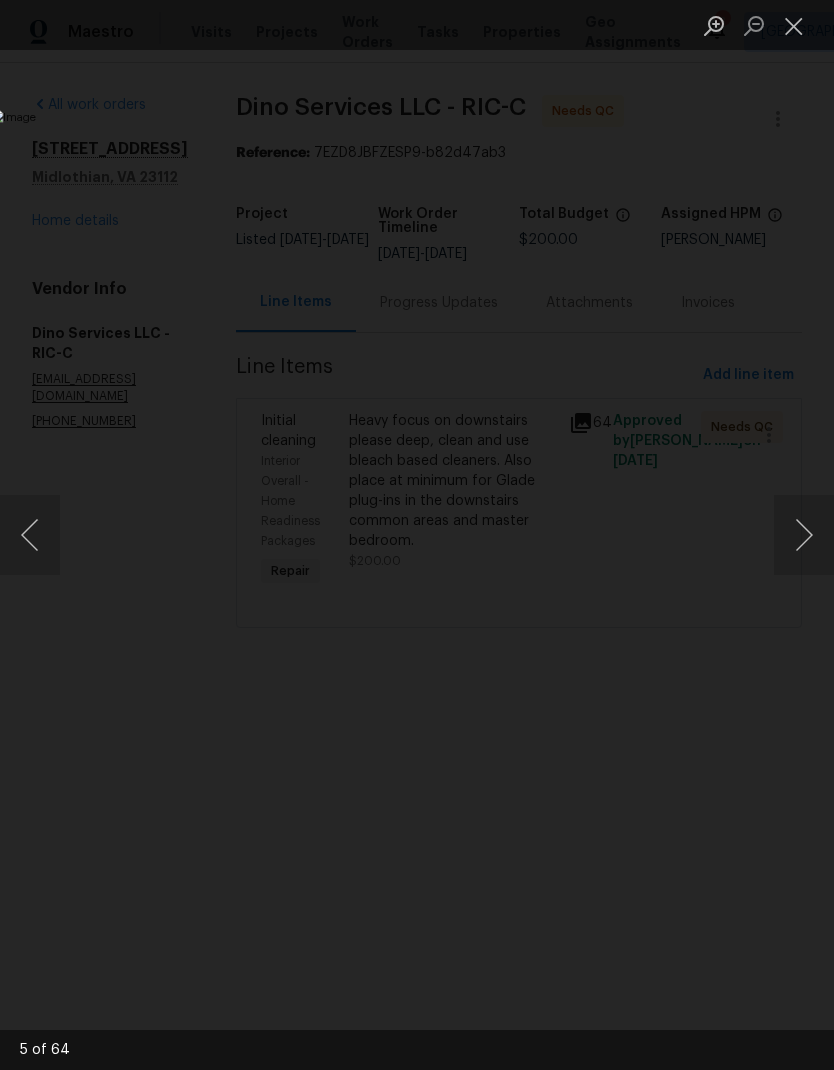 click at bounding box center [804, 535] 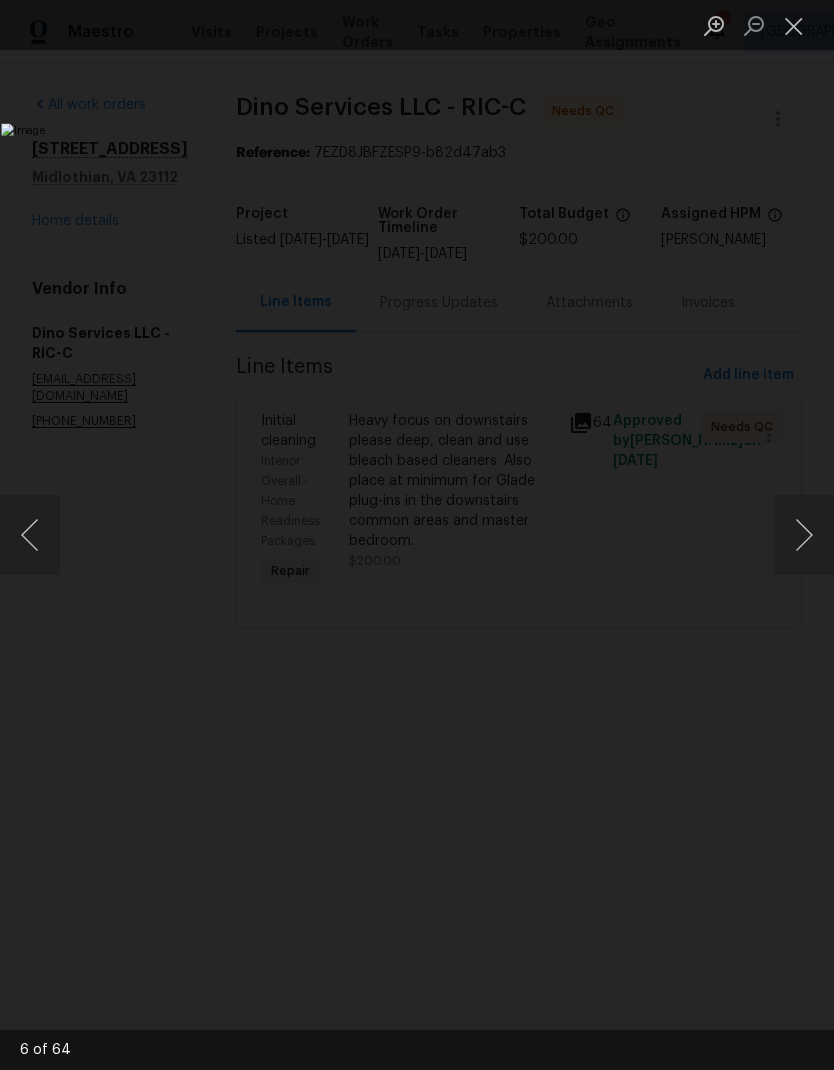click at bounding box center (804, 535) 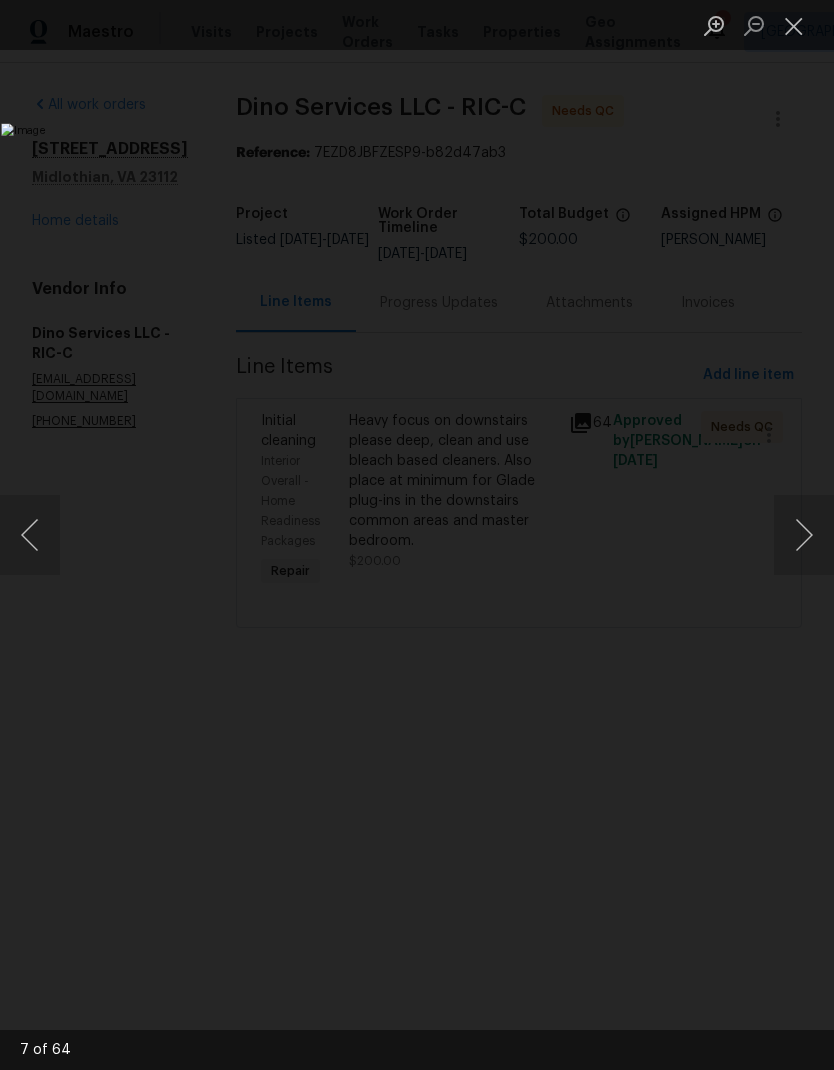 click at bounding box center (804, 535) 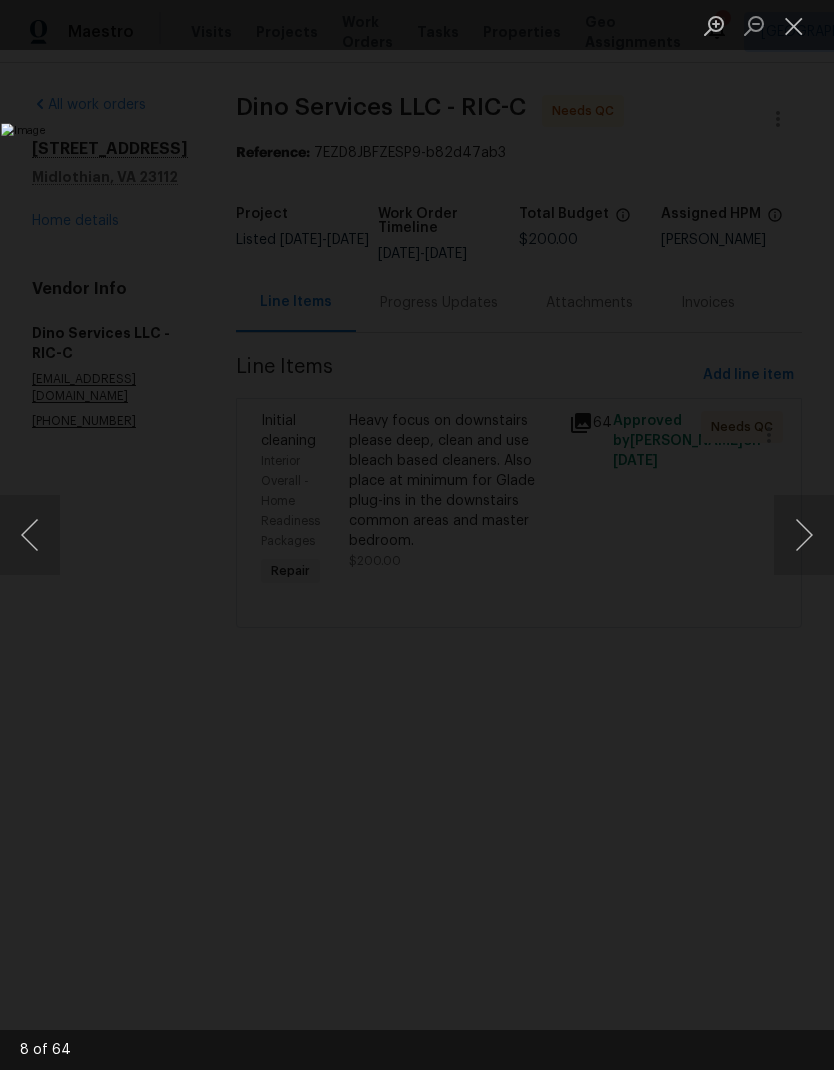 click at bounding box center [804, 535] 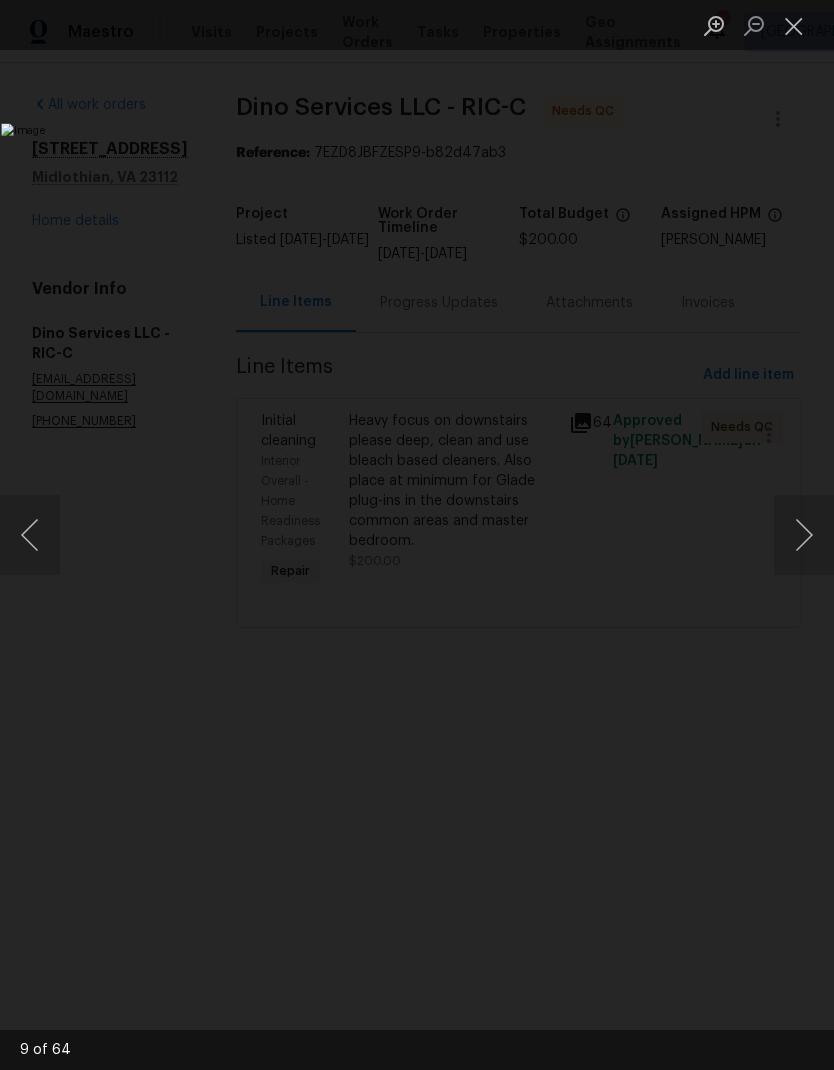 click at bounding box center [804, 535] 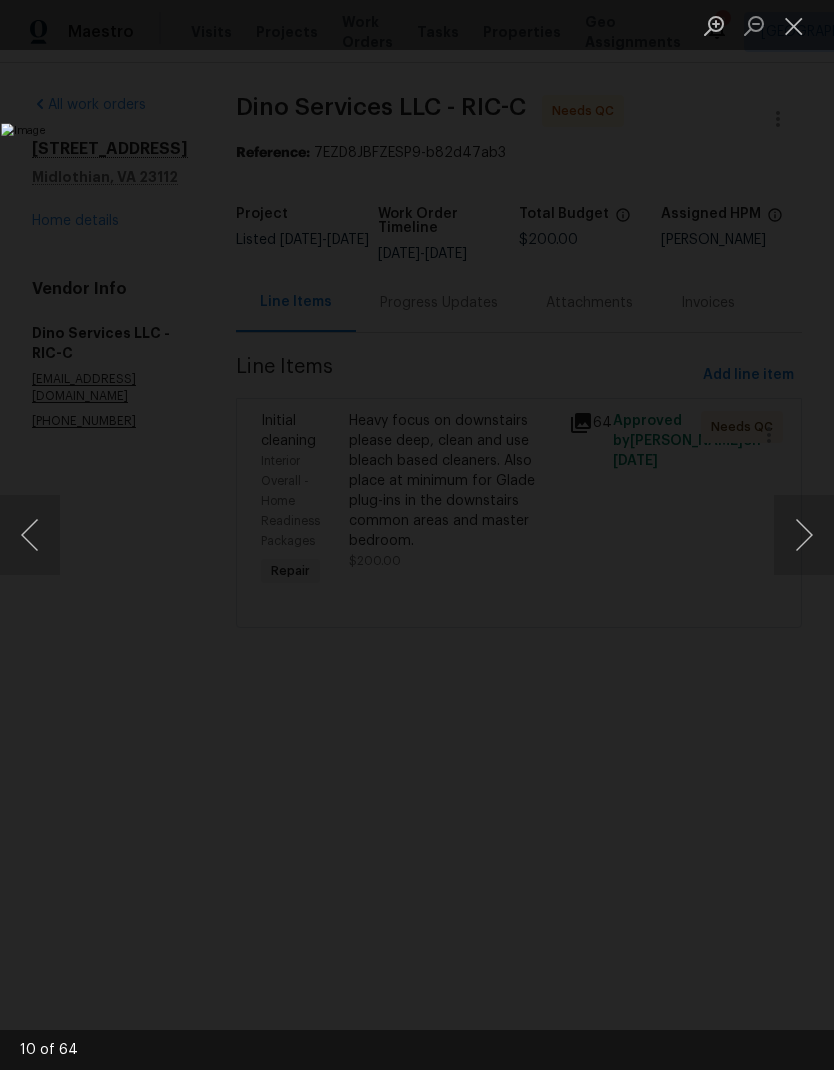 click at bounding box center (804, 535) 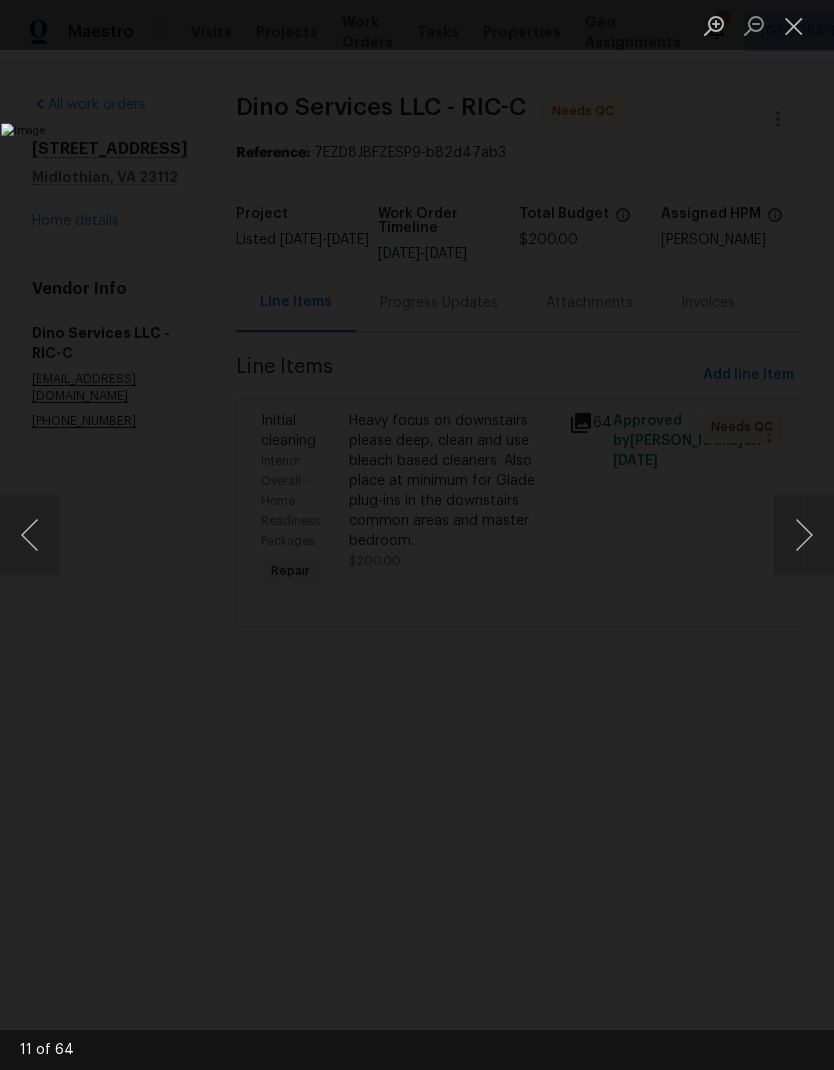 click at bounding box center [804, 535] 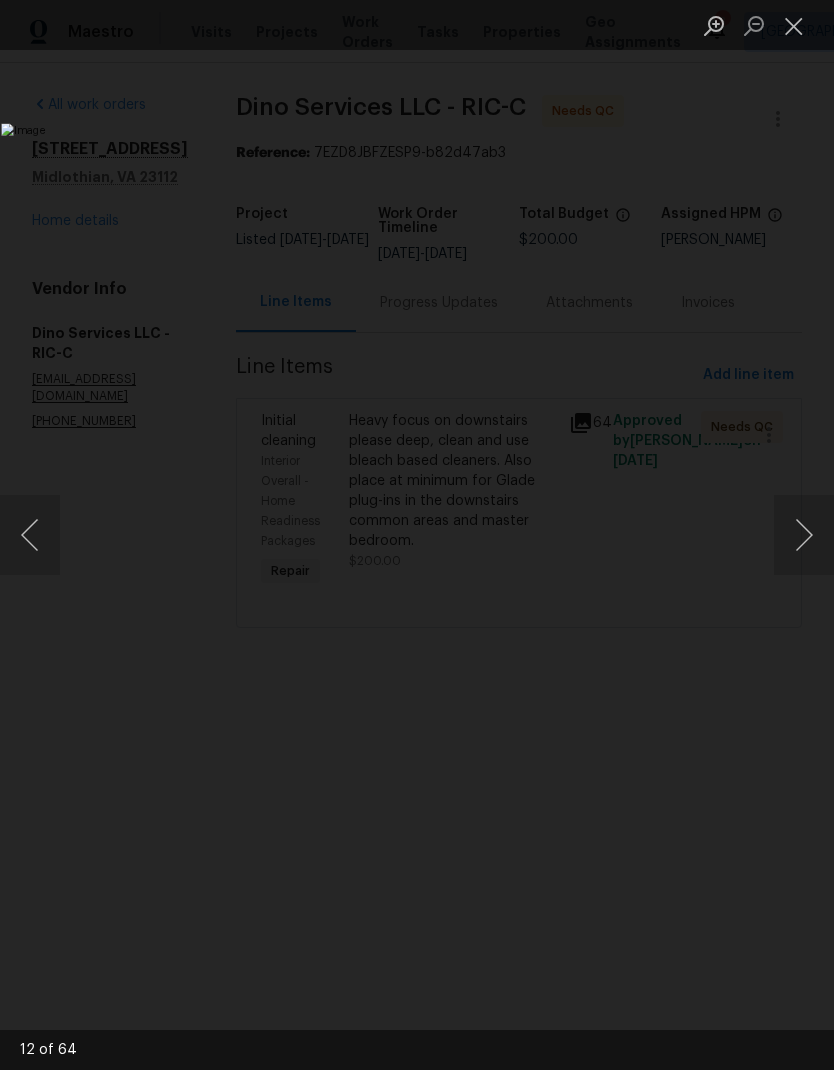 click at bounding box center (804, 535) 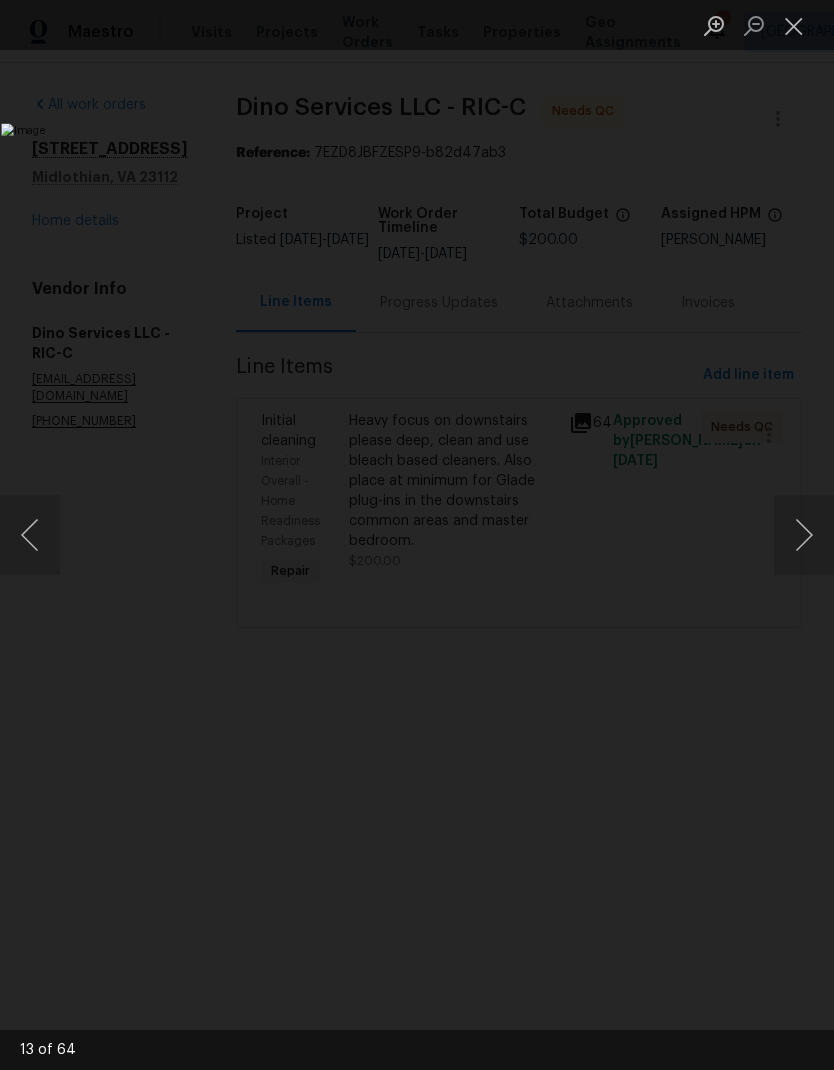 click at bounding box center [804, 535] 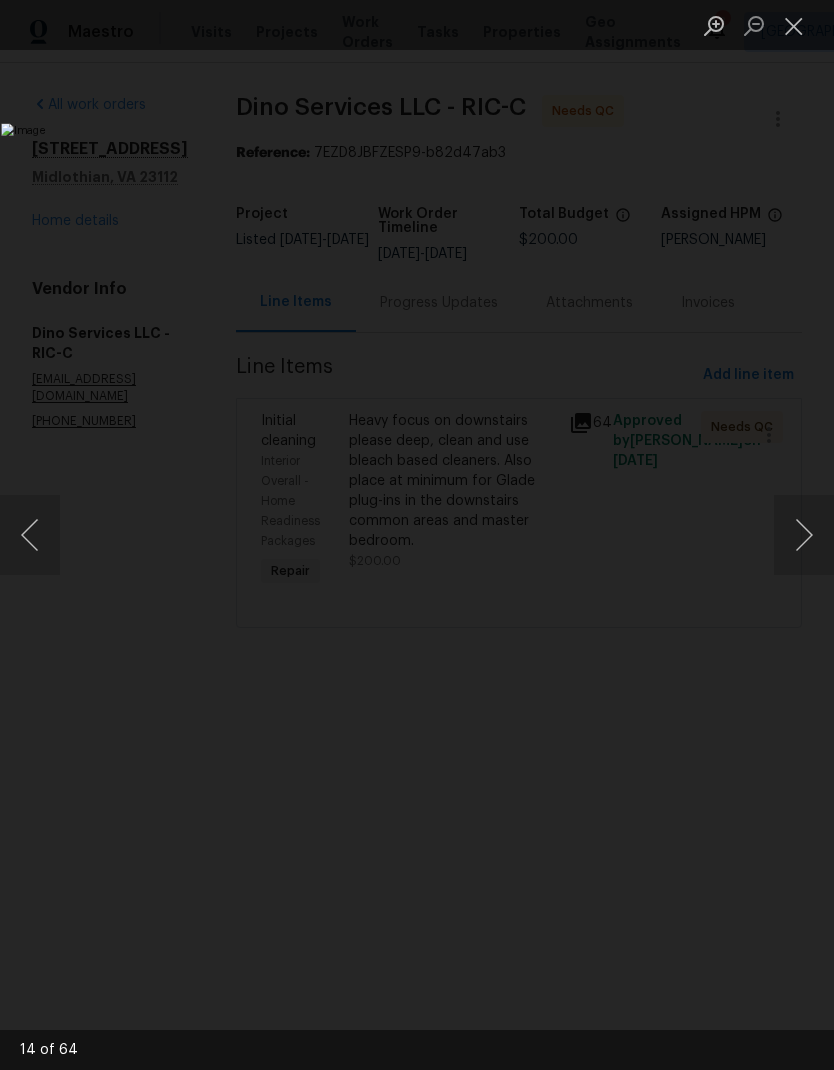 click at bounding box center [804, 535] 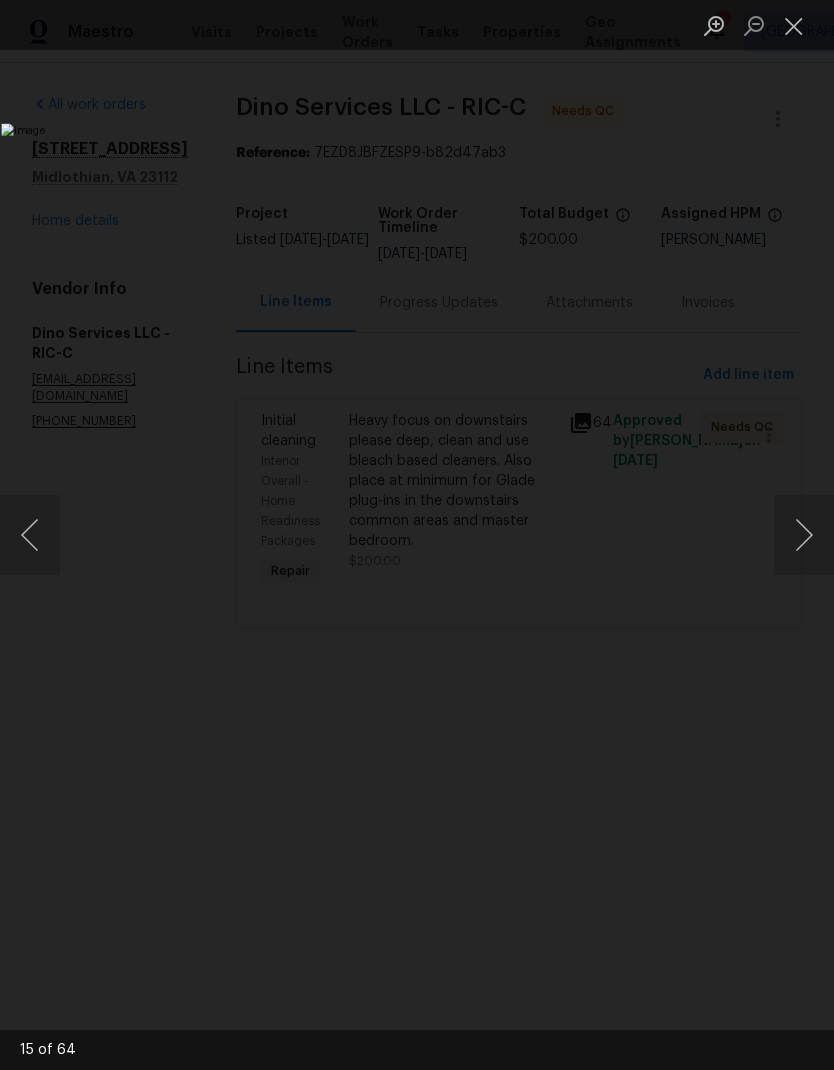 click at bounding box center (804, 535) 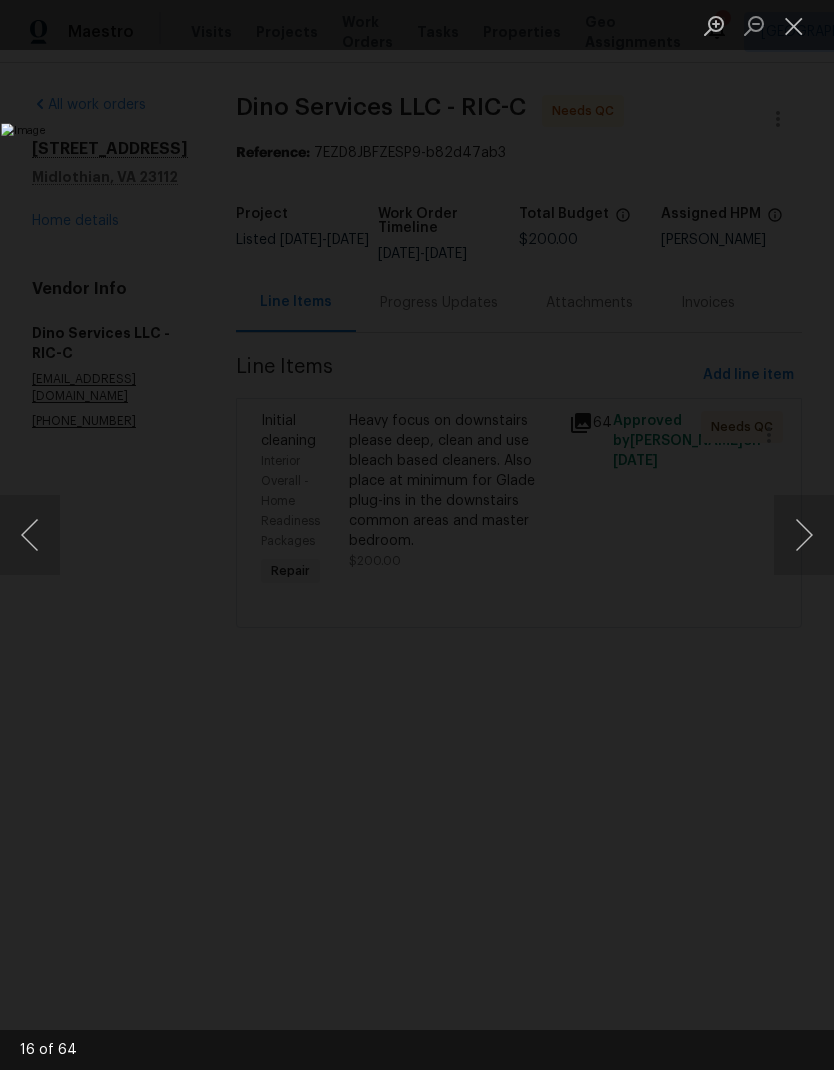 click at bounding box center (804, 535) 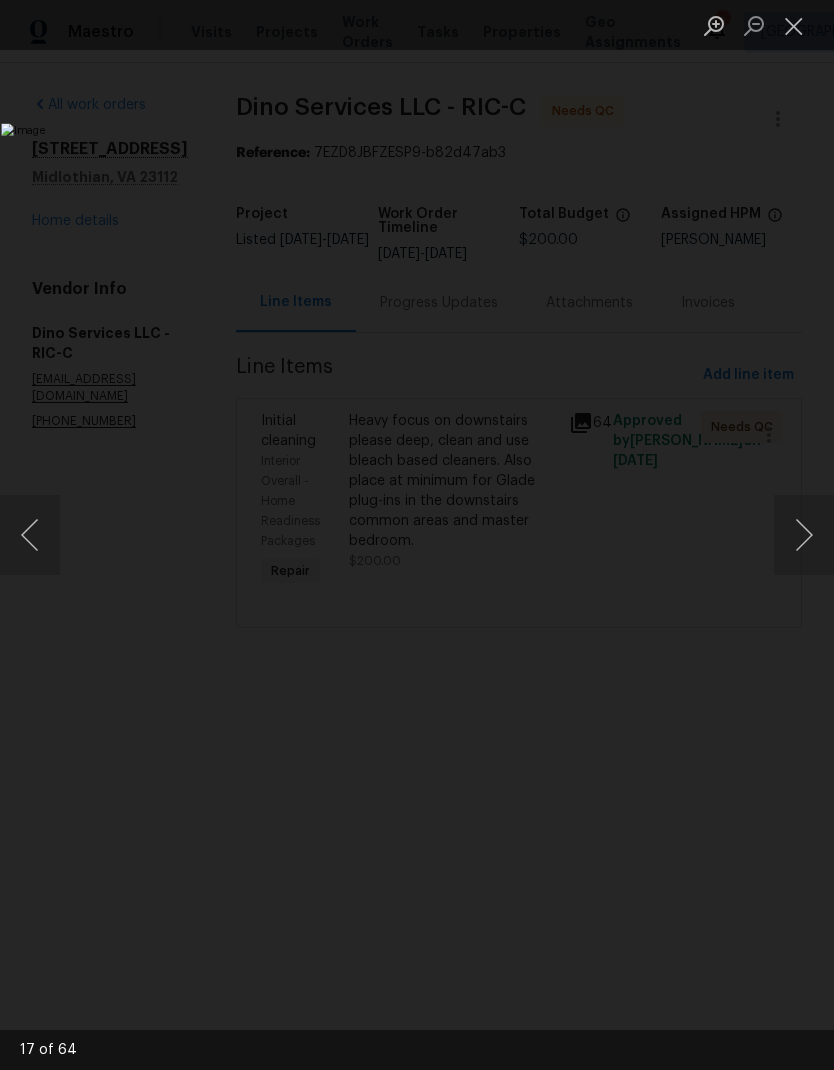 click at bounding box center [804, 535] 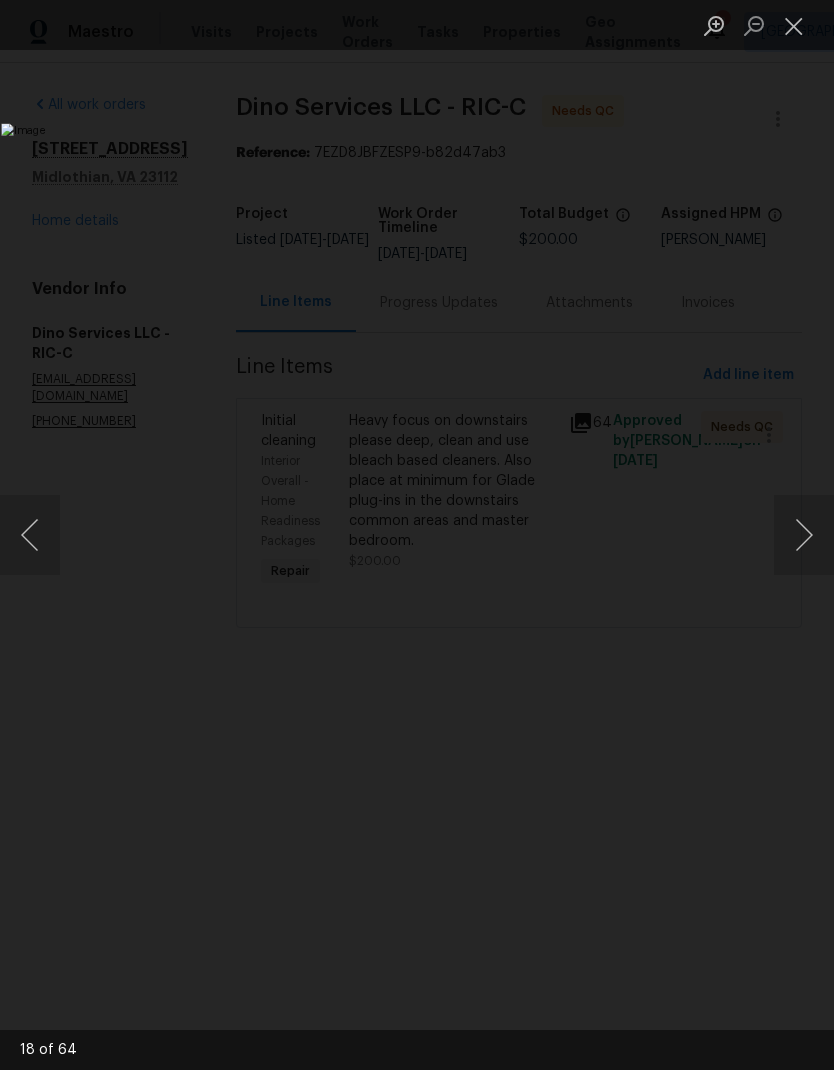 click at bounding box center [804, 535] 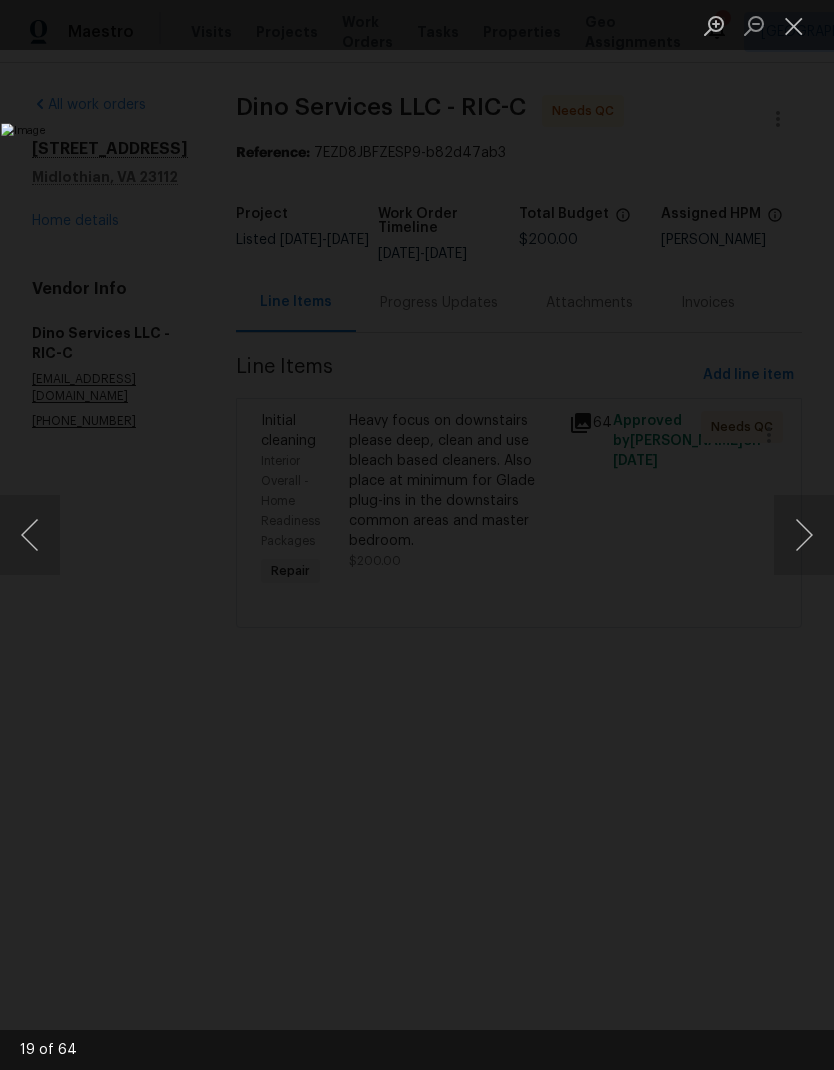 click at bounding box center (804, 535) 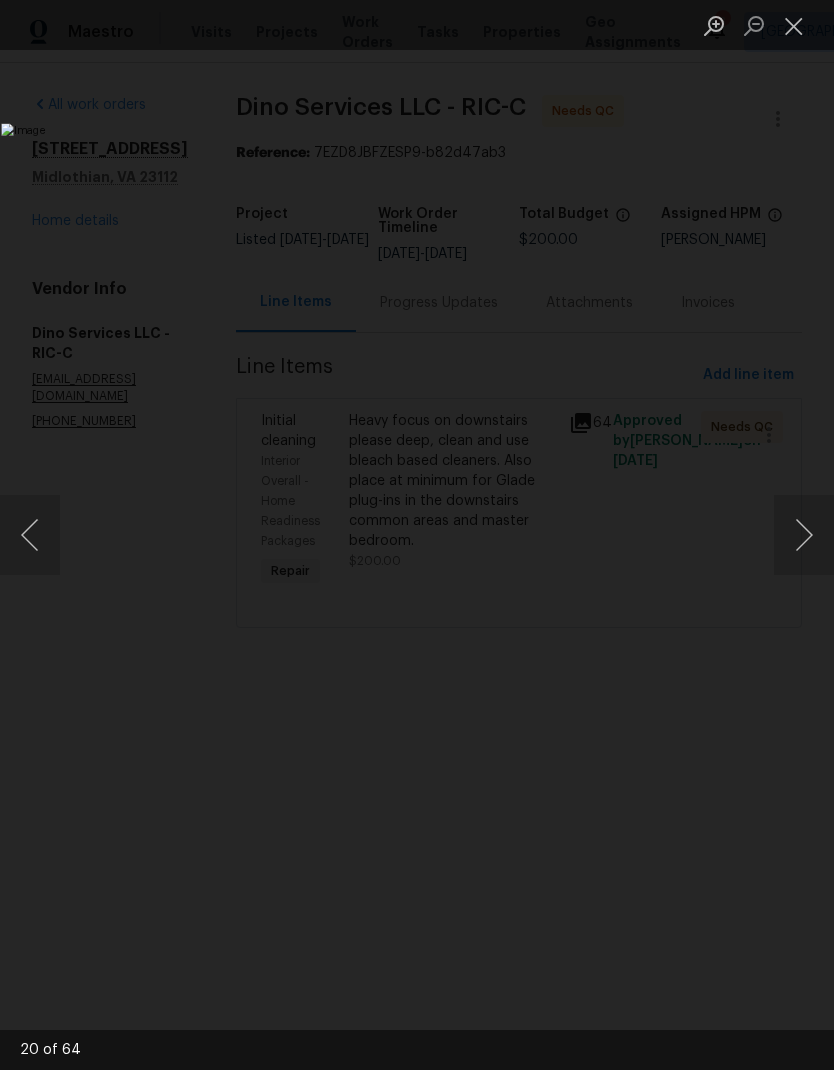 click at bounding box center (804, 535) 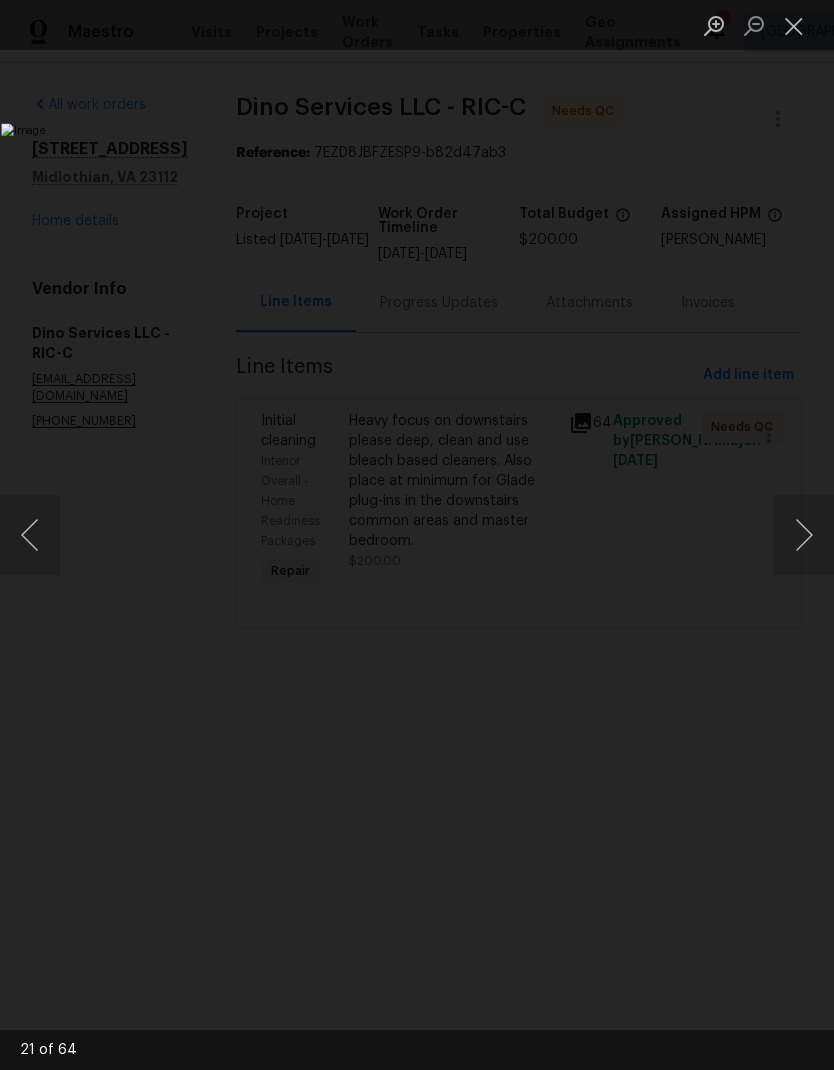 click at bounding box center (804, 535) 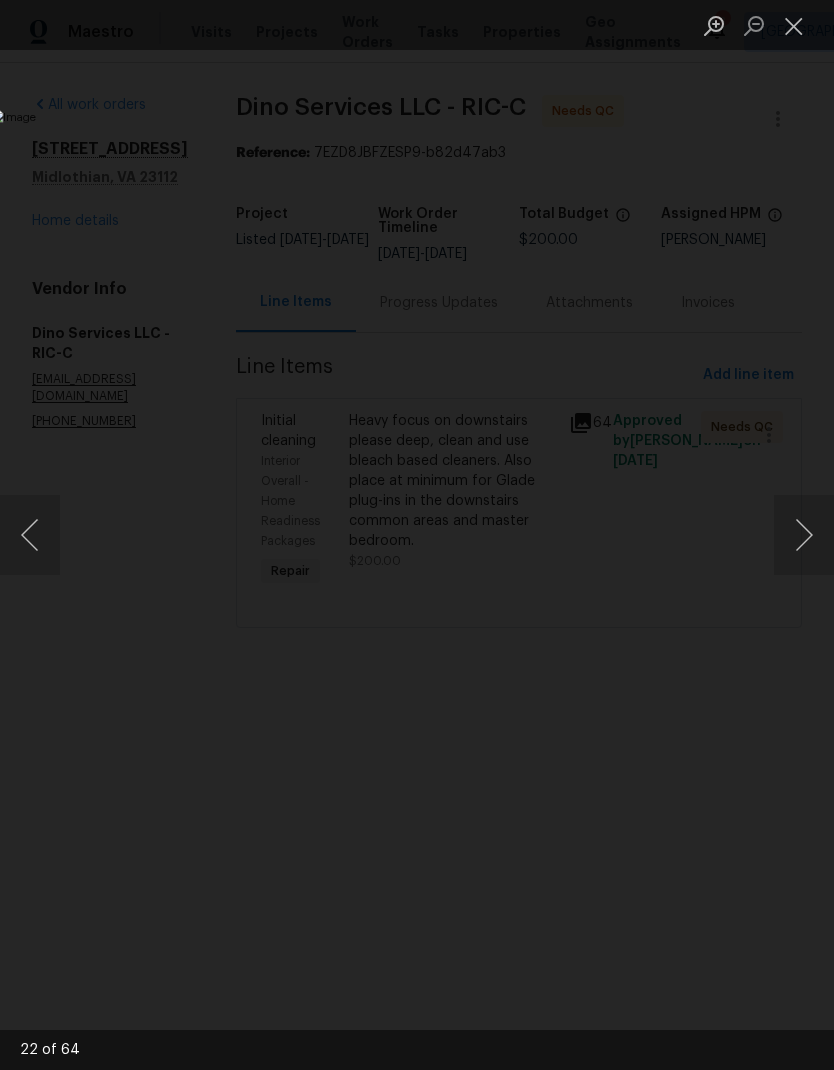 click at bounding box center [804, 535] 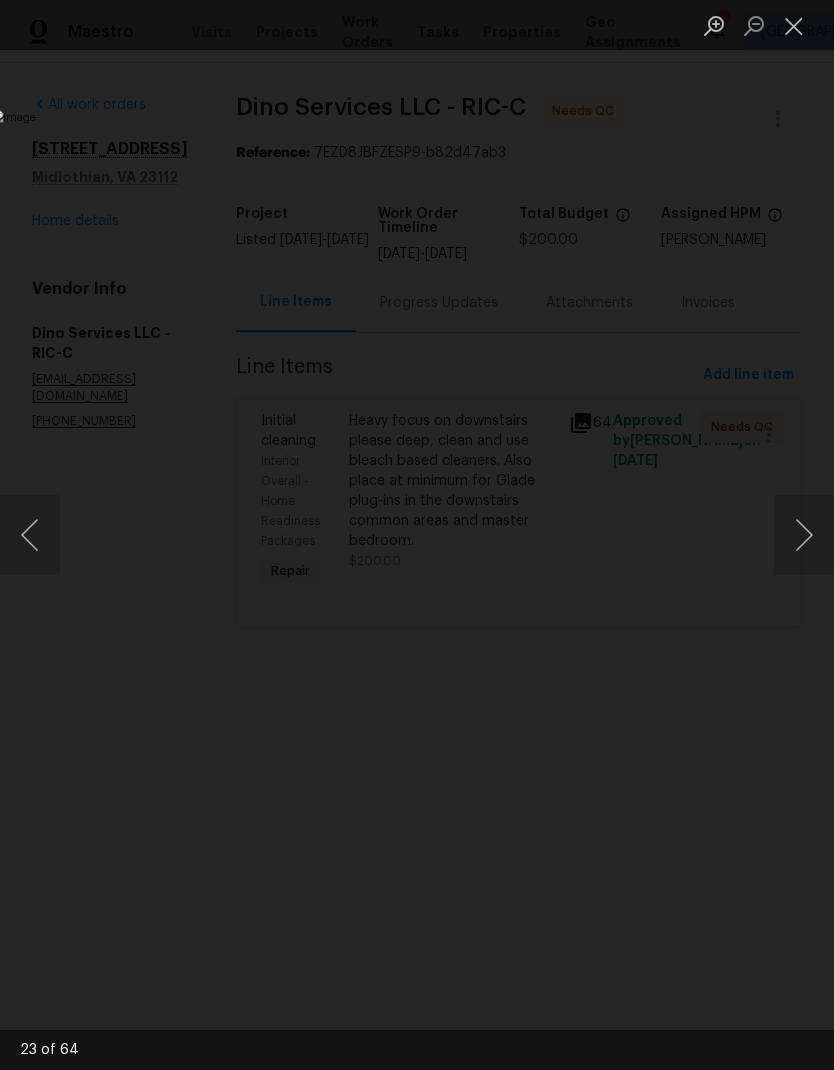 click at bounding box center [804, 535] 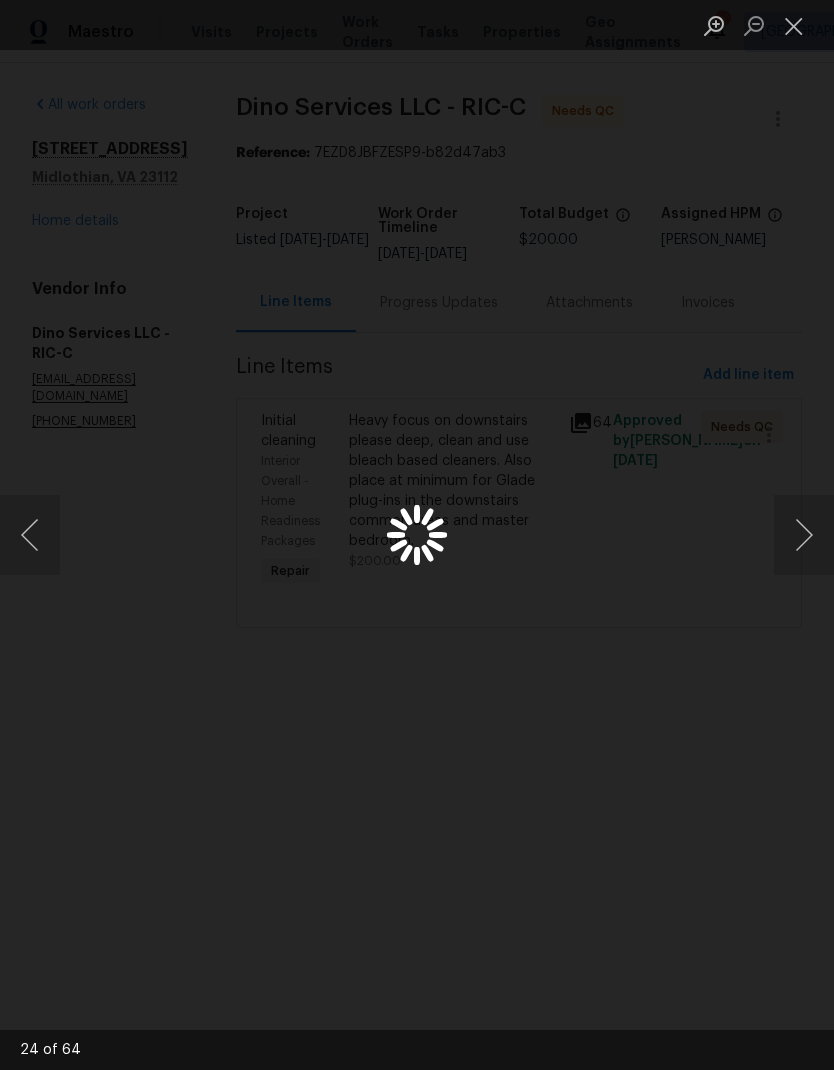 click at bounding box center (804, 535) 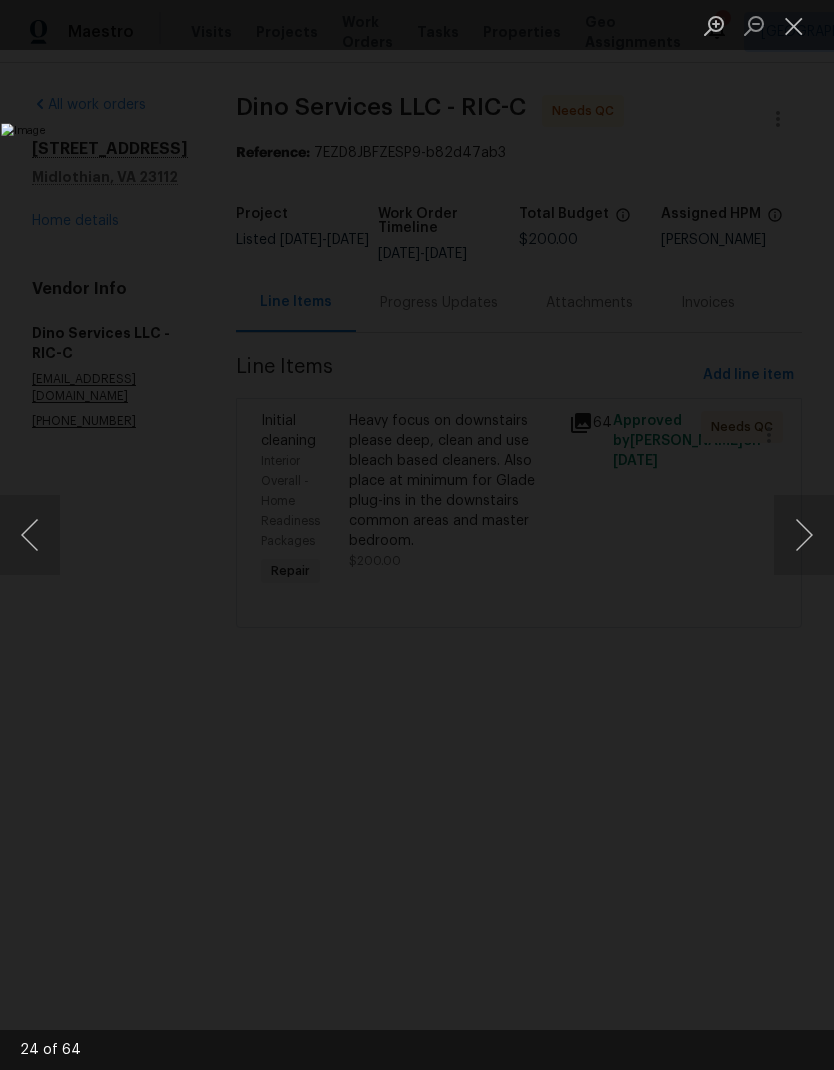 click at bounding box center (804, 535) 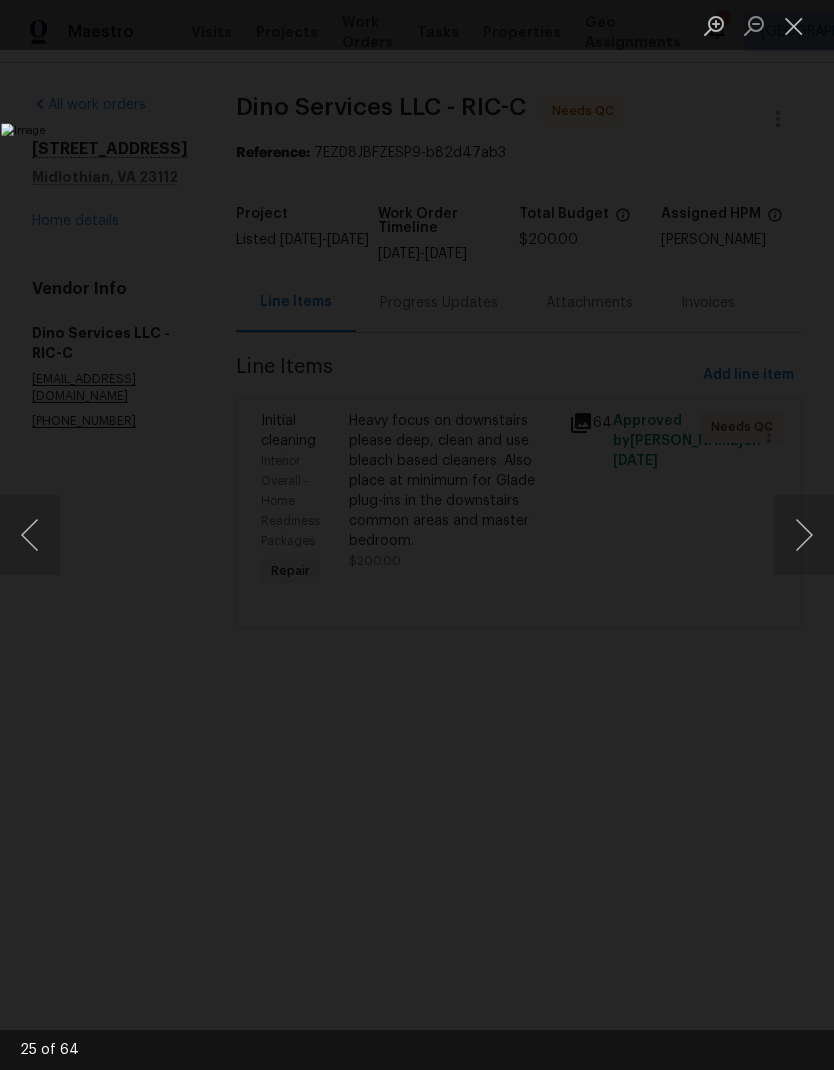click at bounding box center [804, 535] 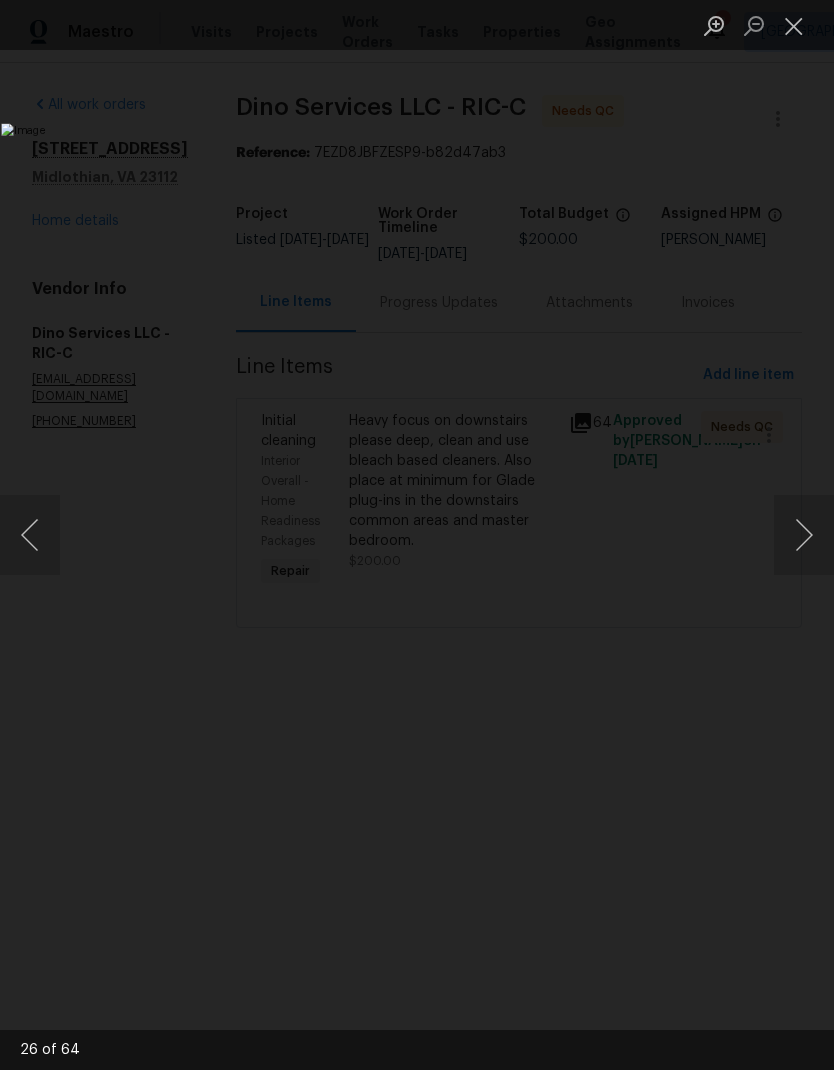 click at bounding box center (804, 535) 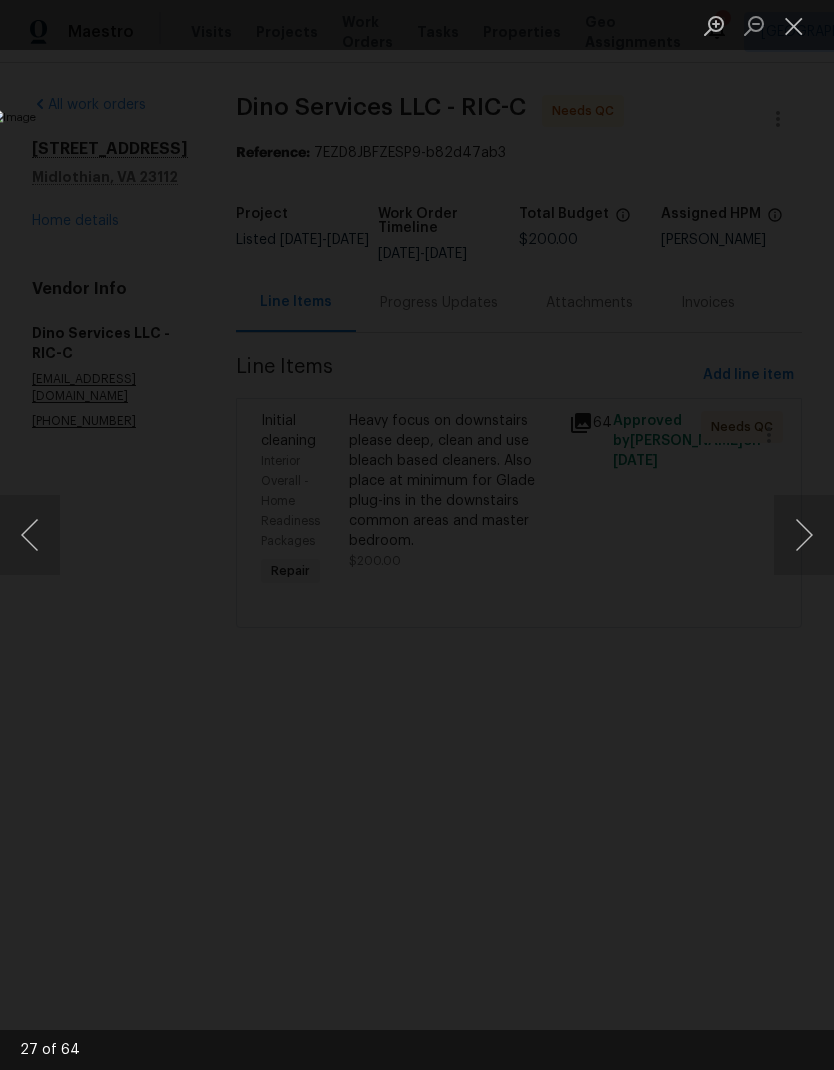 click at bounding box center (804, 535) 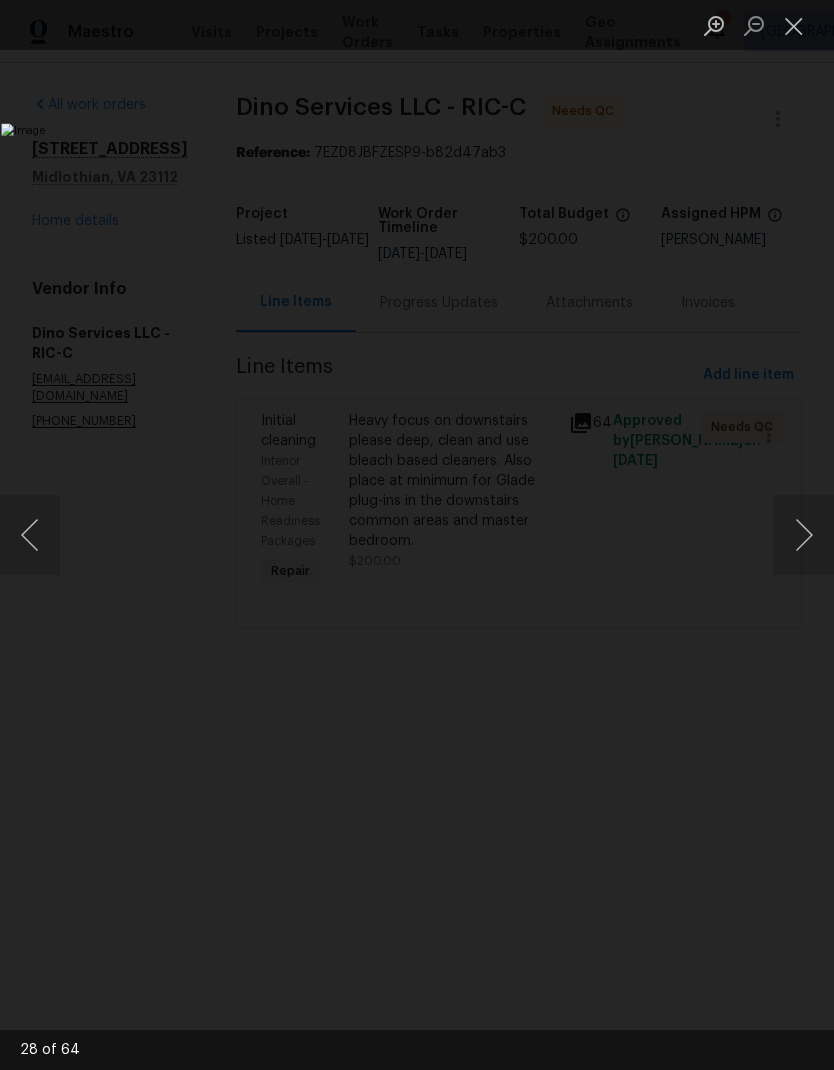 click at bounding box center [804, 535] 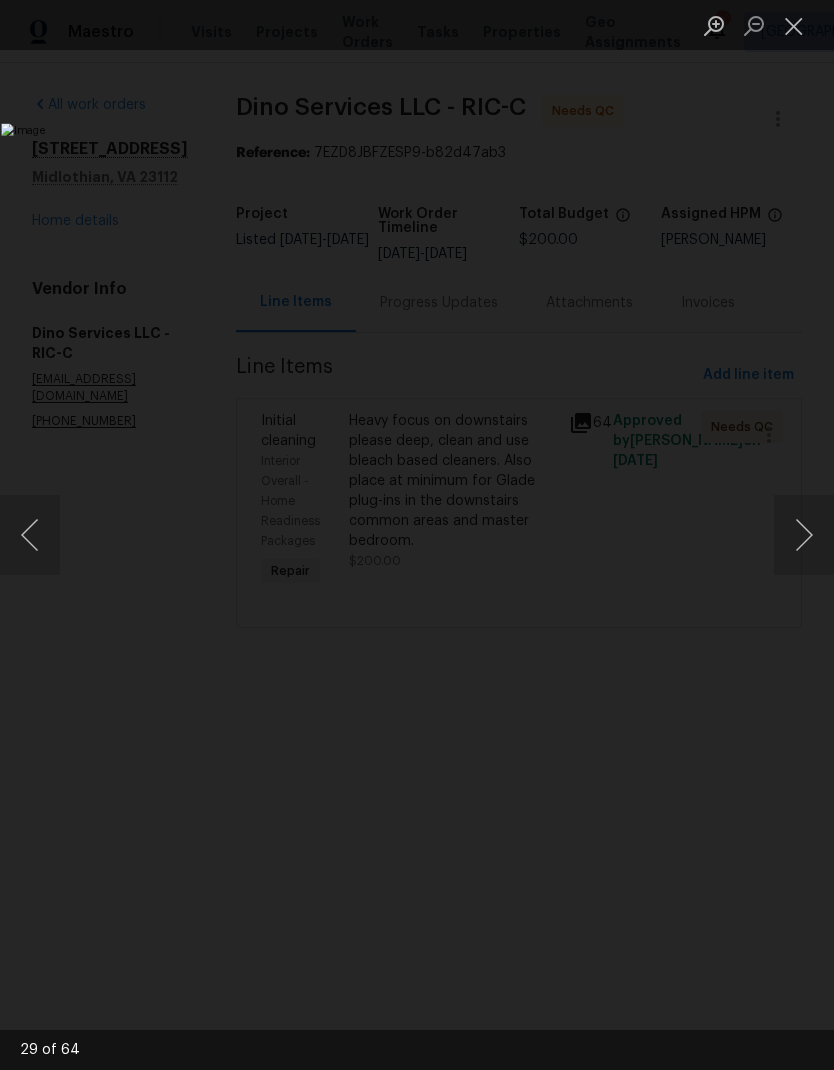 click at bounding box center (804, 535) 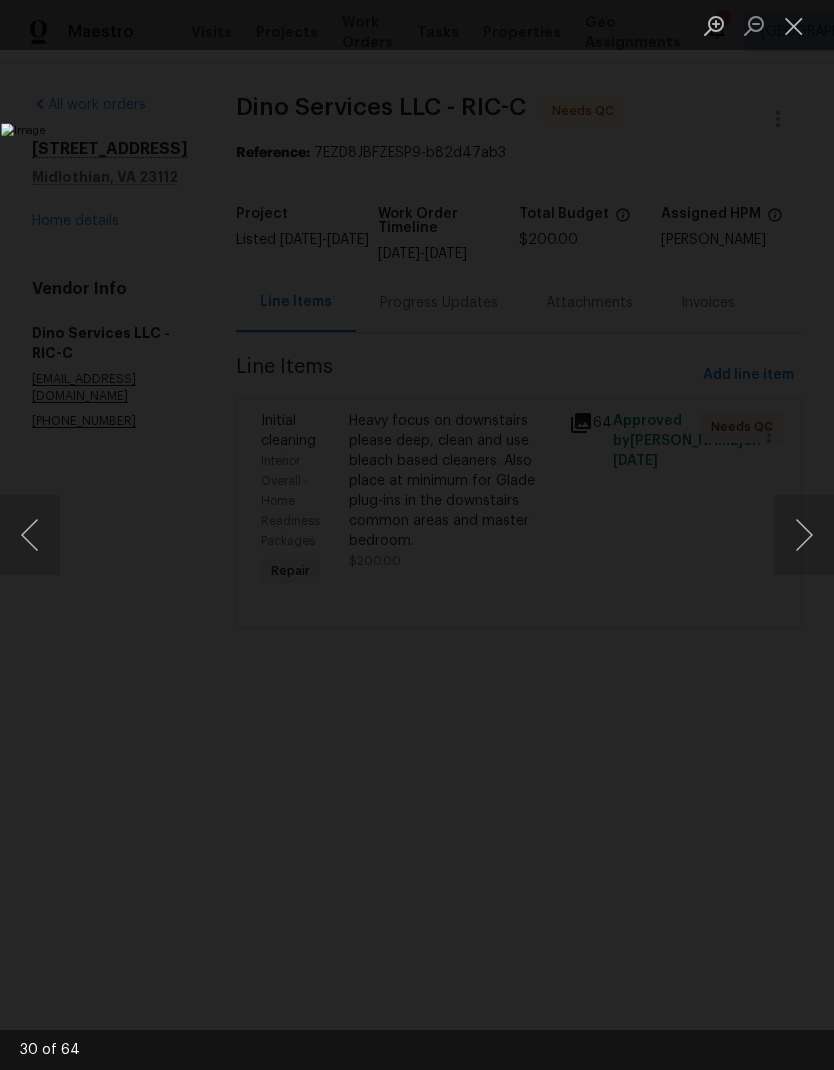 click at bounding box center (804, 535) 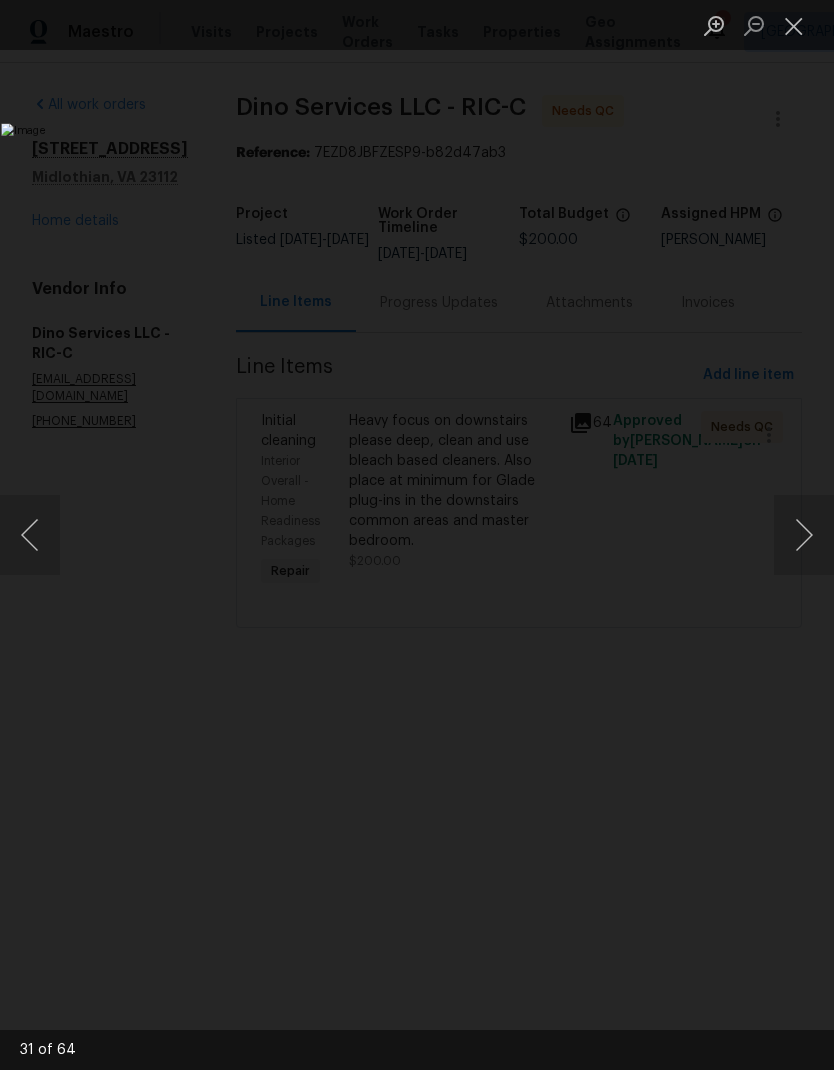click at bounding box center (804, 535) 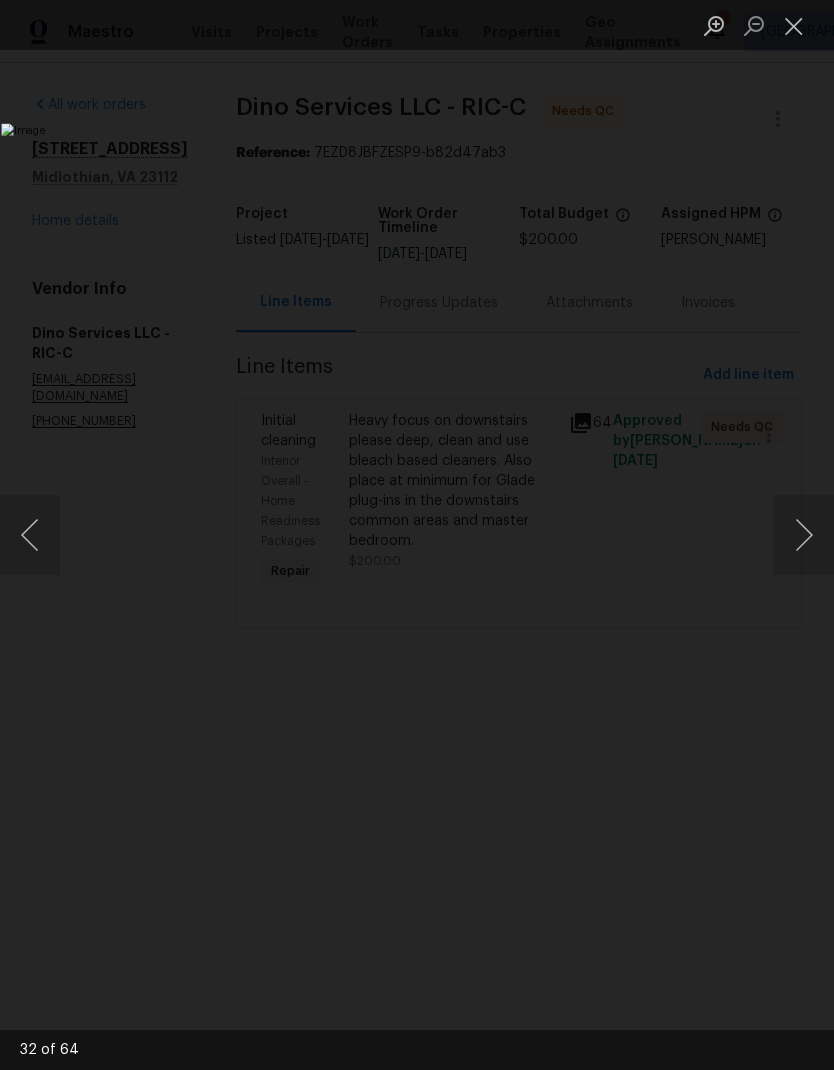 click at bounding box center [804, 535] 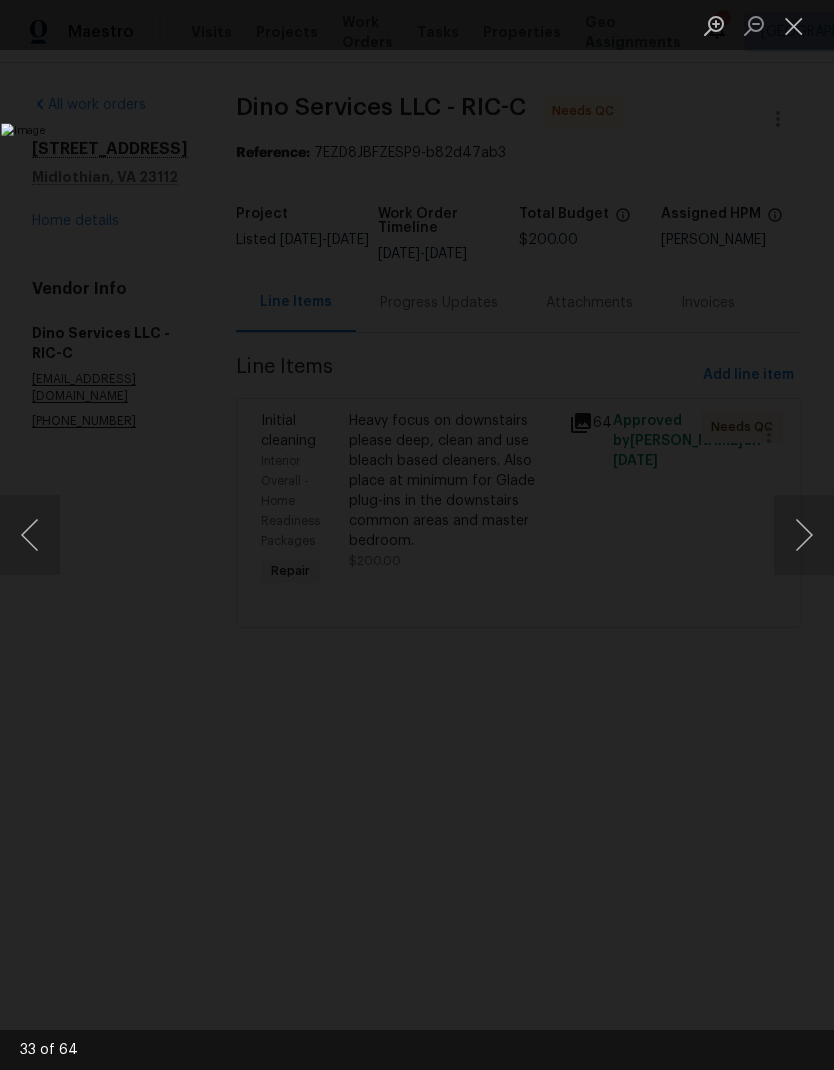 click at bounding box center (804, 535) 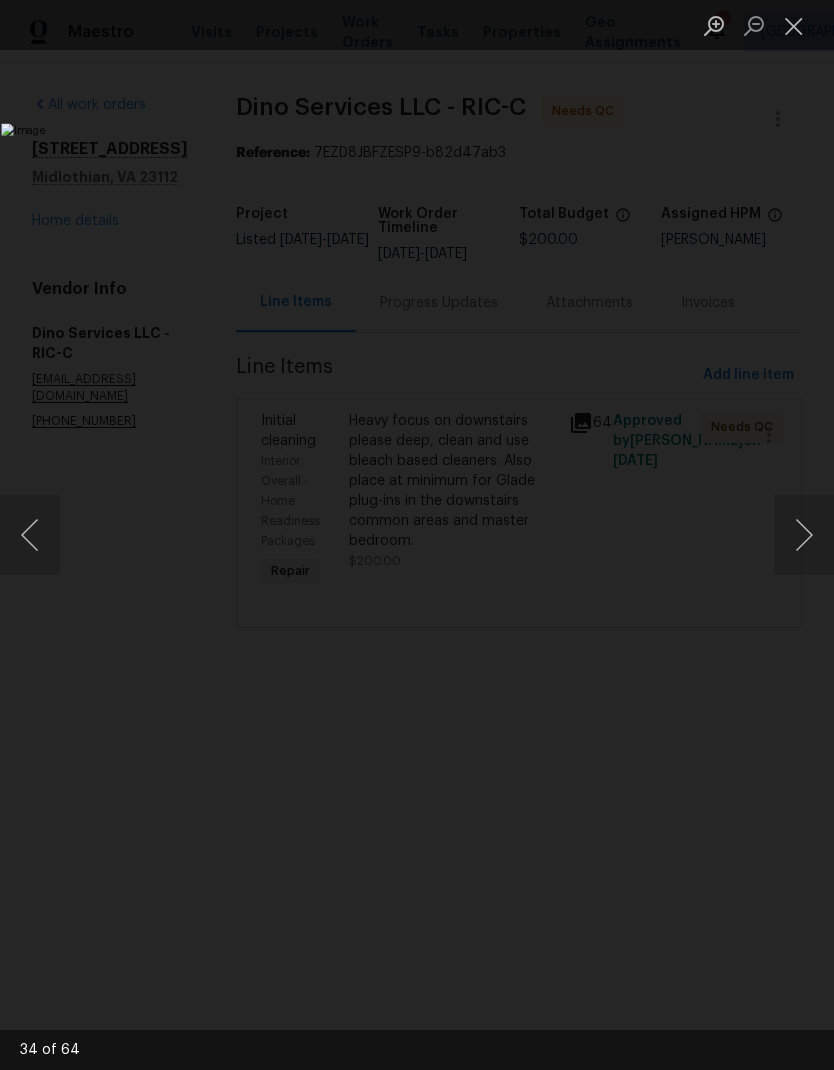 click at bounding box center [804, 535] 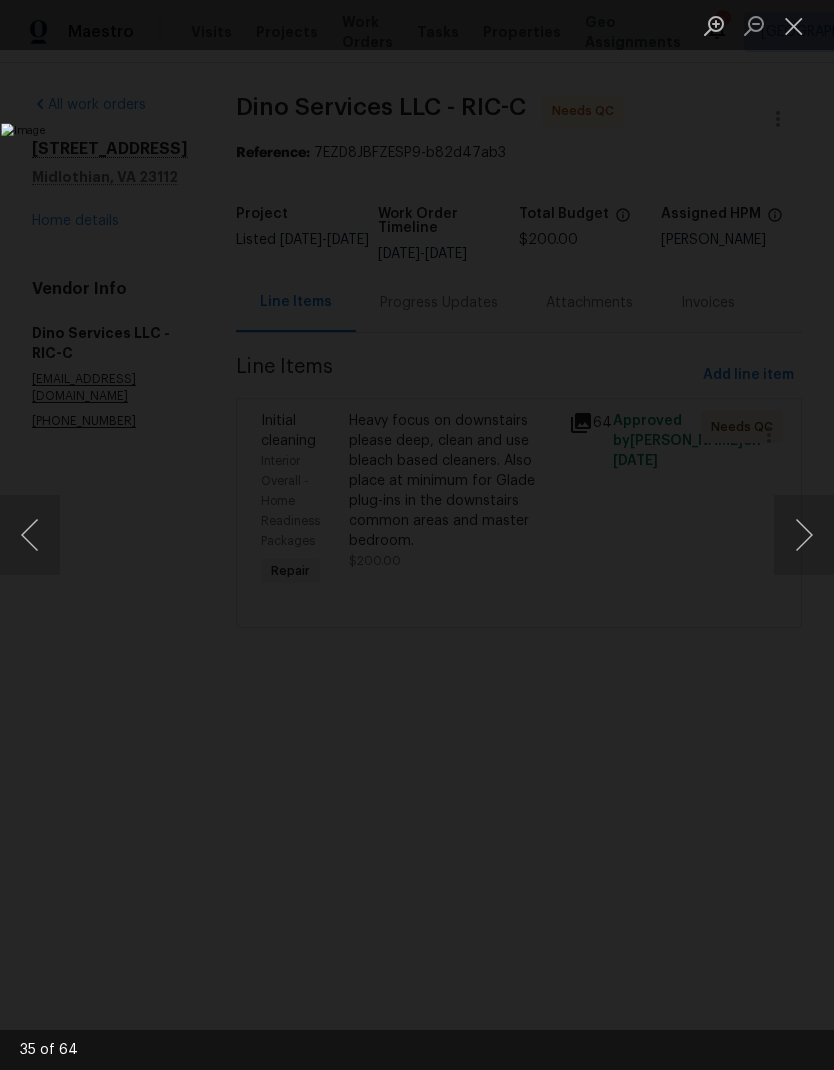 click at bounding box center [804, 535] 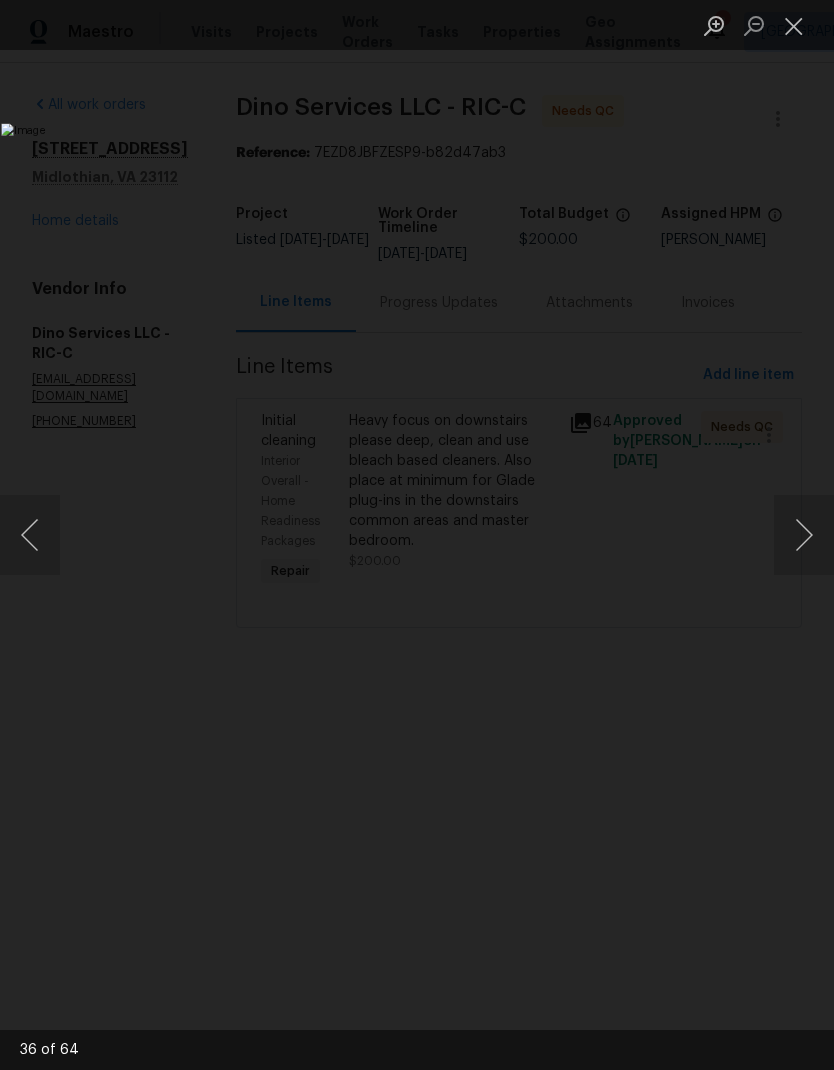 click at bounding box center (804, 535) 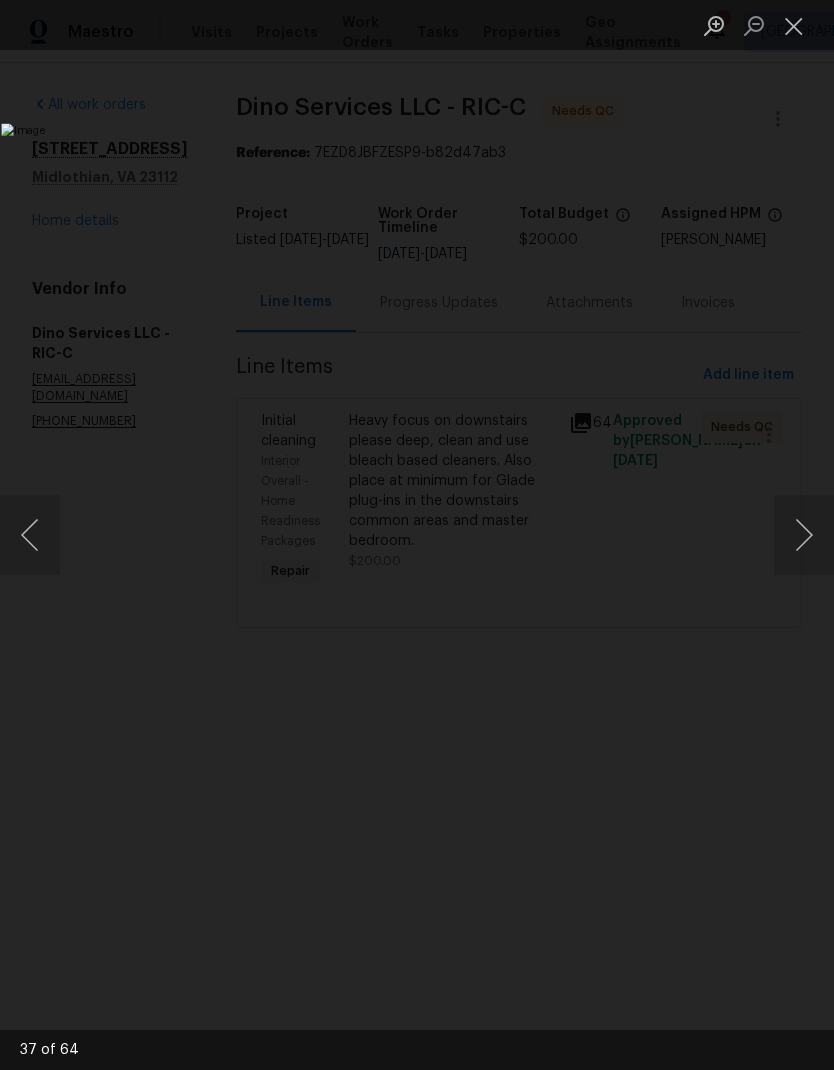 click at bounding box center (804, 535) 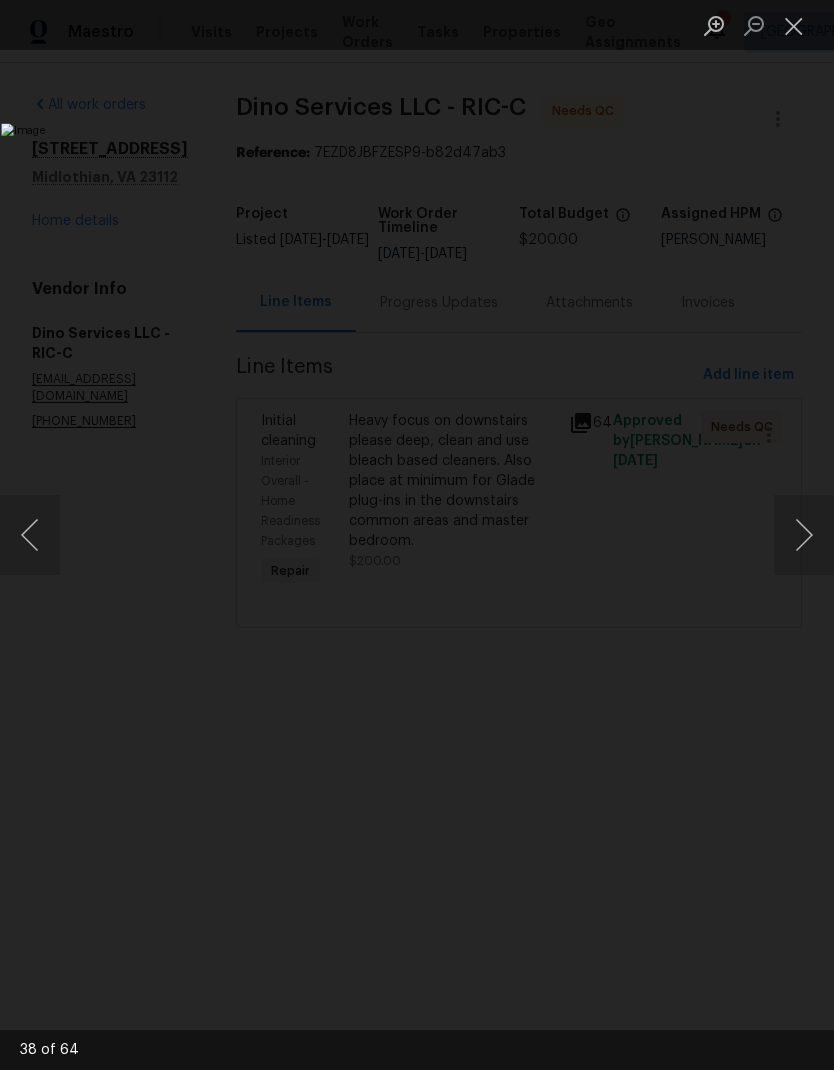 click at bounding box center (804, 535) 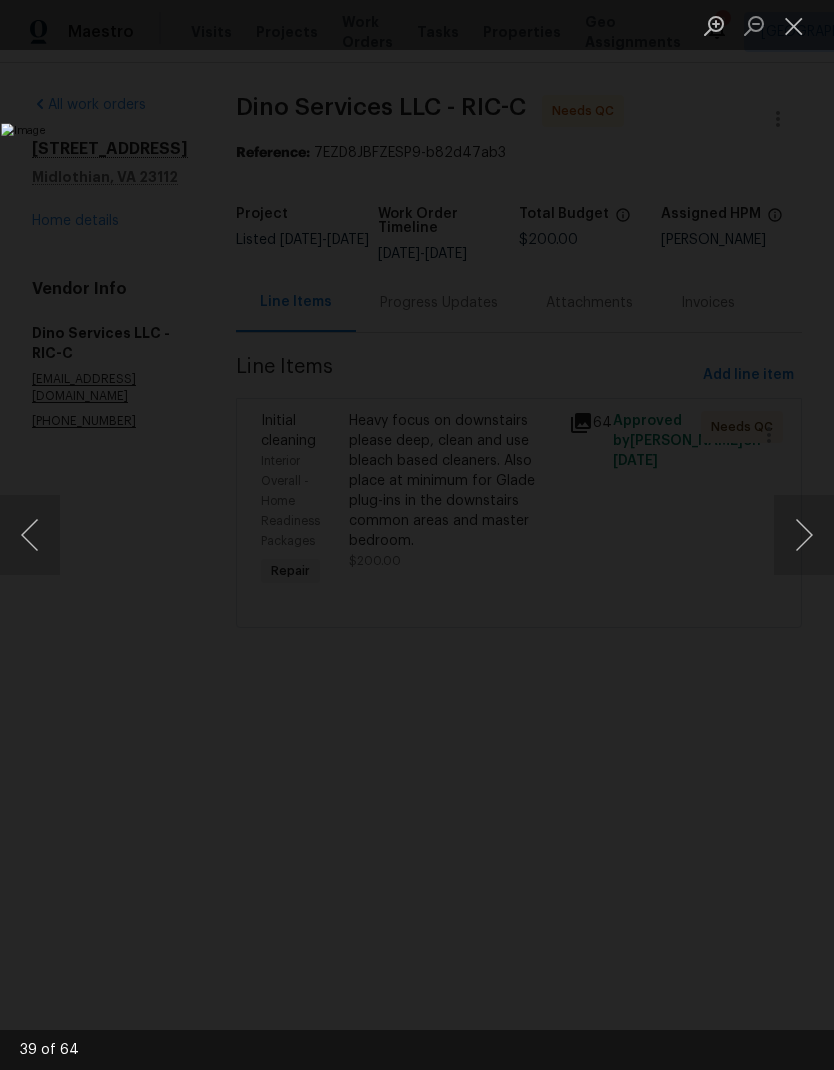click at bounding box center (804, 535) 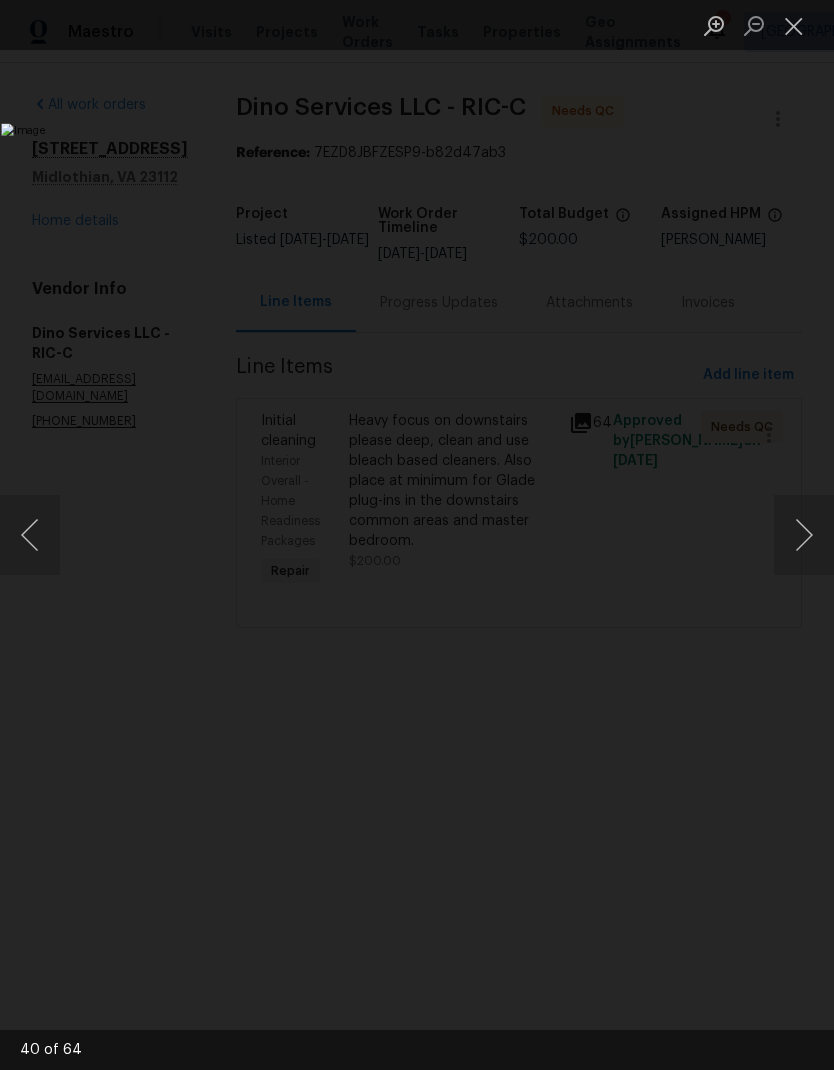 click at bounding box center (804, 535) 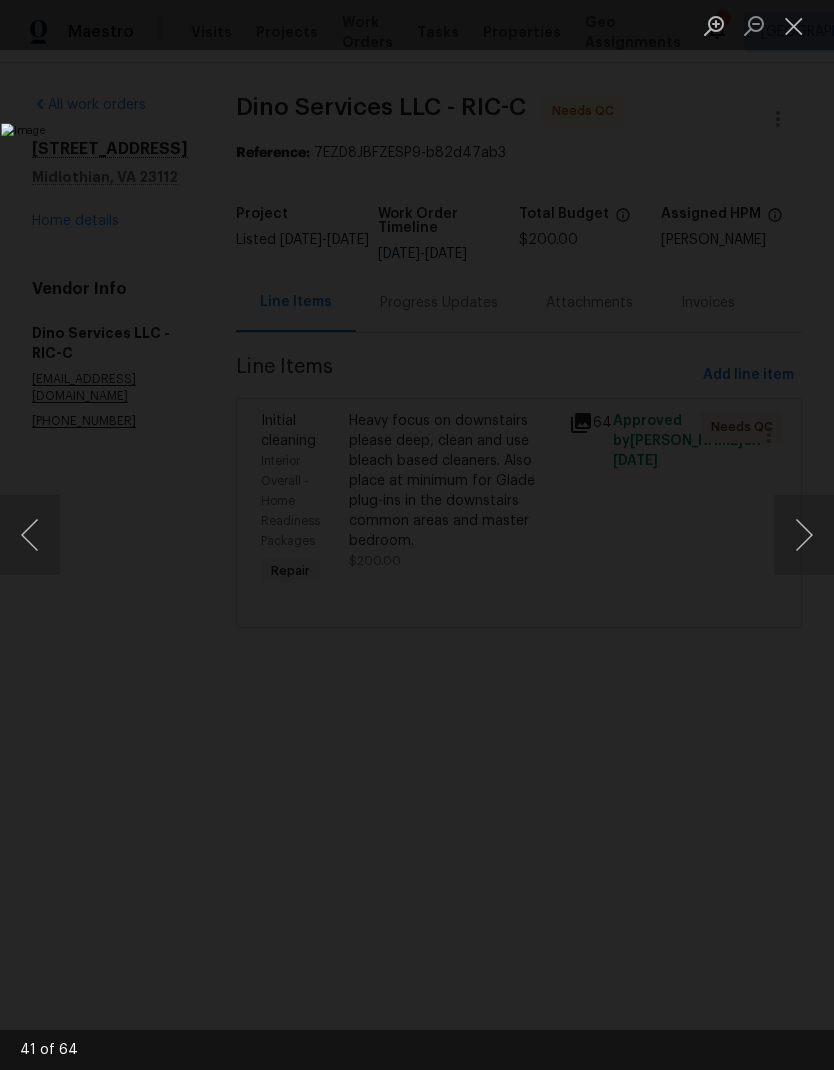click at bounding box center [804, 535] 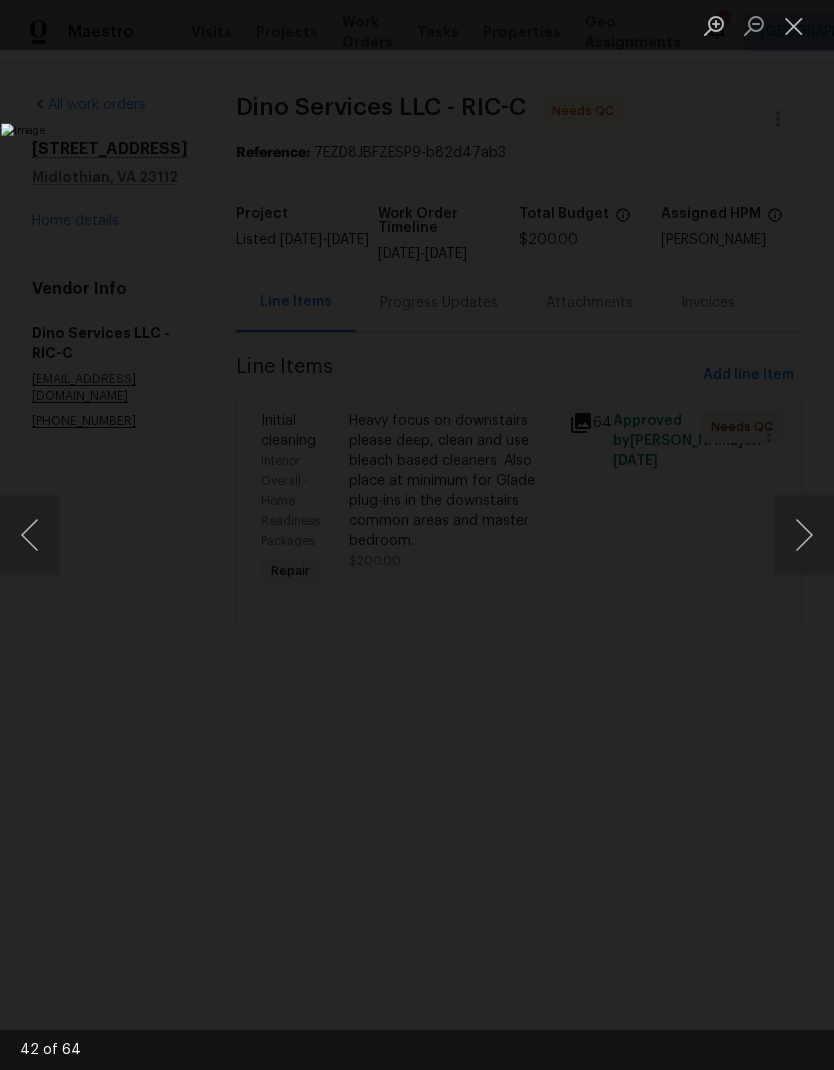 click at bounding box center (804, 535) 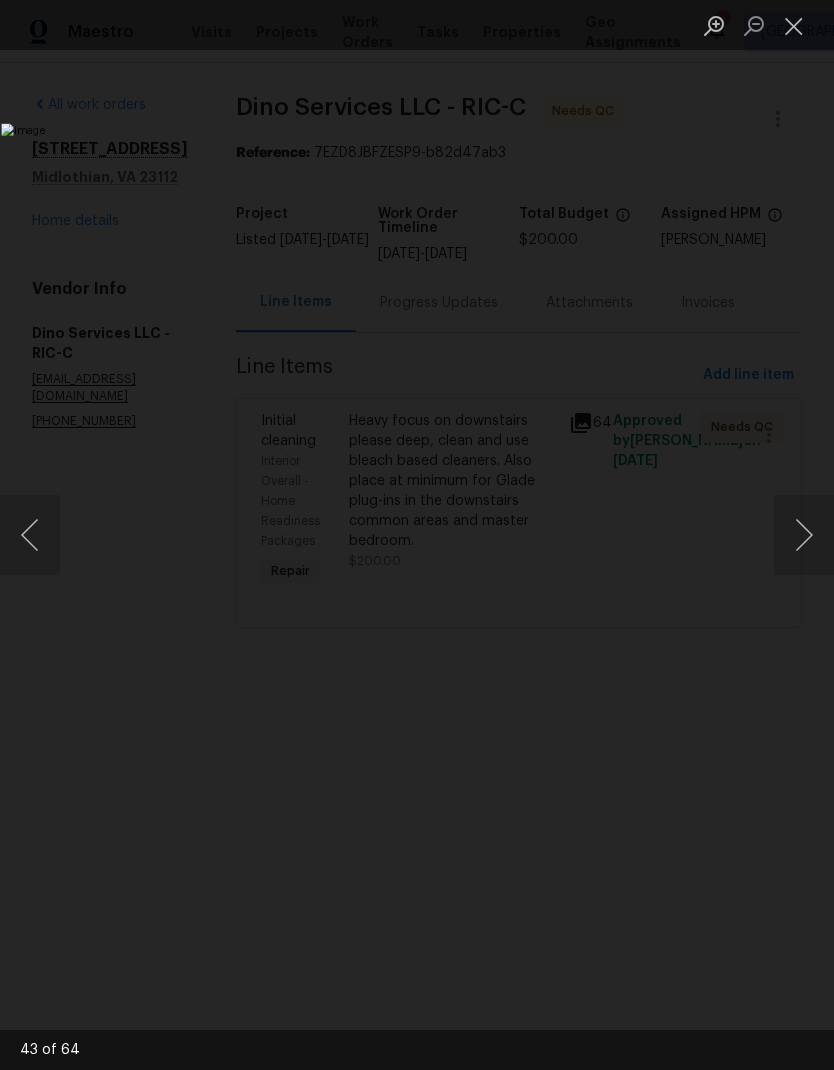 click at bounding box center [804, 535] 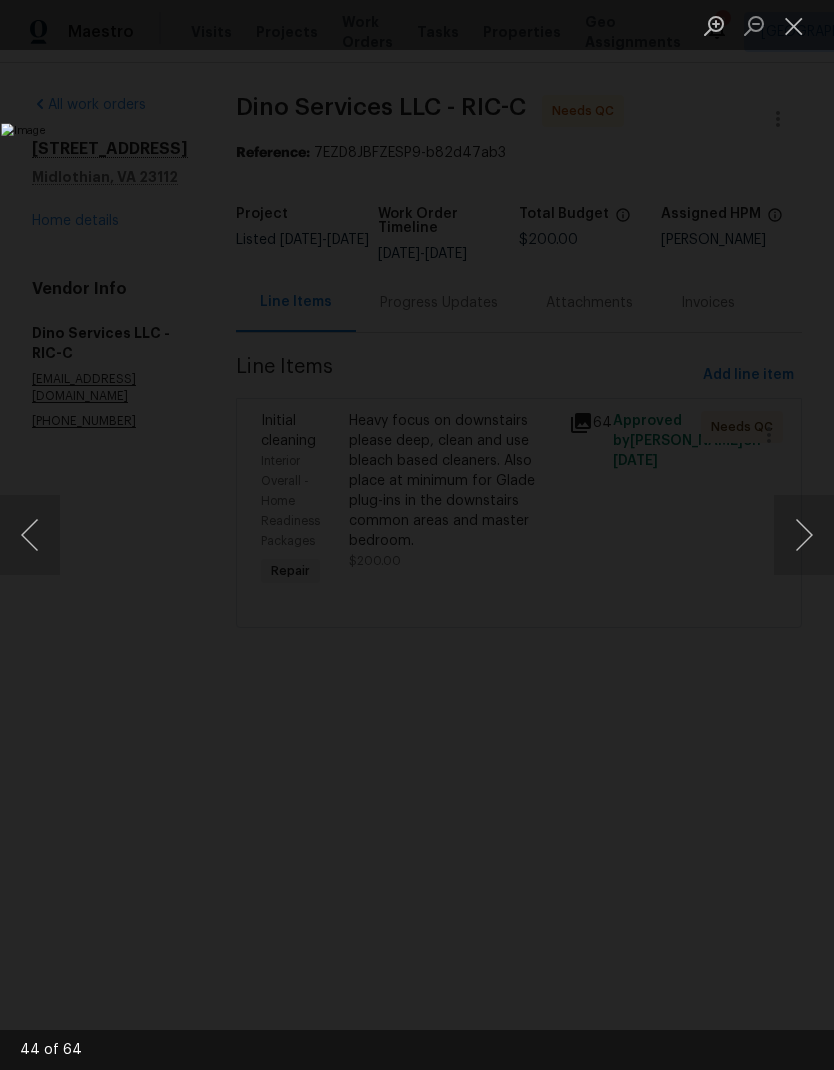 click at bounding box center [804, 535] 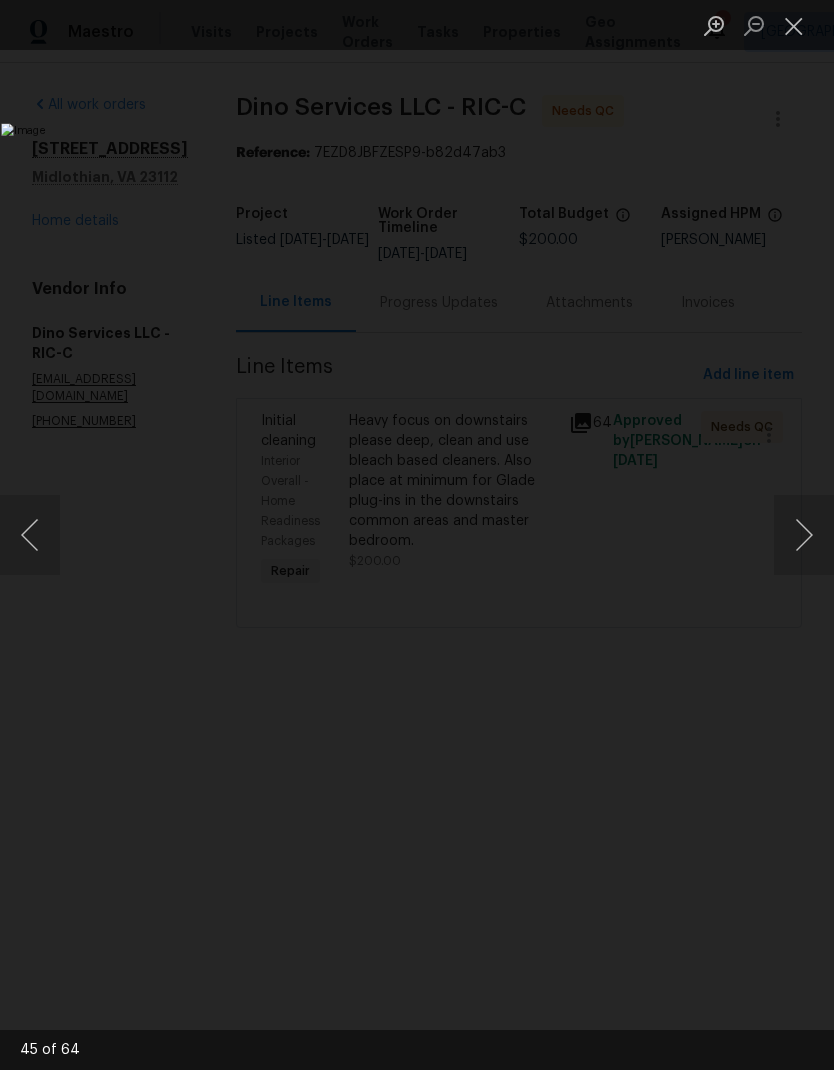 click at bounding box center [804, 535] 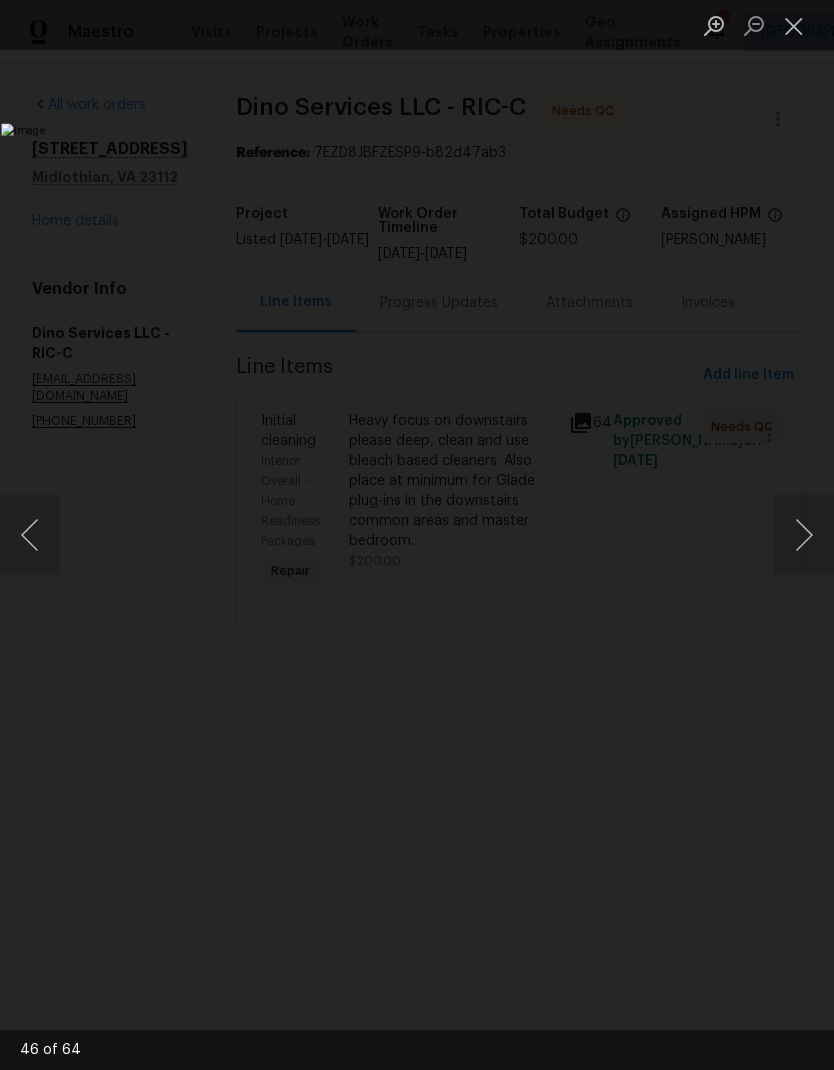 click at bounding box center [804, 535] 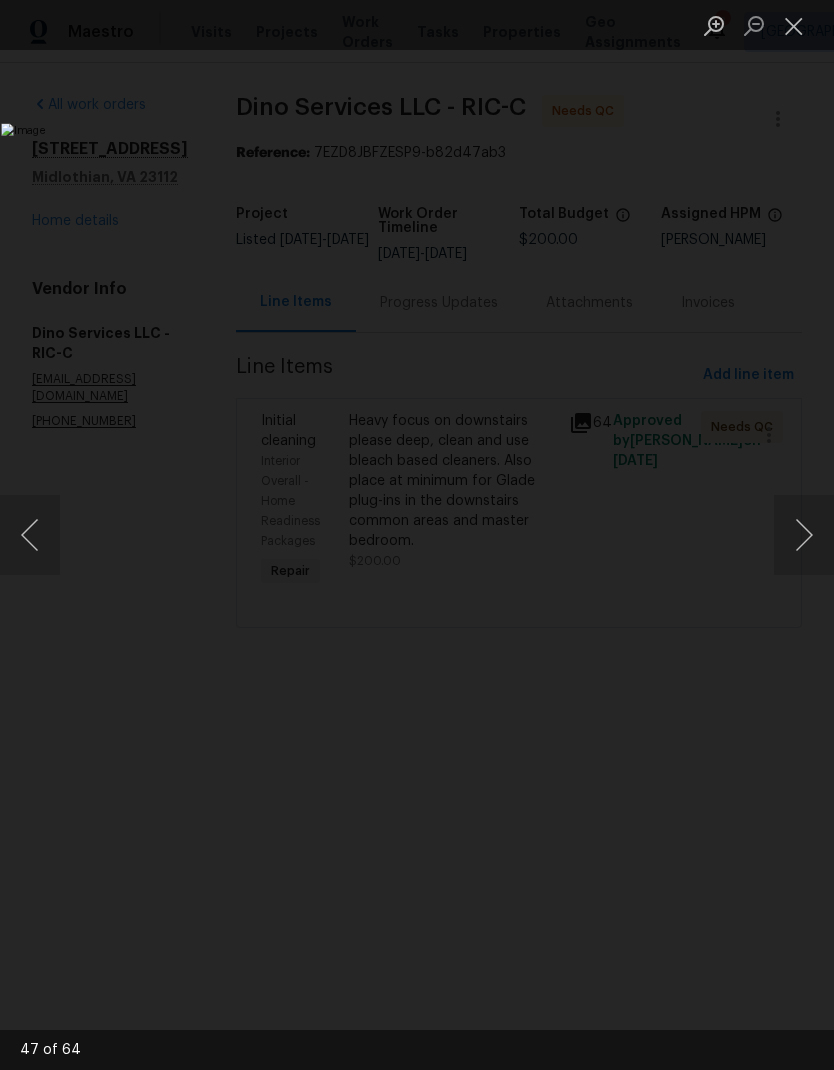 click at bounding box center (804, 535) 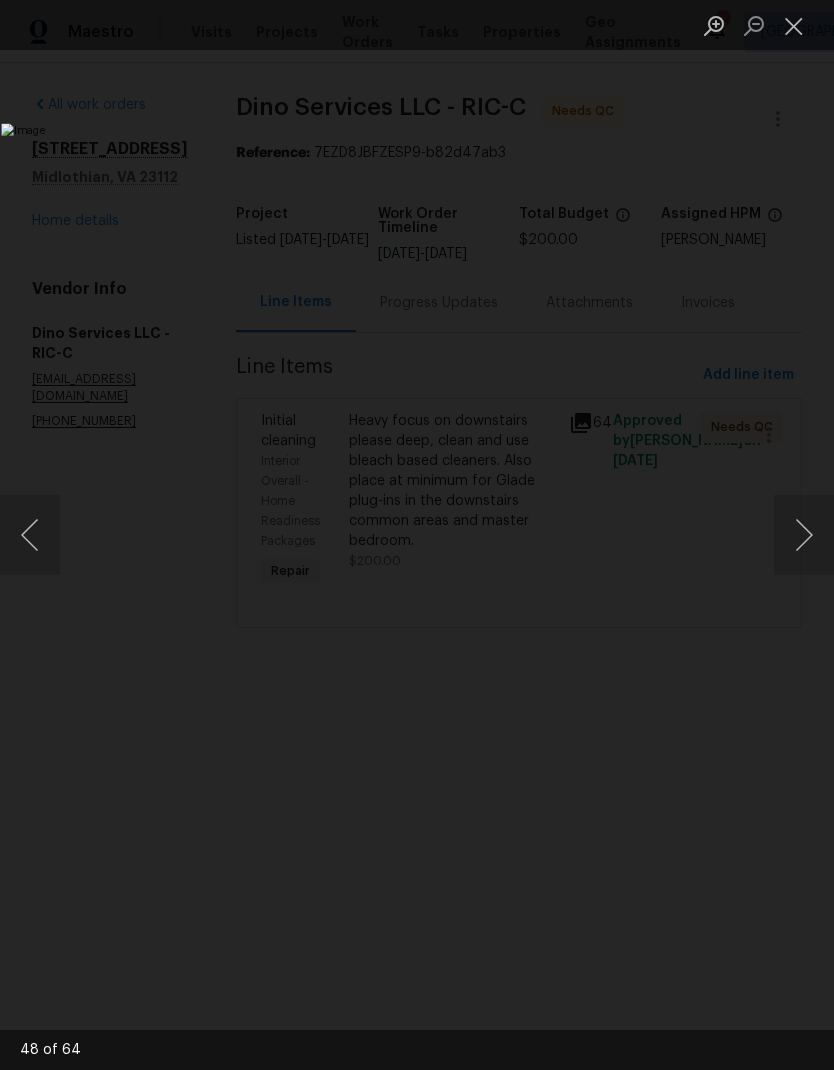 click at bounding box center [804, 535] 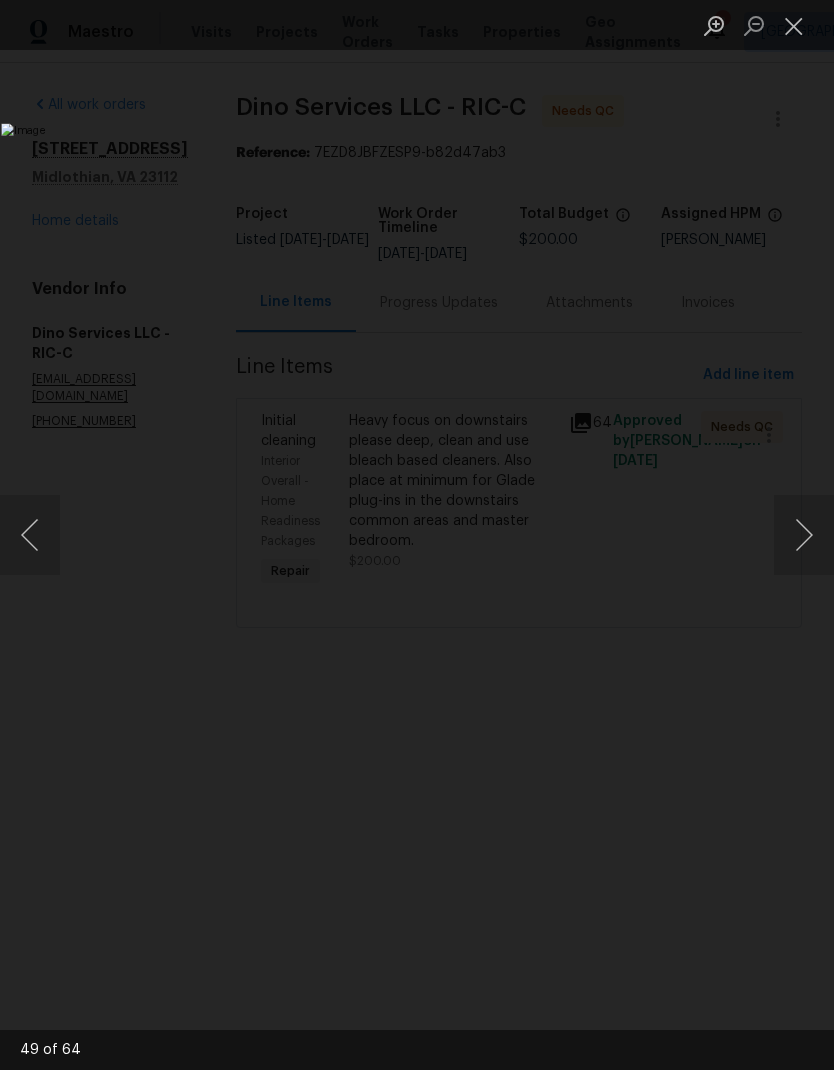 click at bounding box center (804, 535) 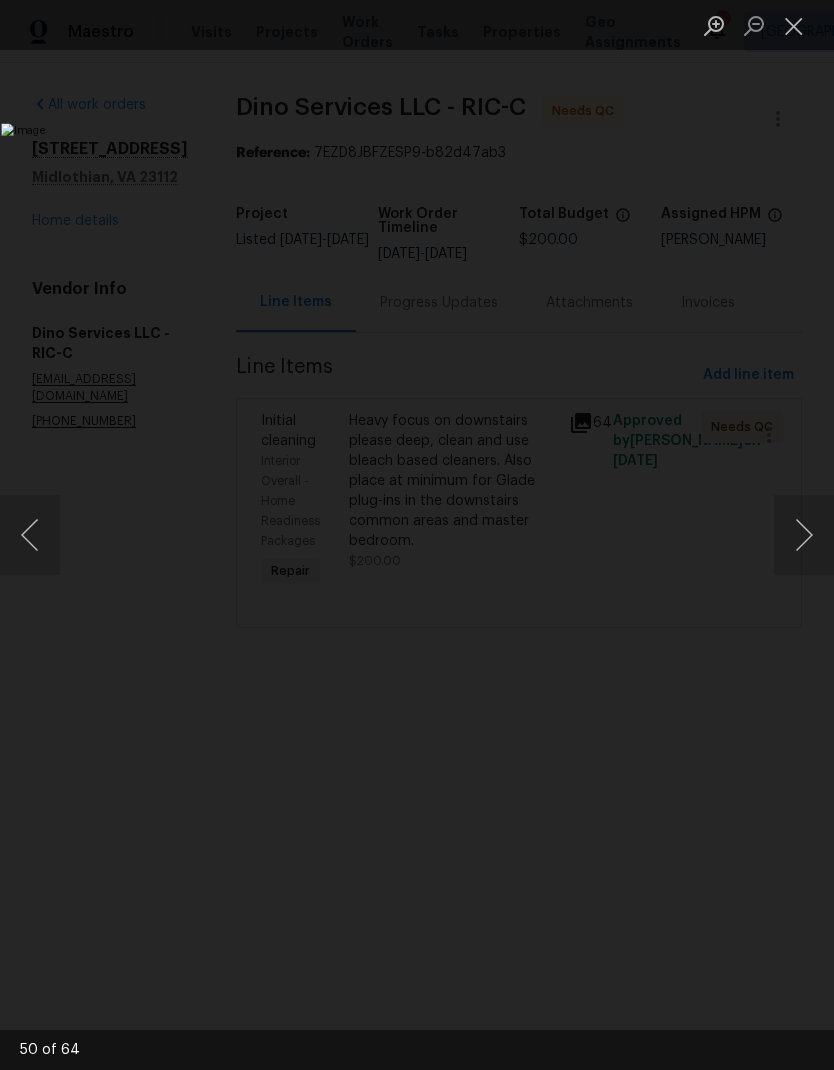 click at bounding box center (804, 535) 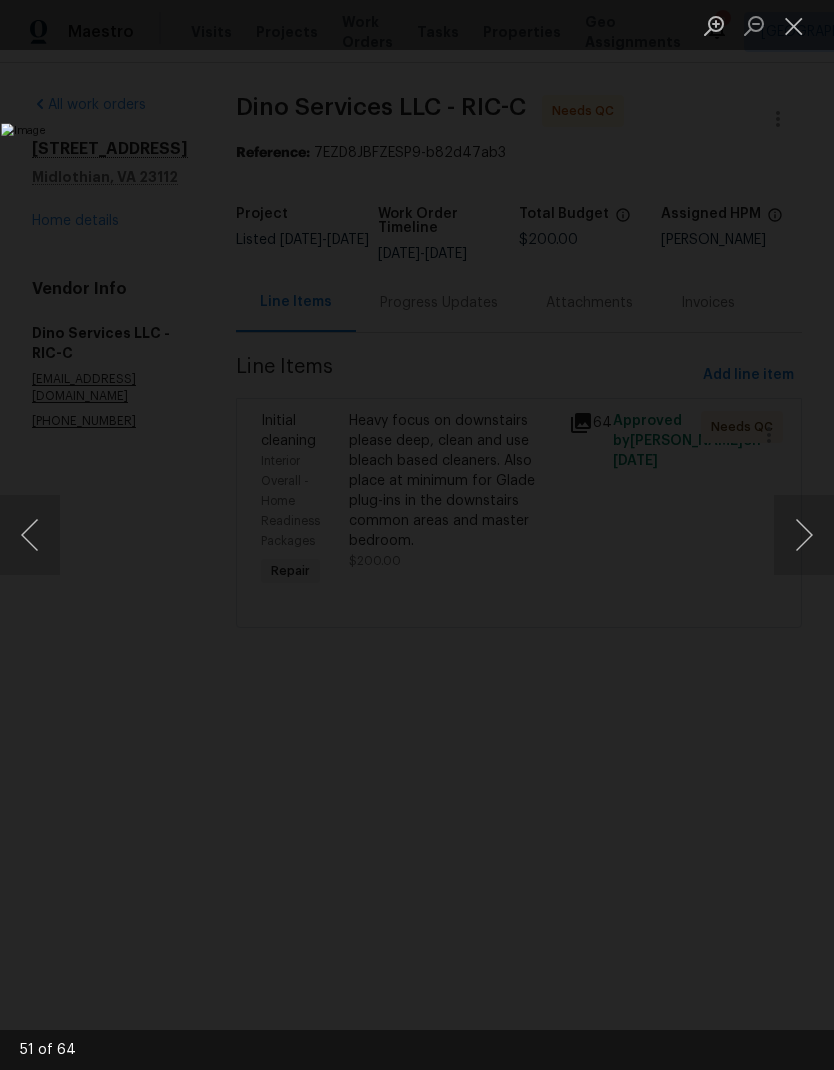 click at bounding box center [804, 535] 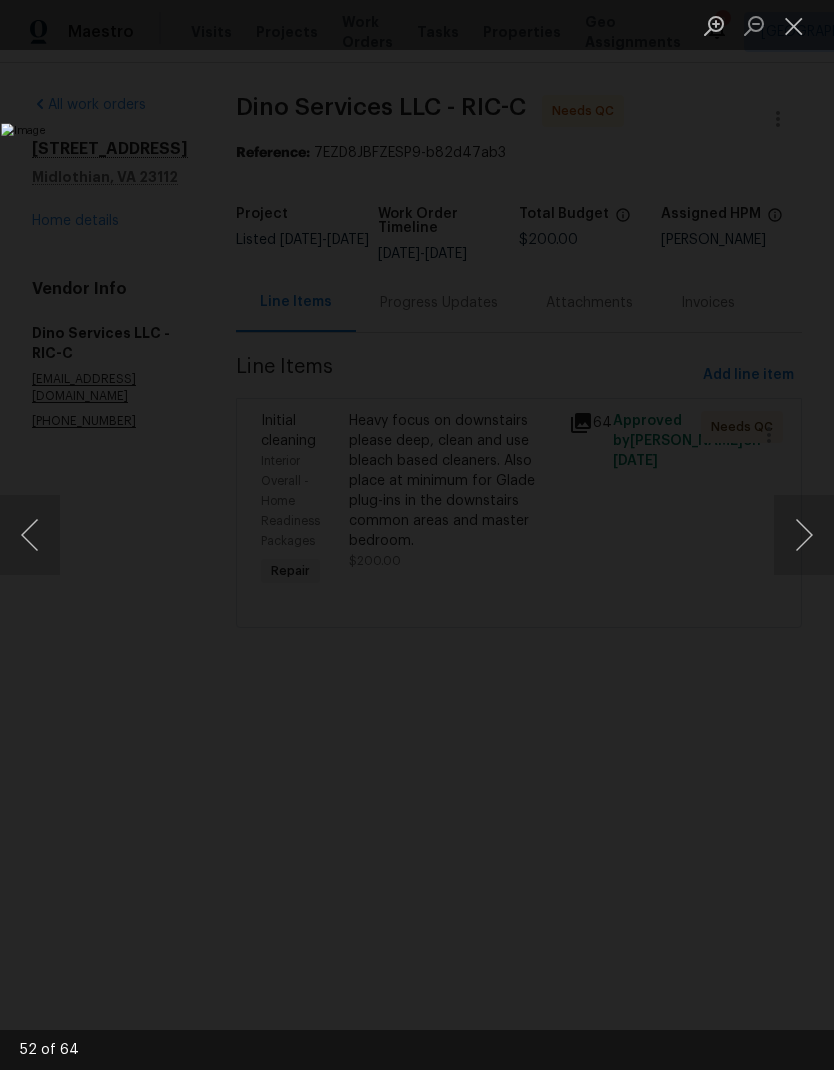 click at bounding box center [804, 535] 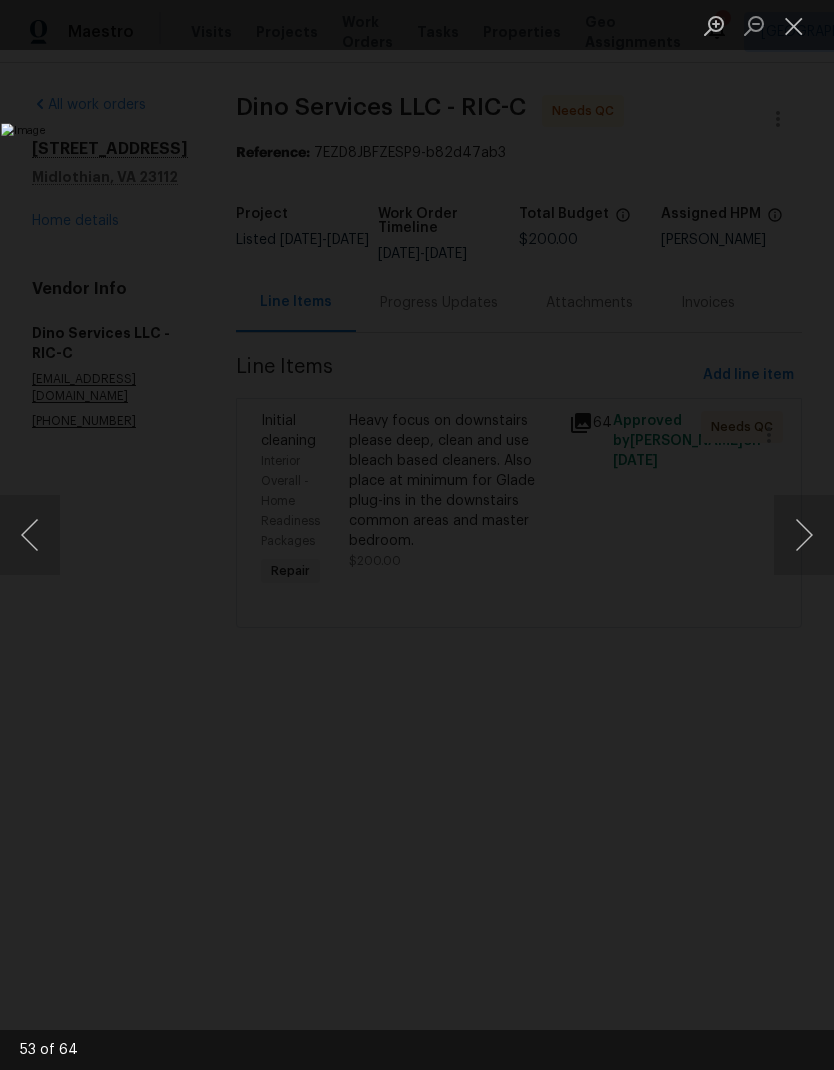 click at bounding box center (804, 535) 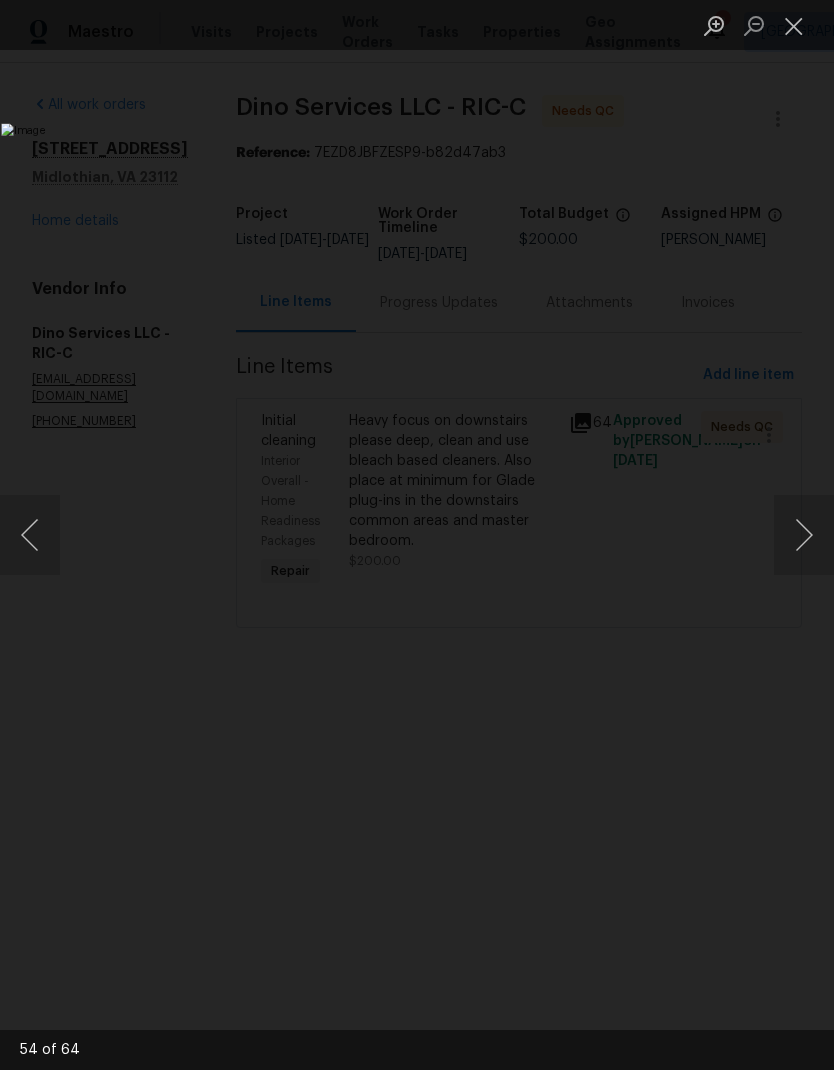click at bounding box center (804, 535) 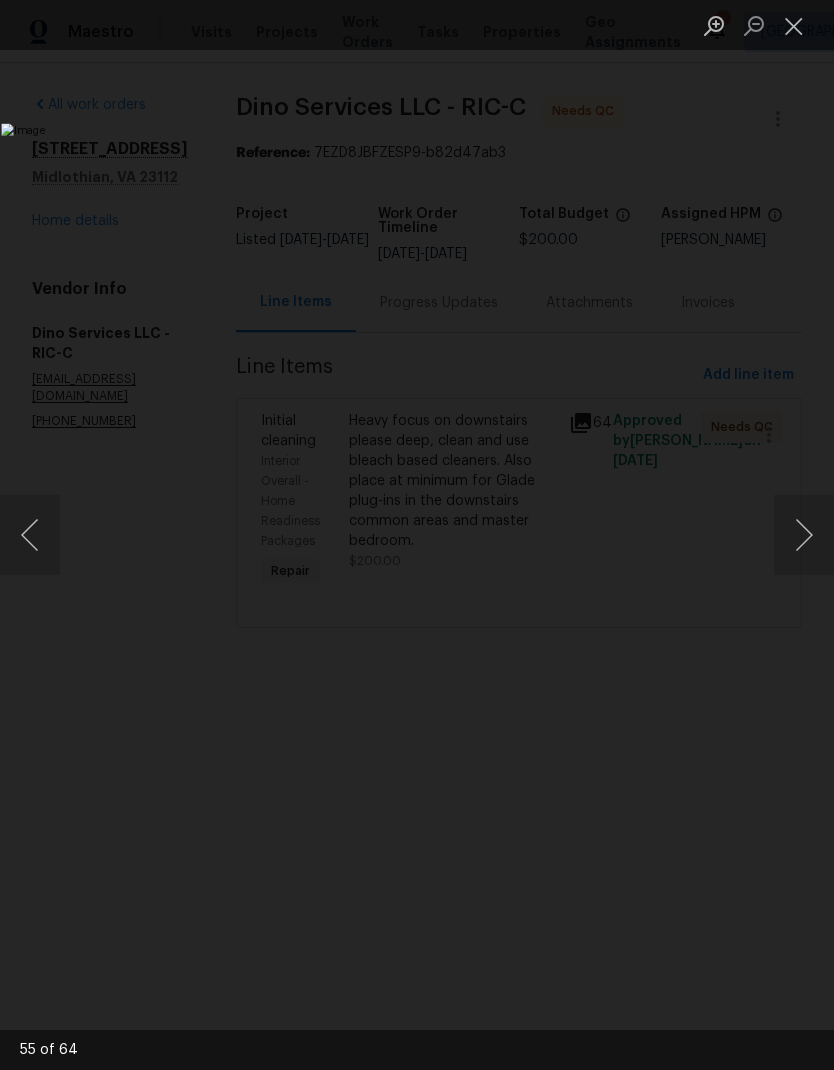 click at bounding box center (804, 535) 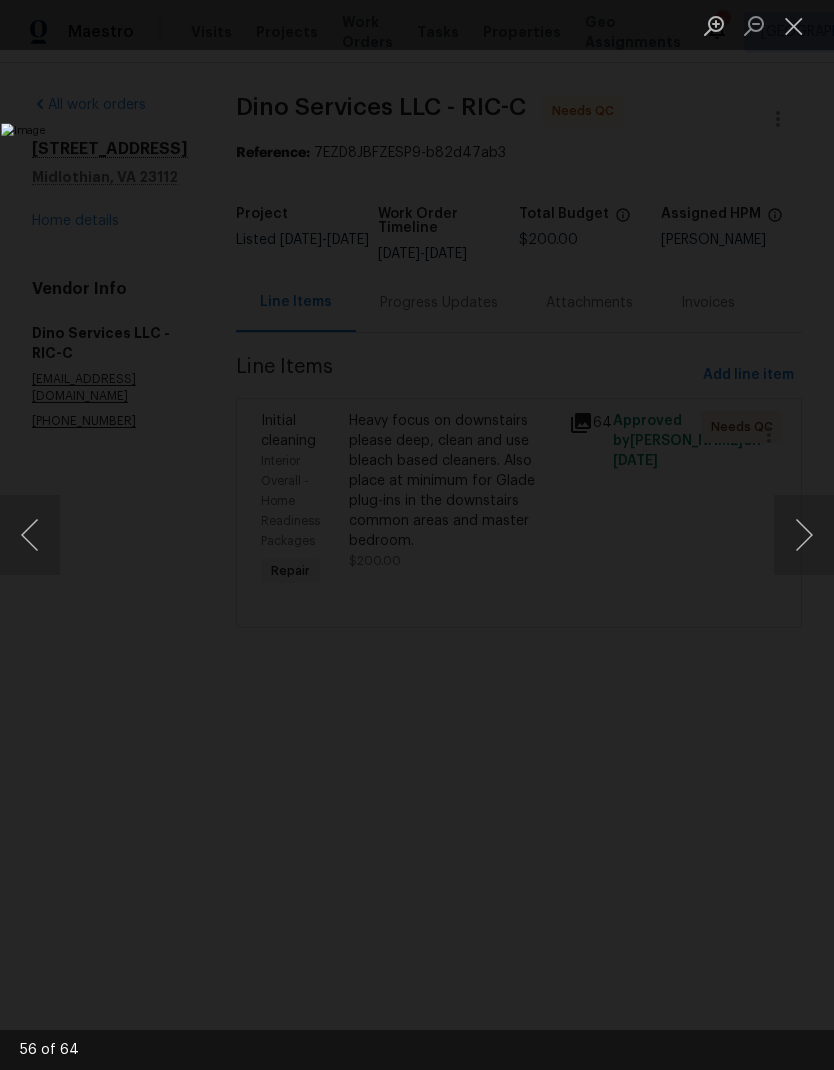click at bounding box center [804, 535] 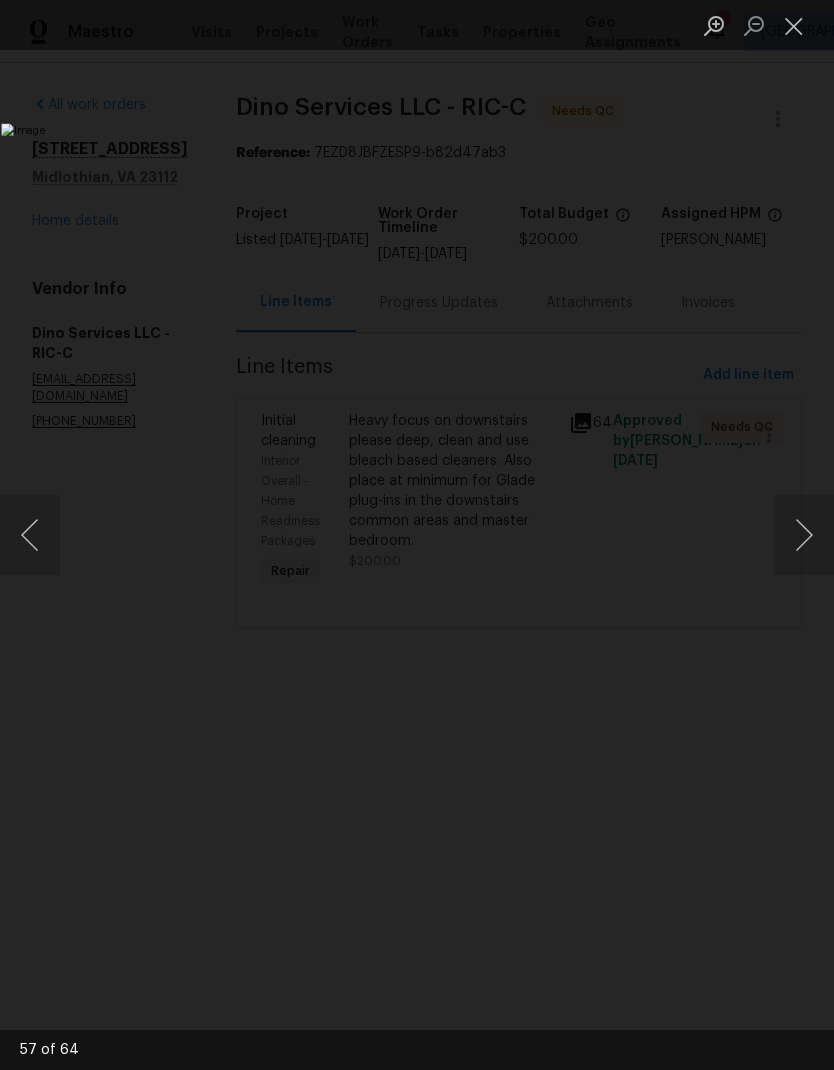 click at bounding box center [804, 535] 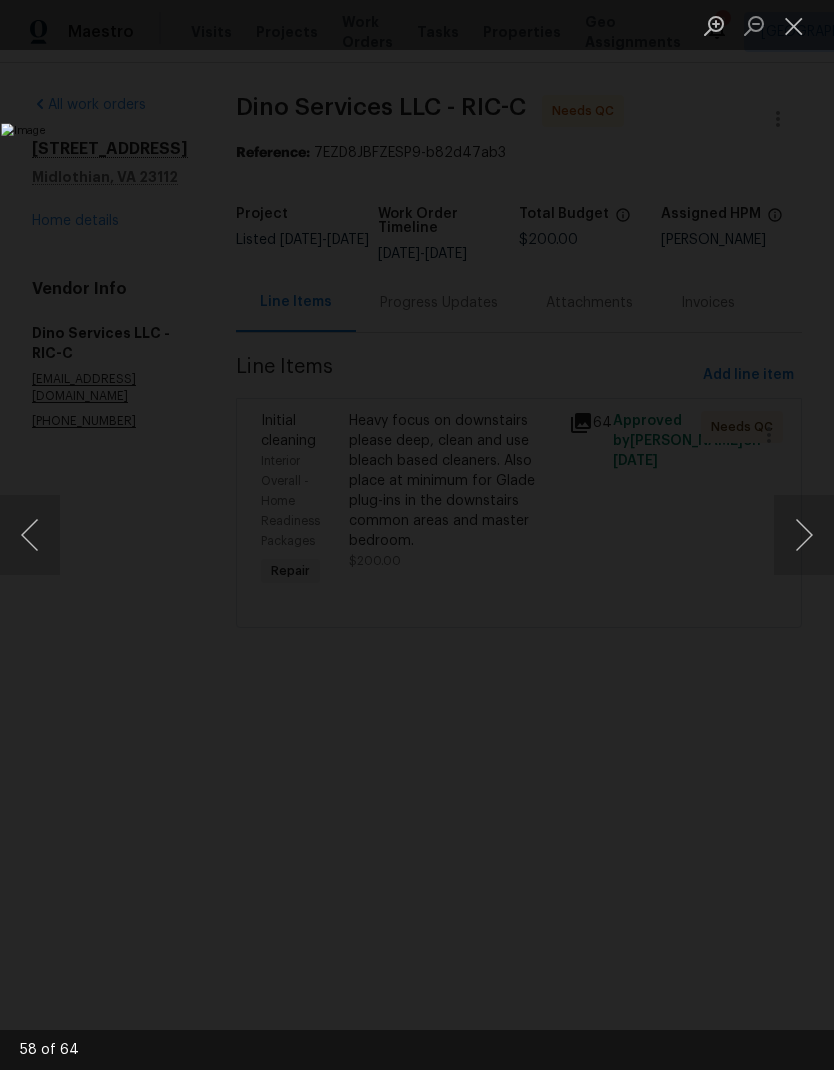 click at bounding box center [804, 535] 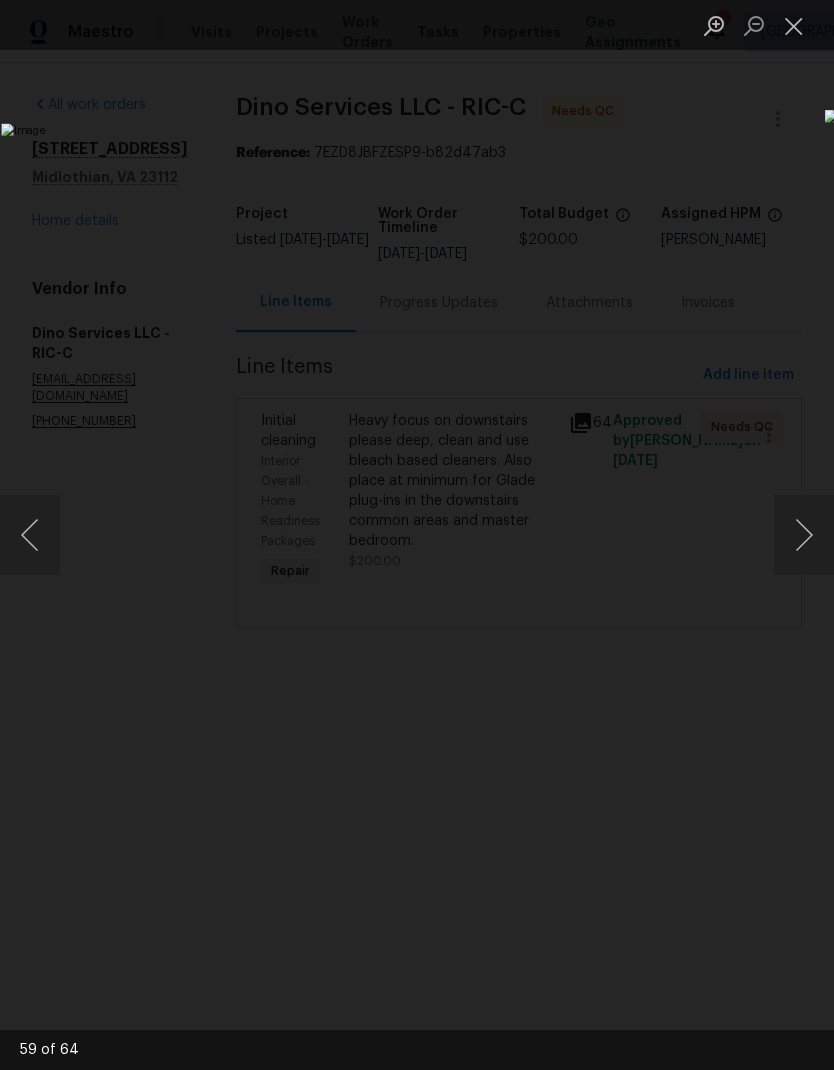 click at bounding box center (794, 25) 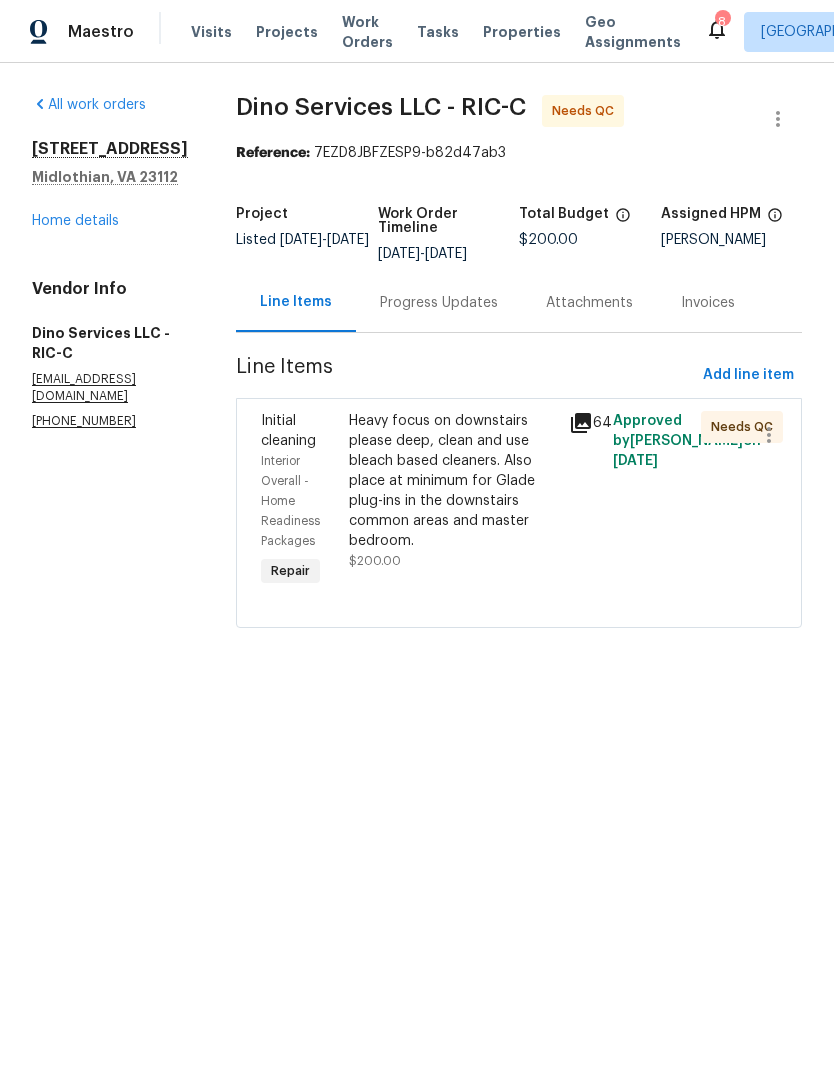 click on "Heavy focus on downstairs please deep, clean and use bleach based cleaners. Also place at minimum for Glade plug-ins in the downstairs common areas and master bedroom." at bounding box center (453, 481) 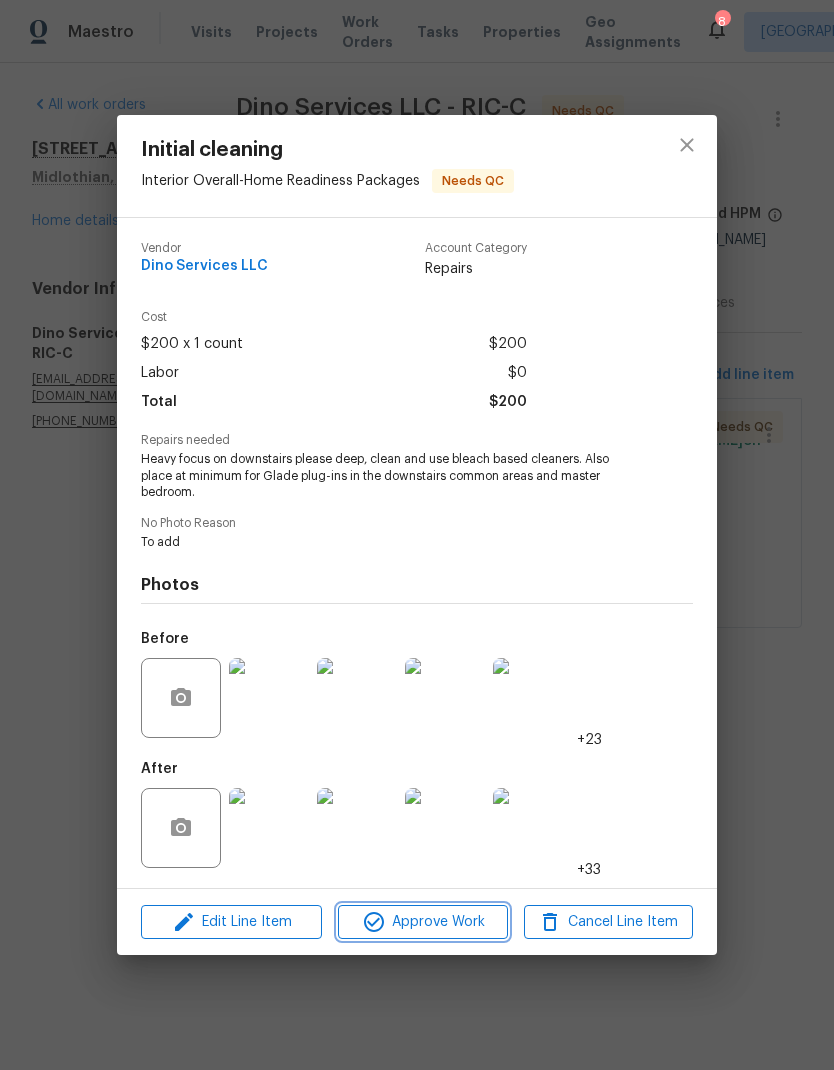 click on "Approve Work" at bounding box center (422, 922) 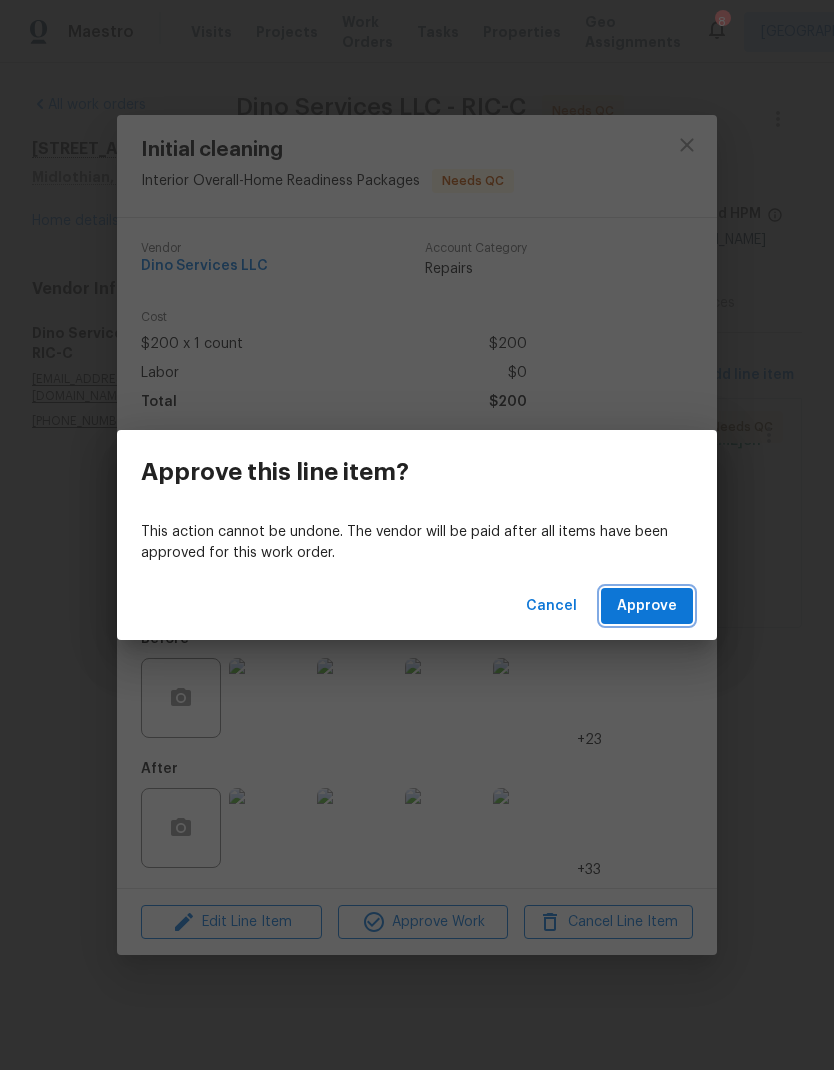 click on "Approve" at bounding box center (647, 606) 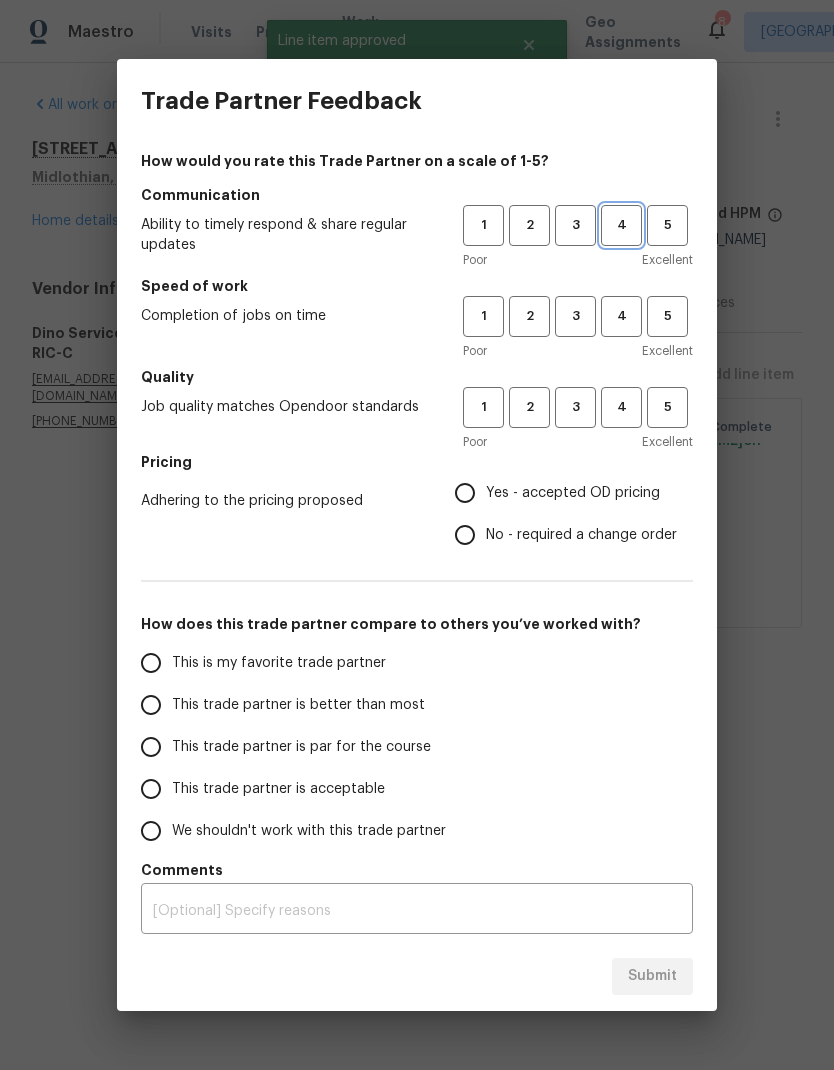 click on "4" at bounding box center [621, 225] 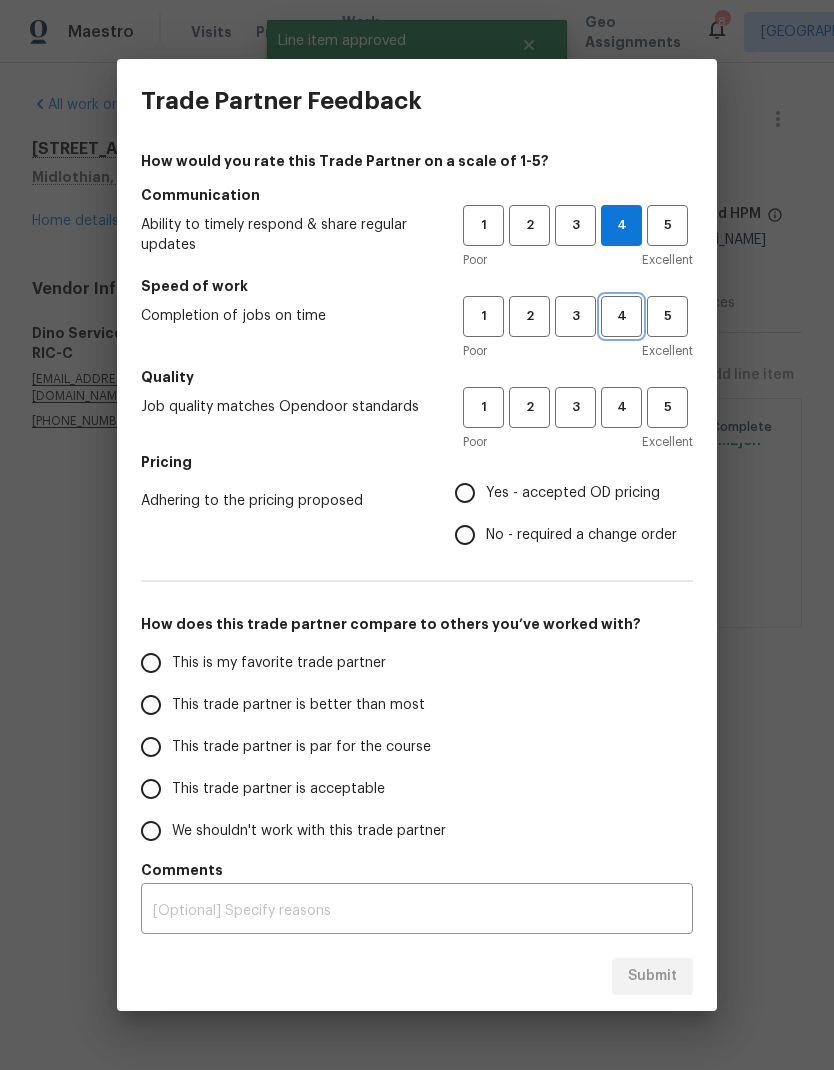 click on "4" at bounding box center (621, 316) 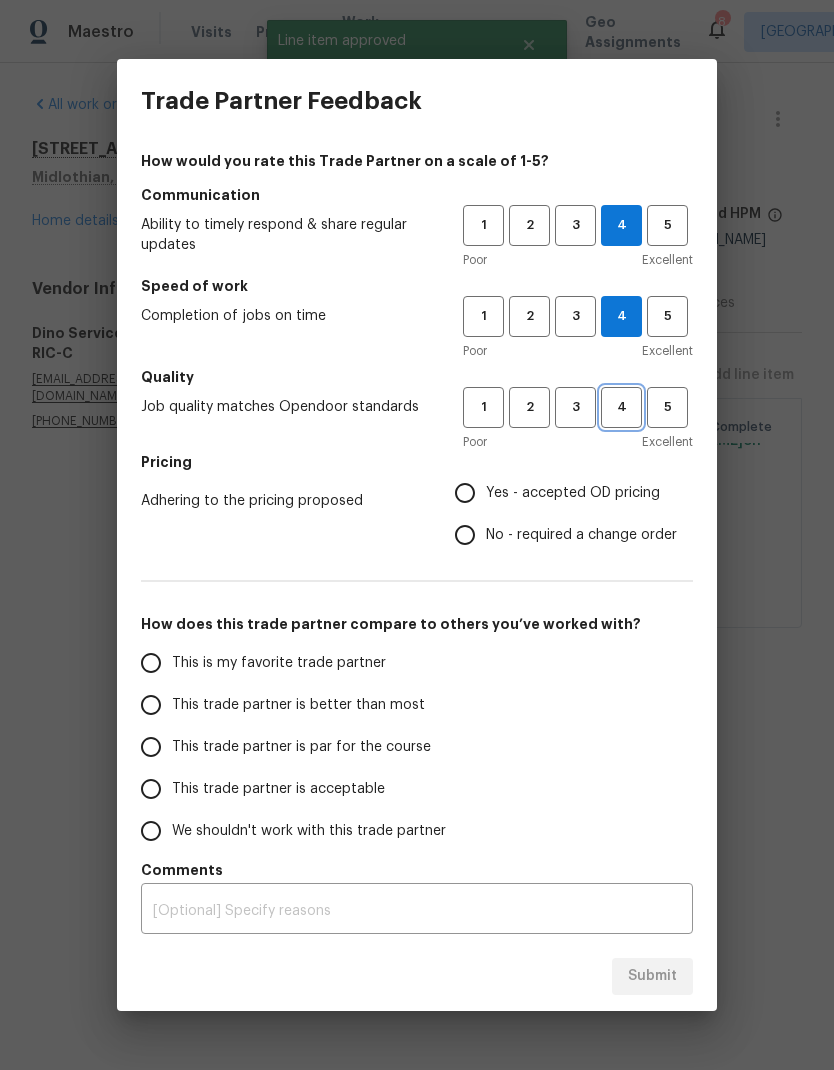 click on "4" at bounding box center (621, 407) 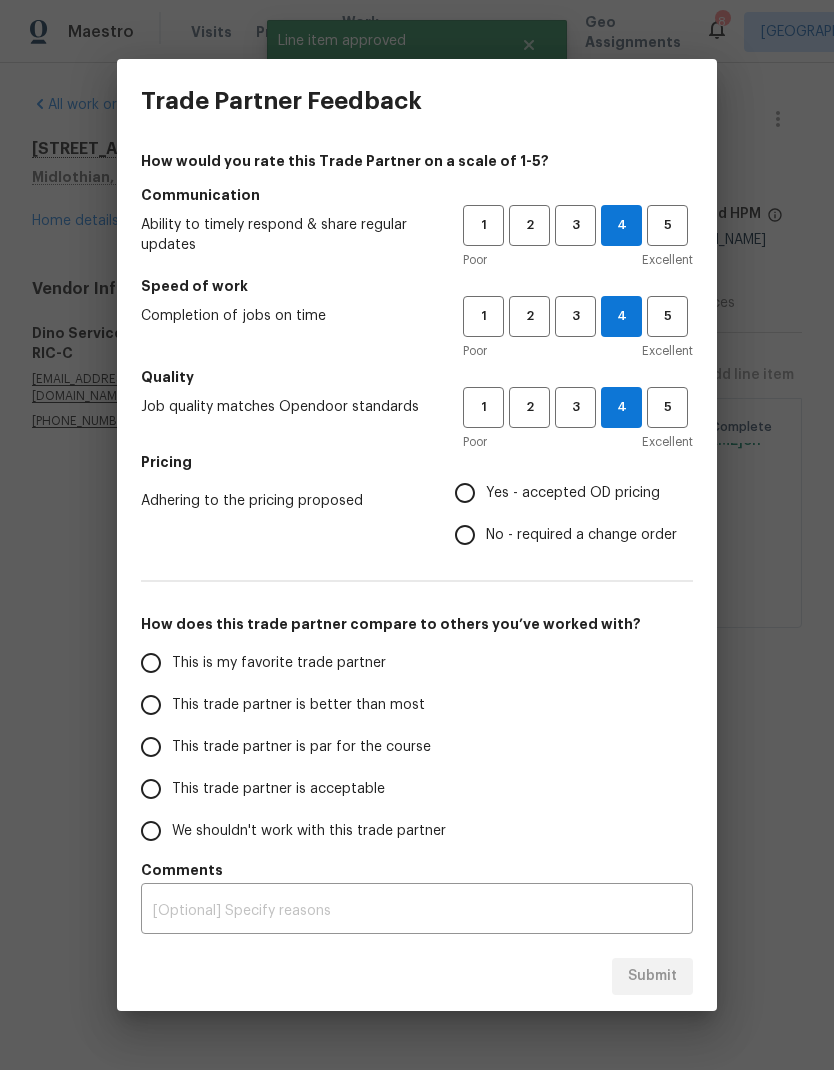 click on "Yes - accepted OD pricing" at bounding box center [573, 493] 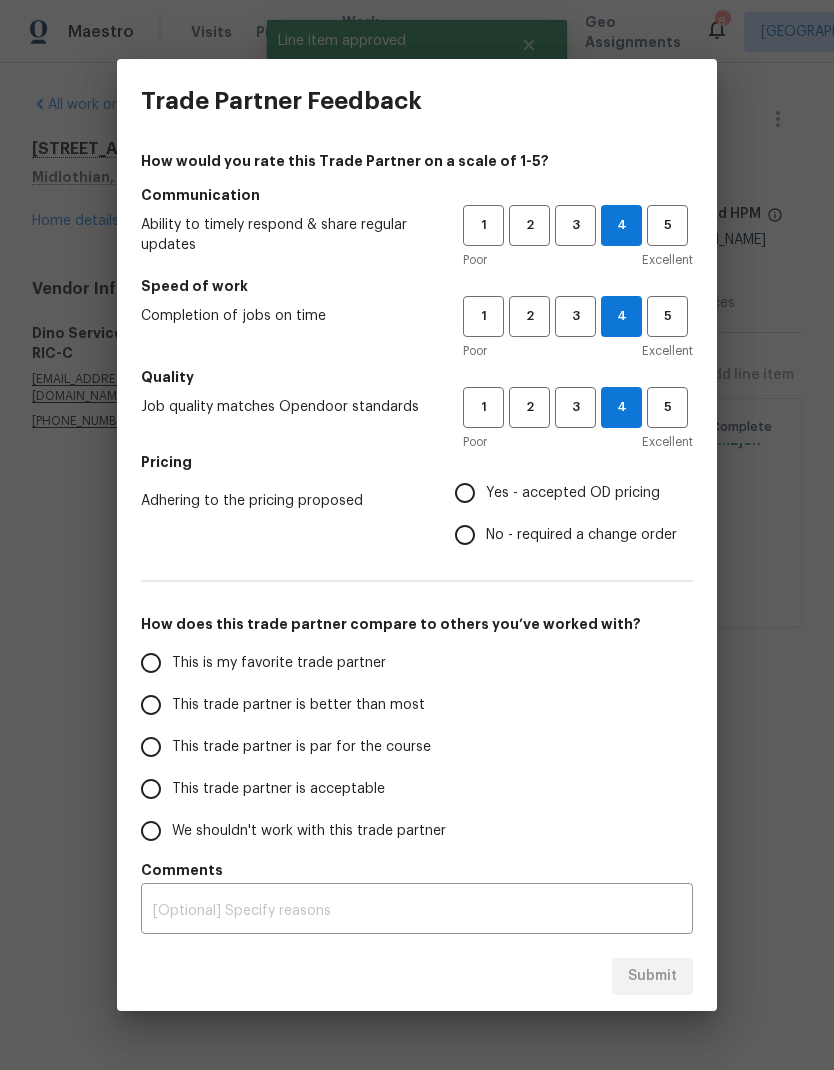 click on "Yes - accepted OD pricing" at bounding box center (465, 493) 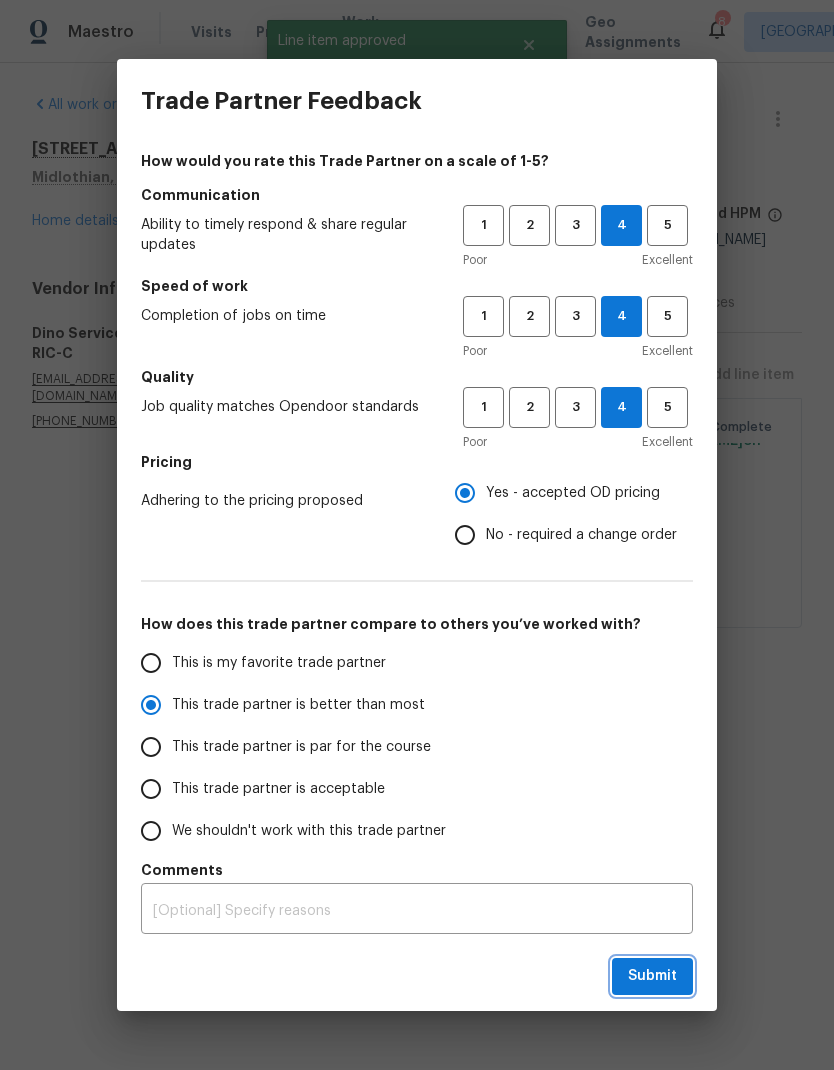 click on "Submit" at bounding box center [652, 976] 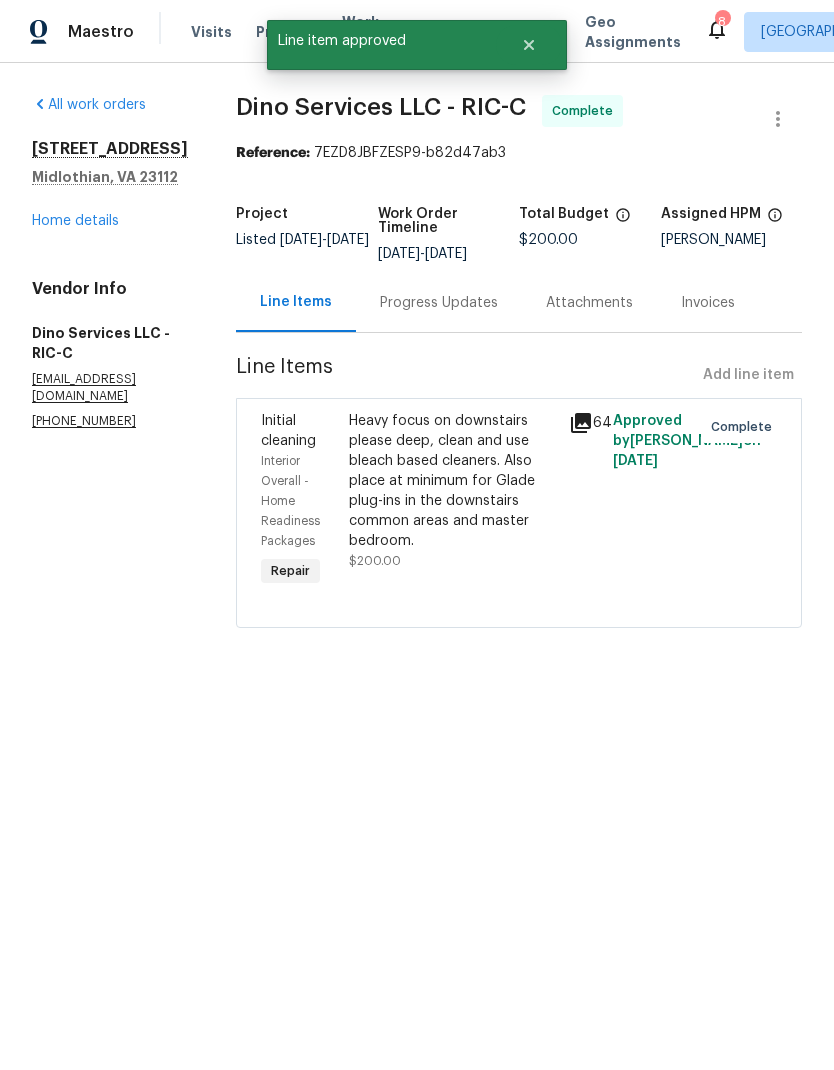 radio on "false" 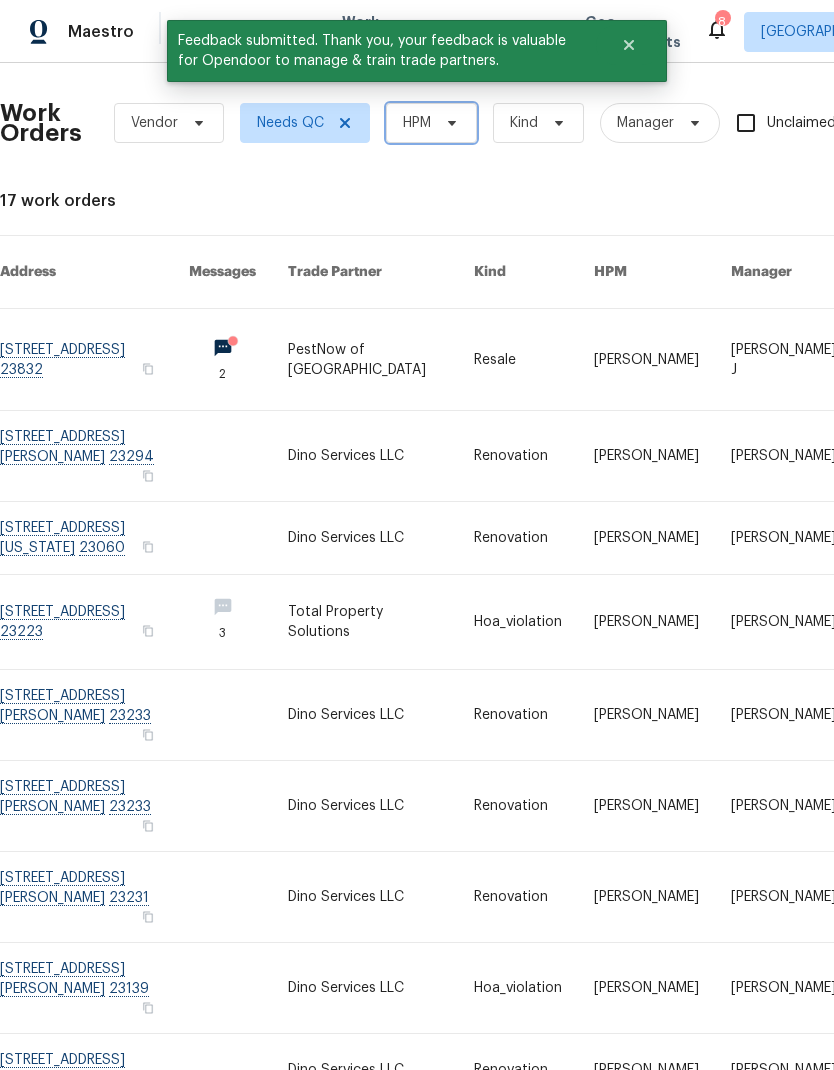 click on "HPM" at bounding box center [417, 123] 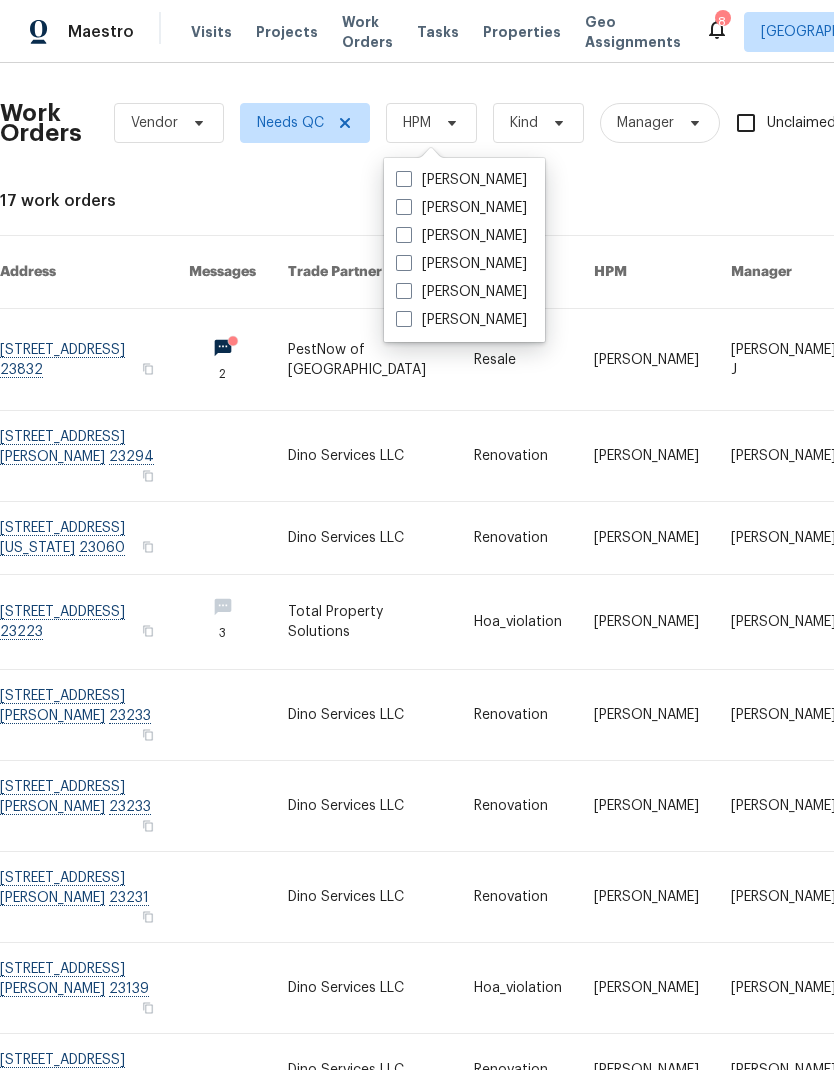 click at bounding box center [404, 179] 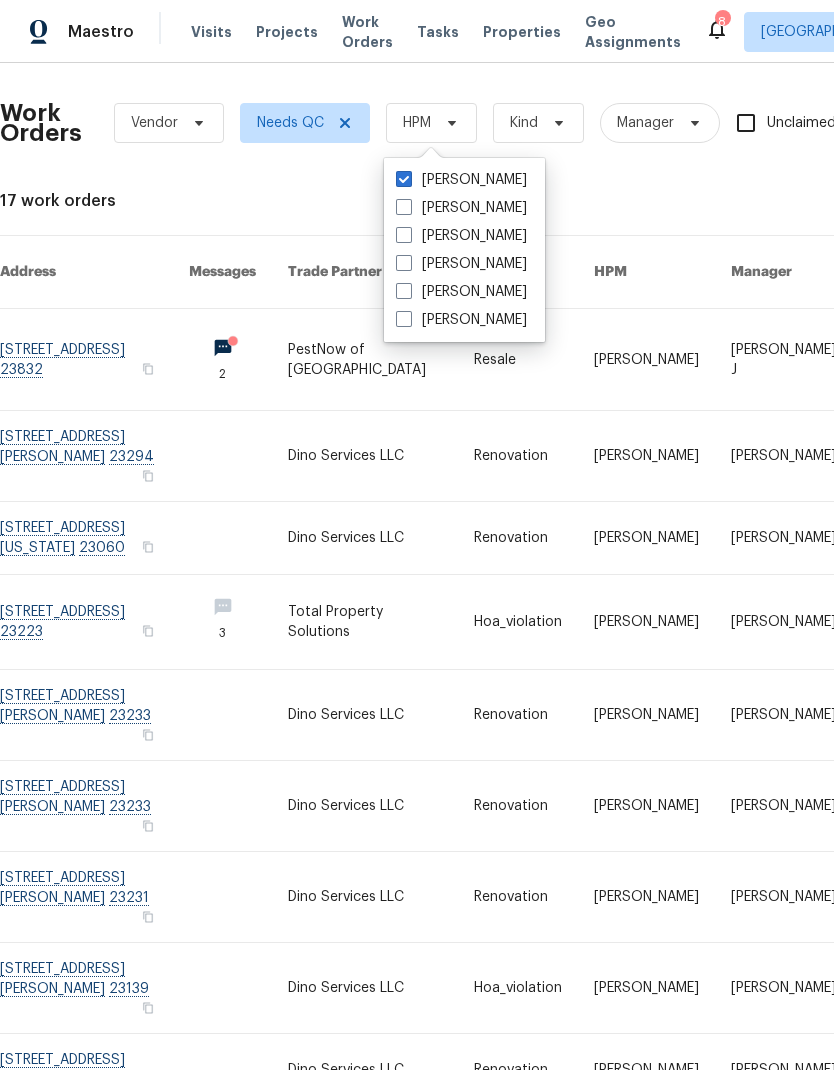 checkbox on "true" 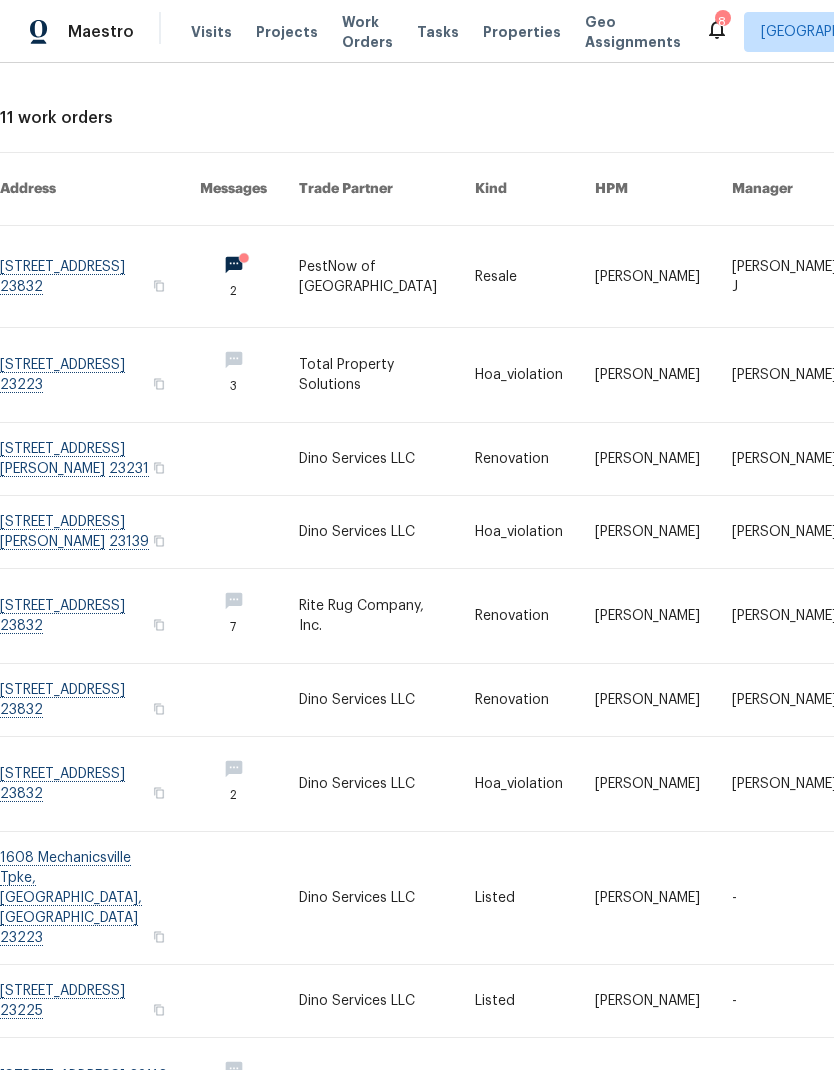 scroll, scrollTop: 83, scrollLeft: 0, axis: vertical 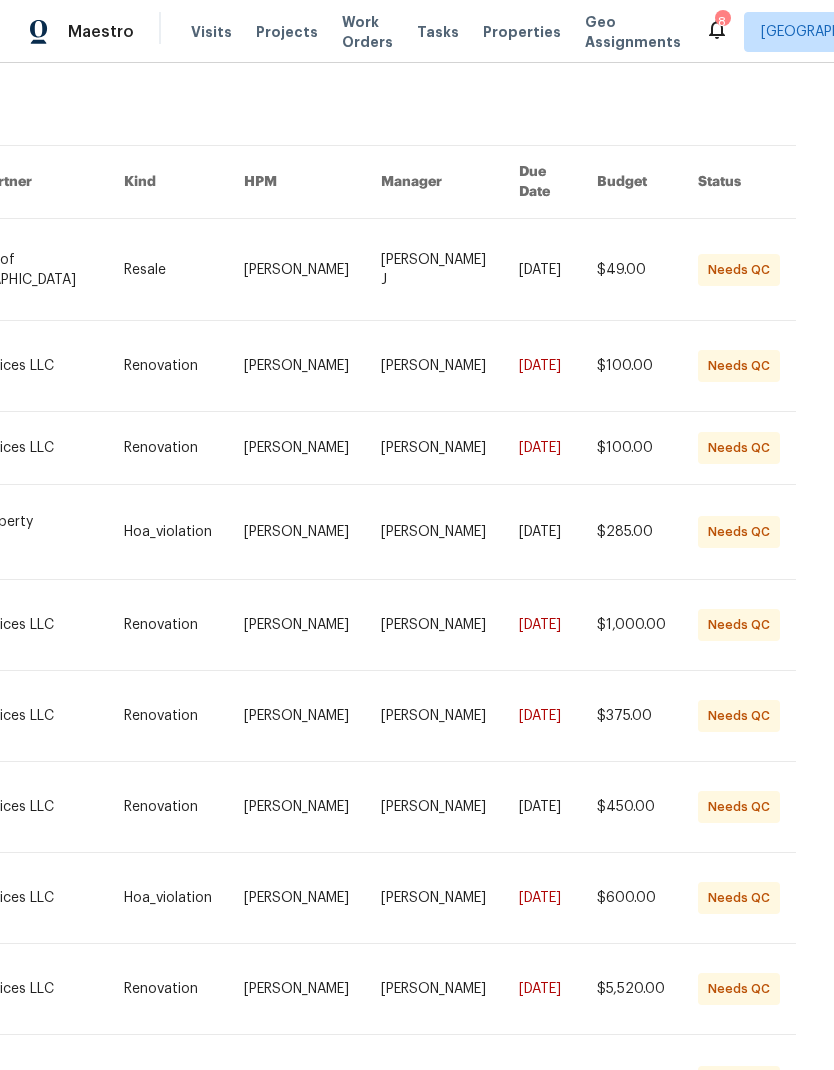 click 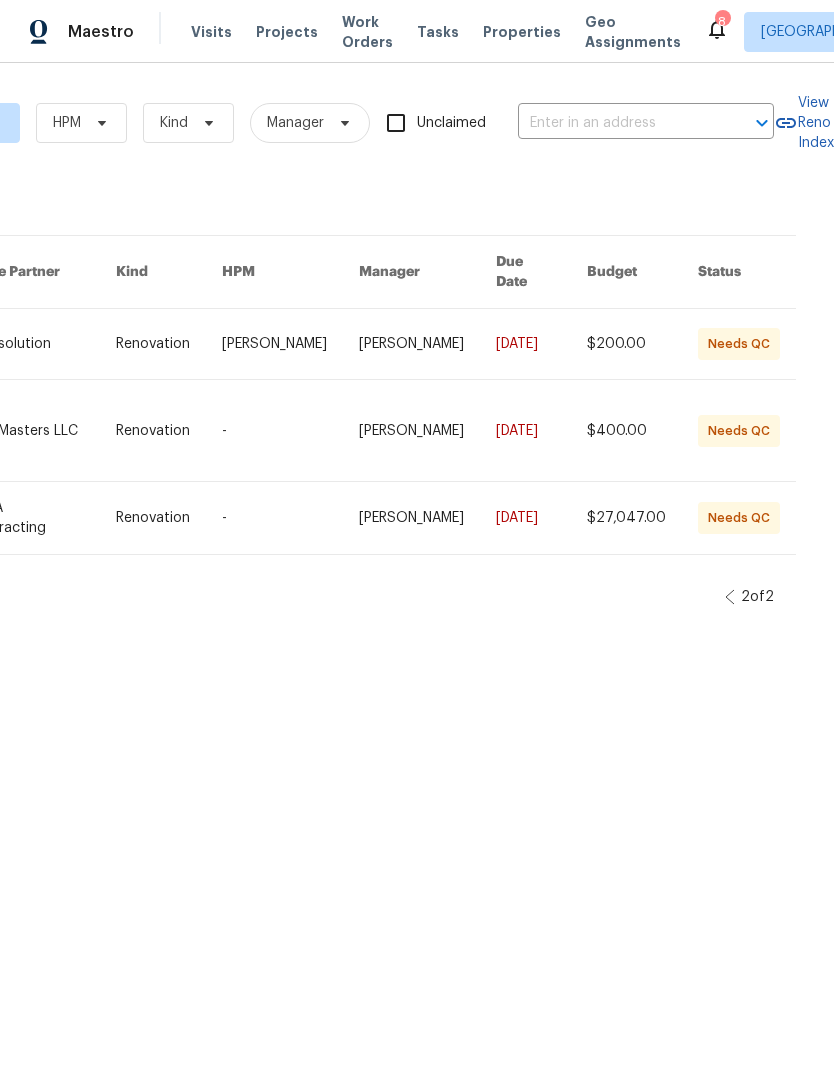 click on "Maestro Visits Projects Work Orders Tasks Properties Geo Assignments 8 Richmond, VA Christopher Neilson Work Orders Vendor Needs QC HPM Kind Manager Unclaimed ​ View Reno Index 13 work orders Address Messages Trade Partner Kind HPM Manager Due Date Budget Status 918 N 26th St, Richmond, VA   23223 Citrusolution Renovation Christopher Neilson Christopher Neilson 6/10/2025 $200.00 Needs QC 1238 Brushwood Ave, Glen Allen, VA   23059 1 TechMasters LLC Renovation - Christopher Pace 3/10/2025 $400.00 Needs QC 1000 Whisperlake Ct, Midlothian, VA   23114 YH&A Contracting Renovation - Christopher Neilson 12/27/2024 $27,047.00 Needs QC Last updated  7/11/2025 2  of  2" at bounding box center (417, 311) 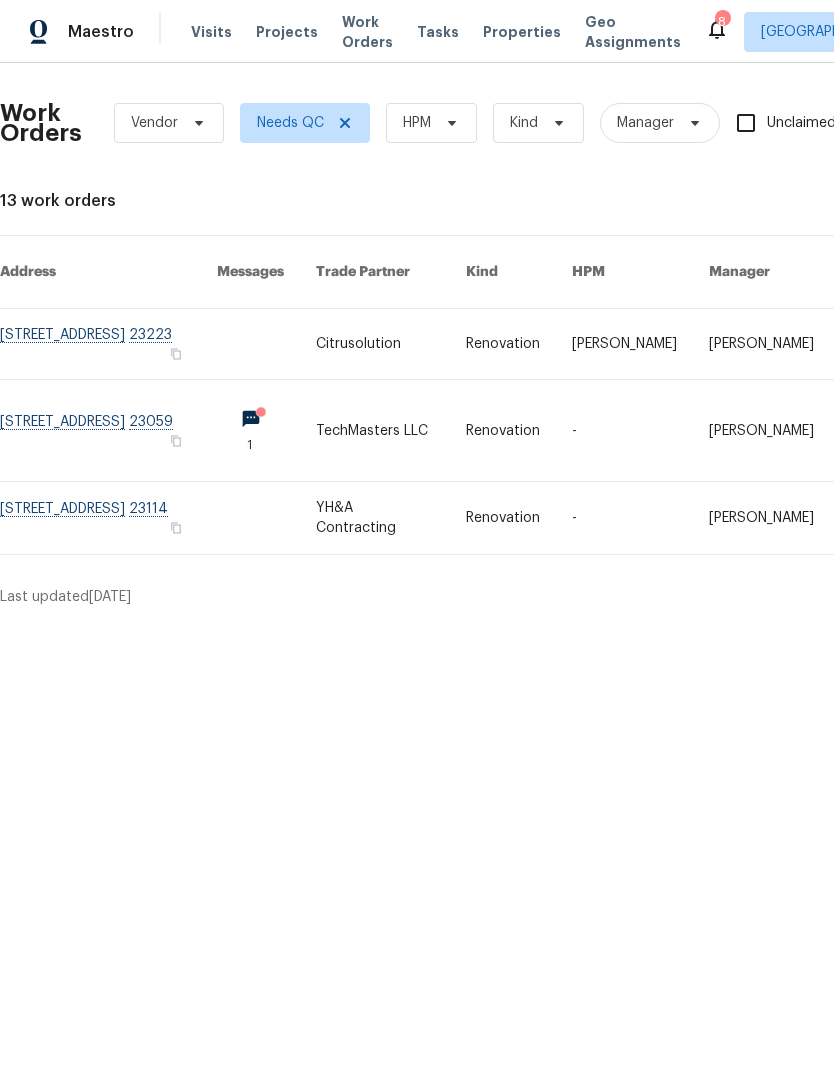 scroll, scrollTop: 0, scrollLeft: 0, axis: both 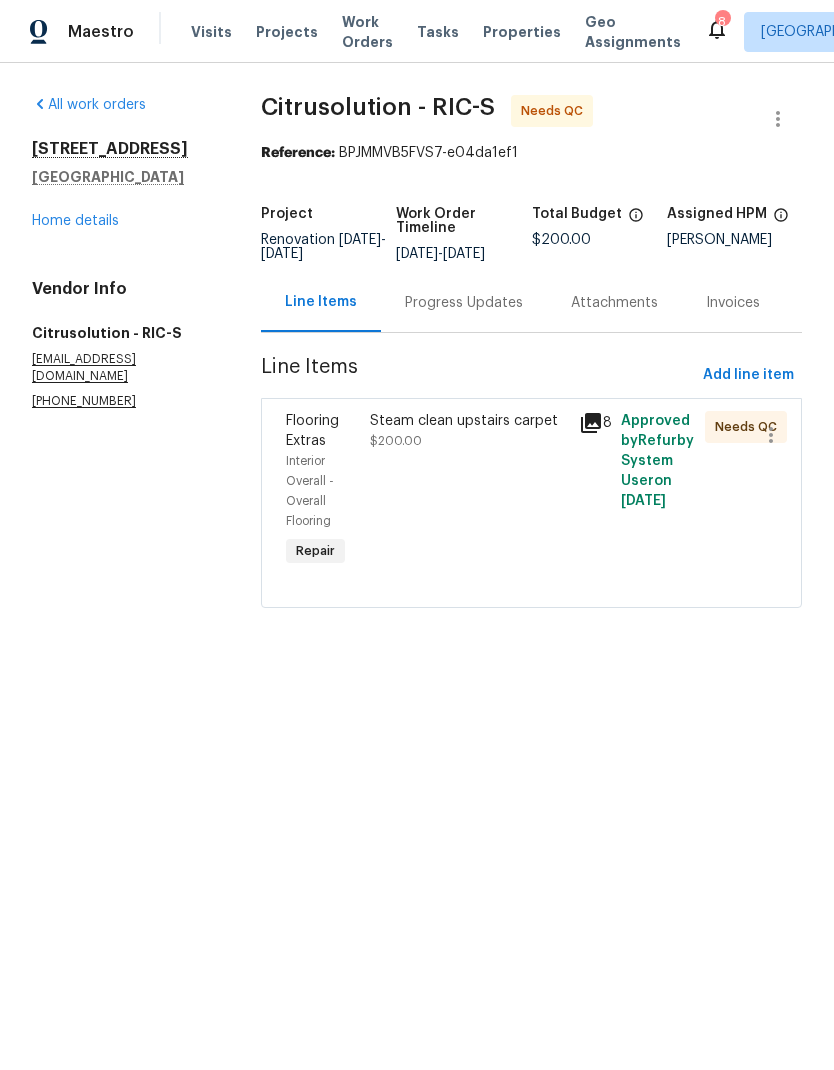 click on "Steam clean upstairs carpet $200.00" at bounding box center (469, 491) 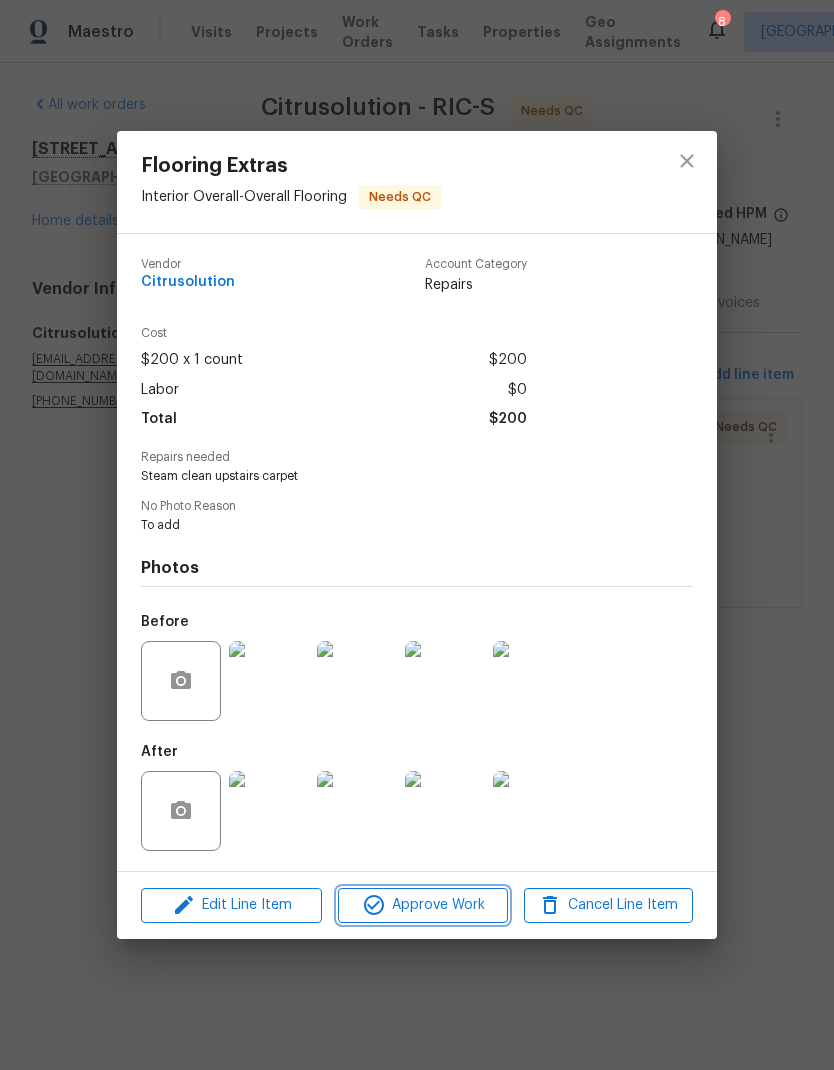 click on "Approve Work" at bounding box center [422, 905] 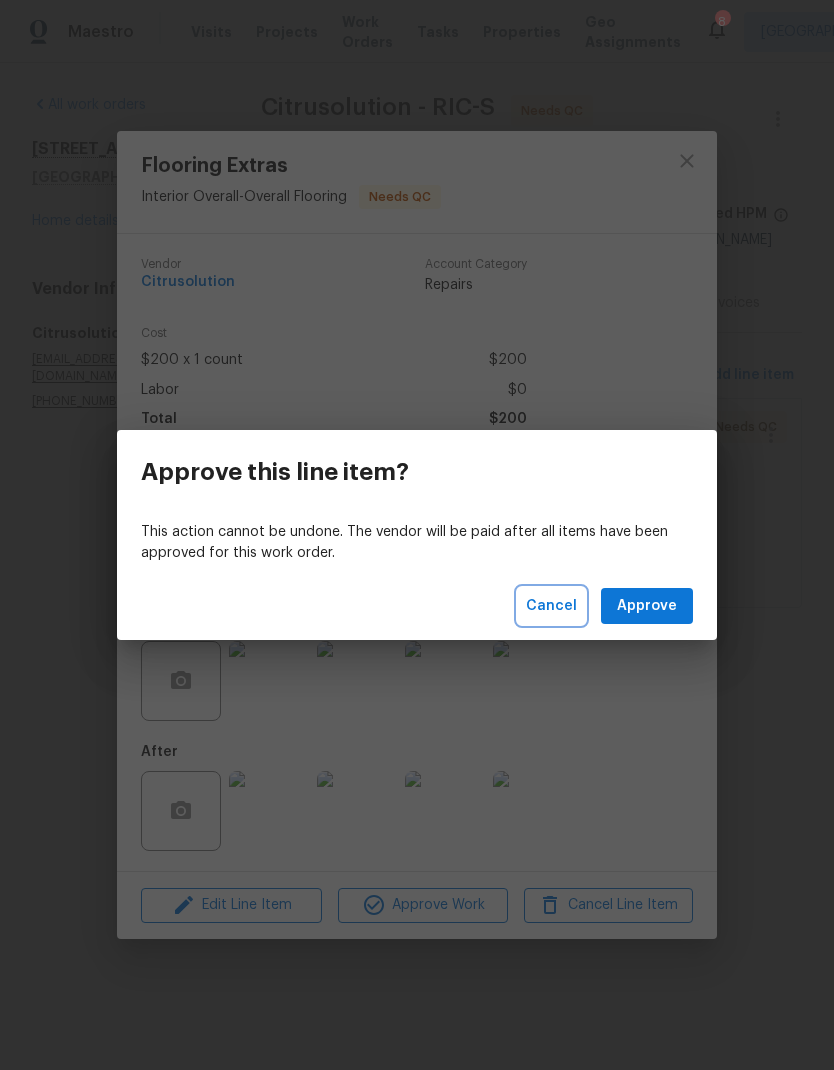 click on "Cancel" at bounding box center (551, 606) 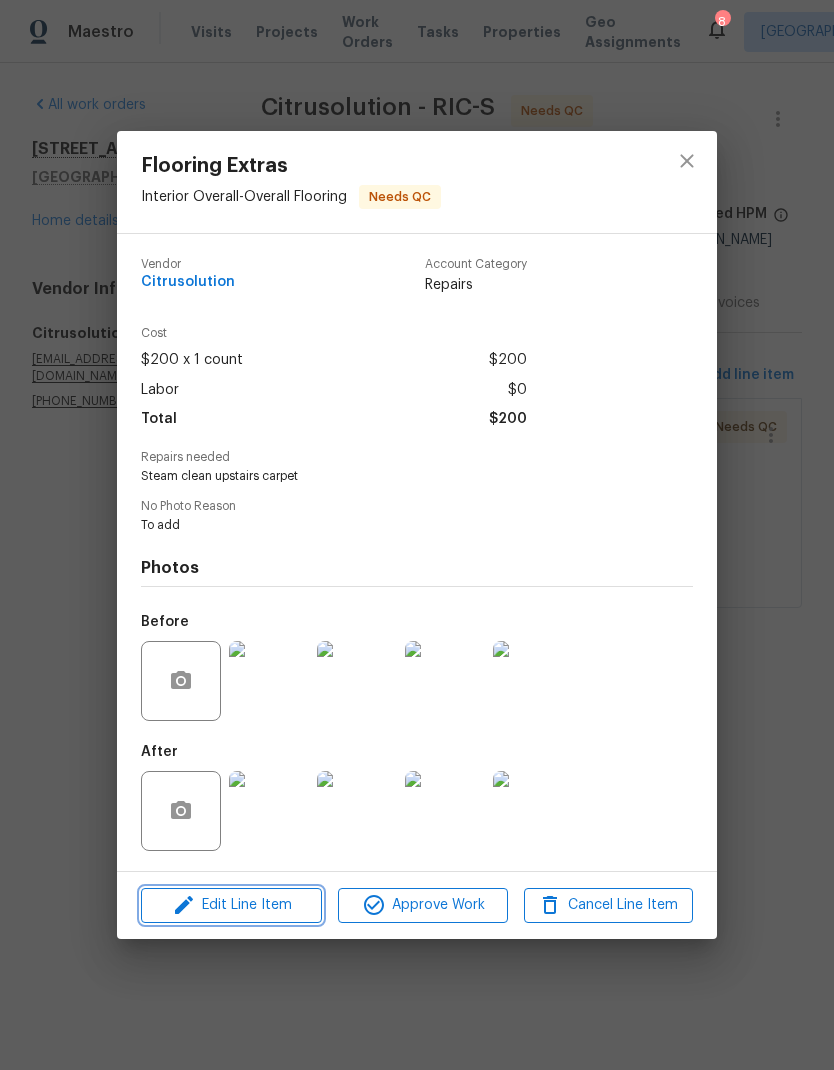 click on "Edit Line Item" at bounding box center [231, 905] 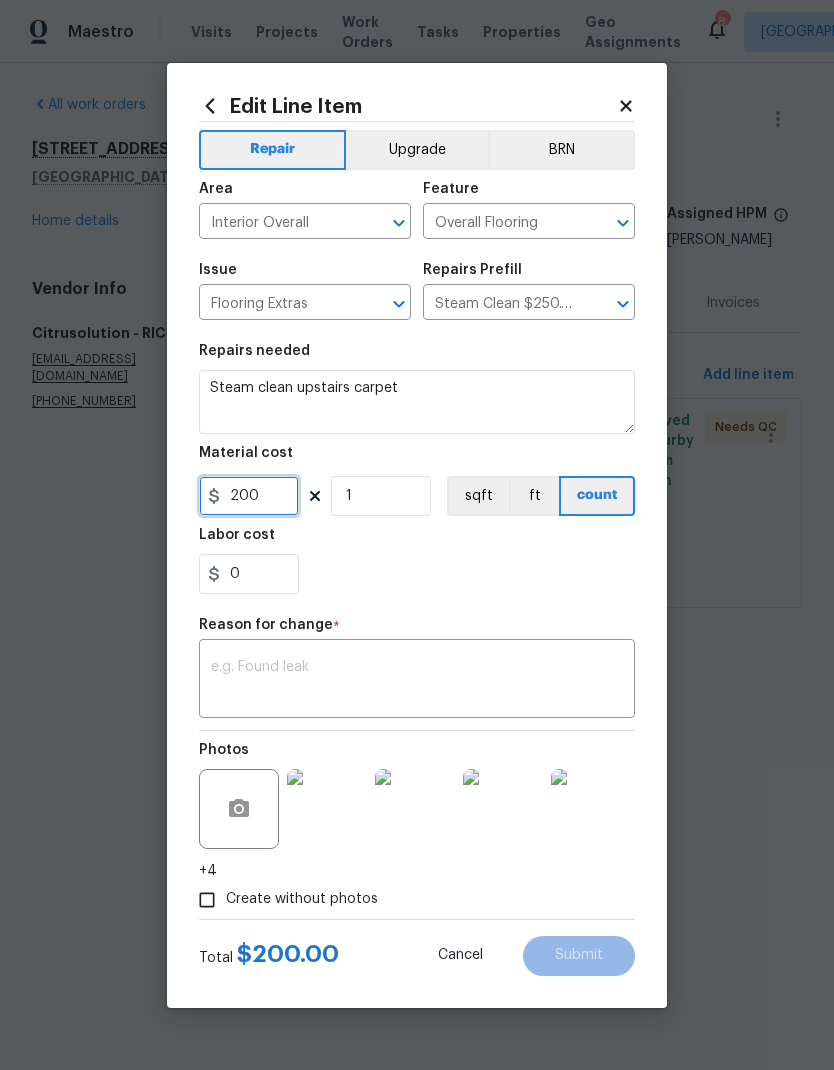 click on "200" at bounding box center [249, 496] 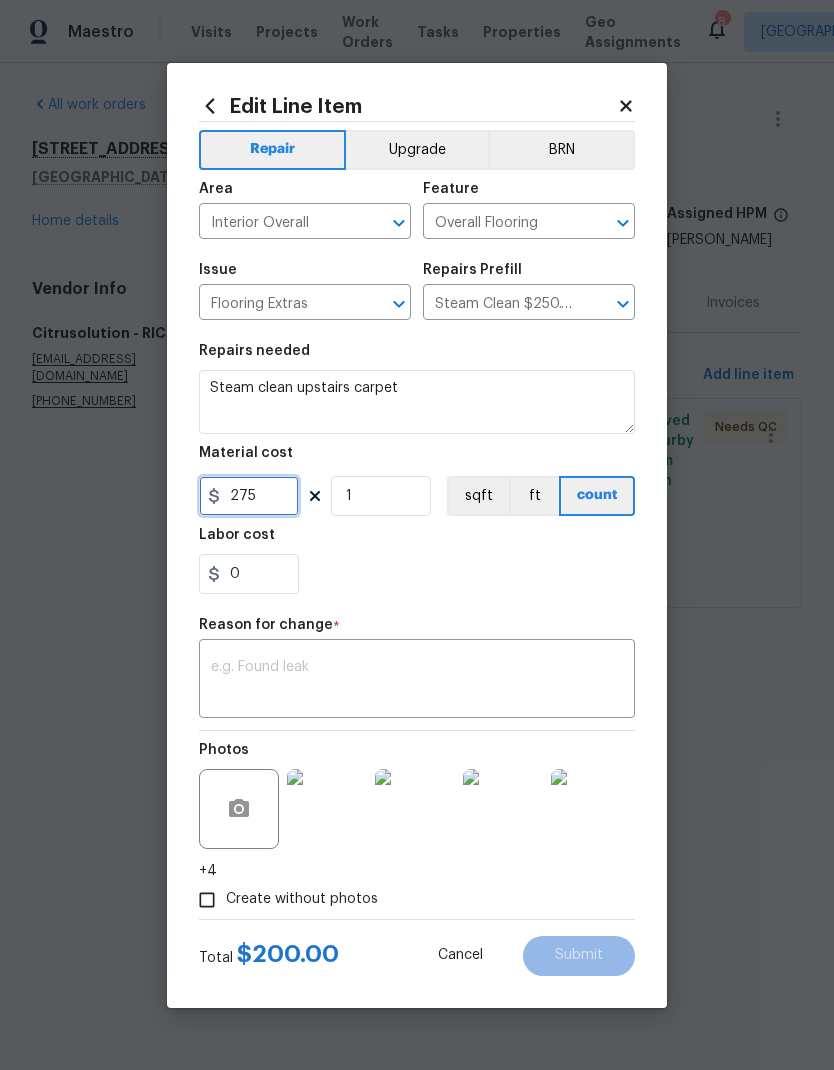 type on "275" 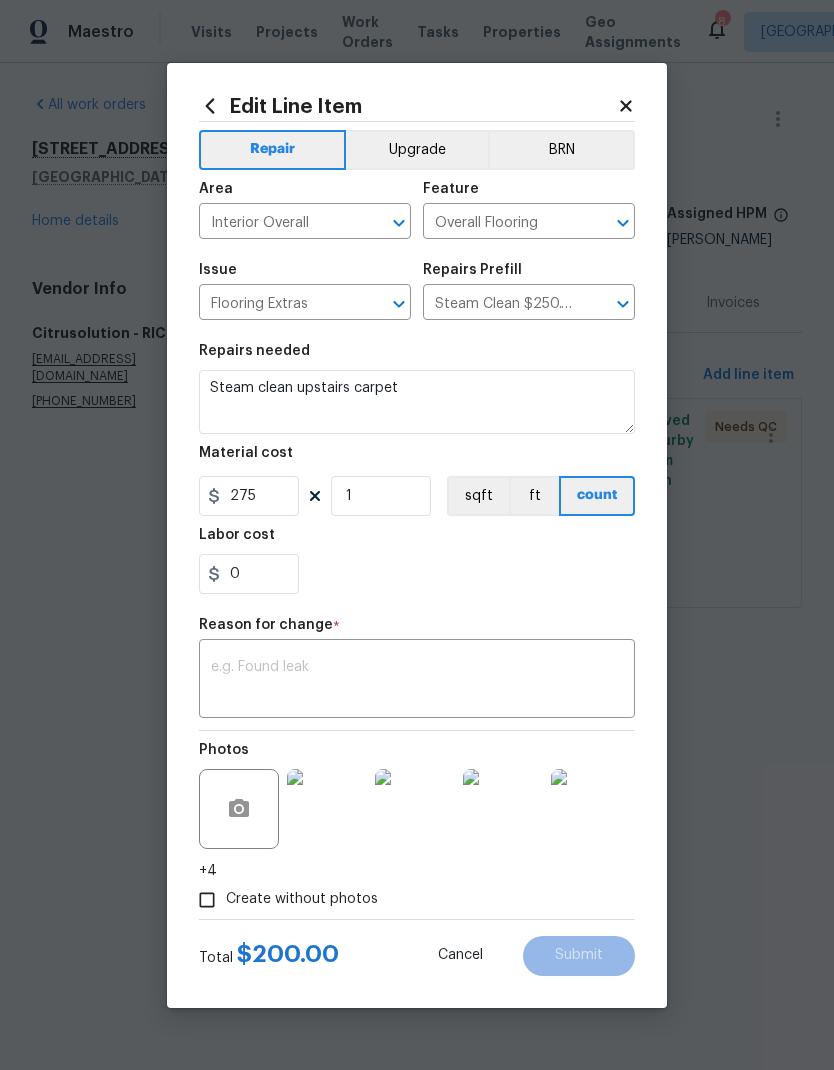 click at bounding box center [417, 681] 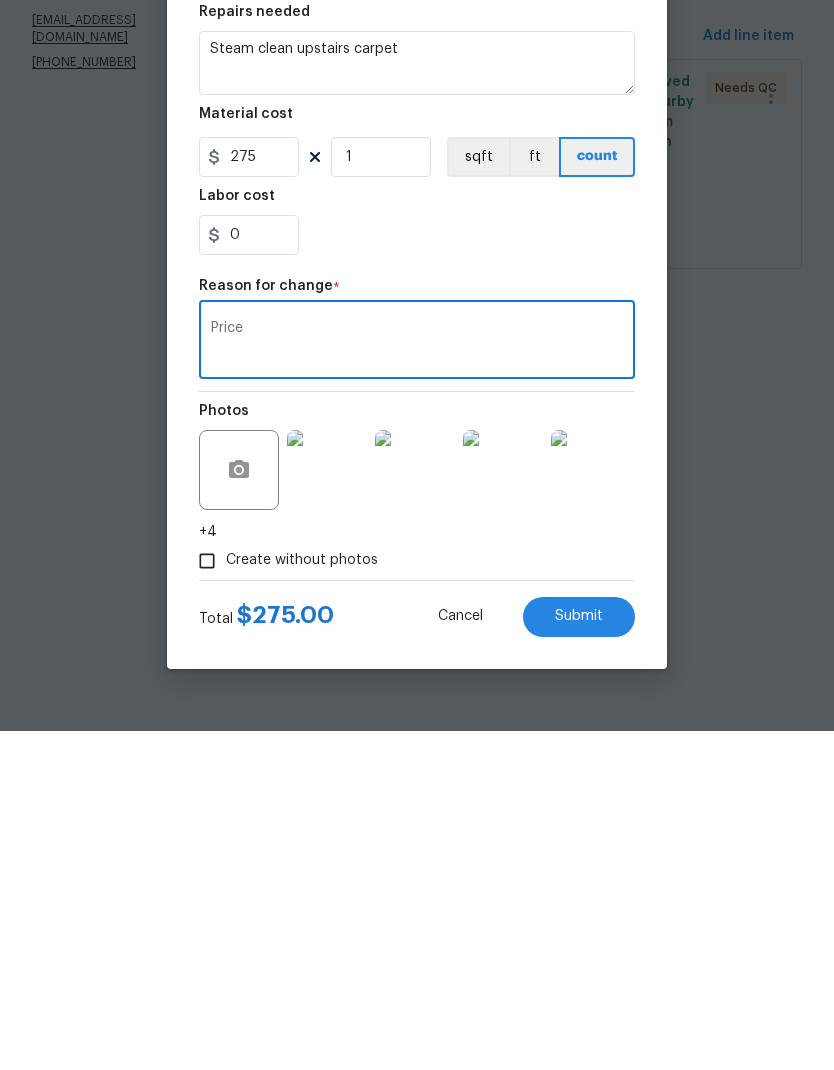 type on "Price" 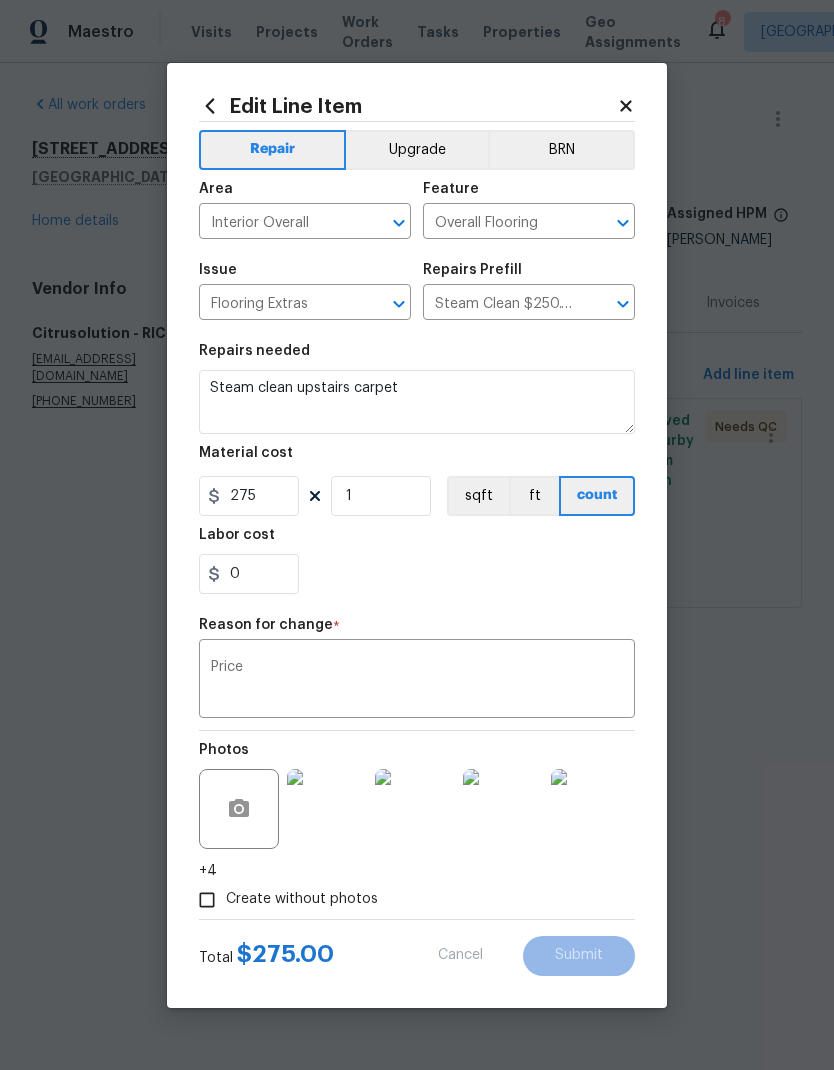 type on "200" 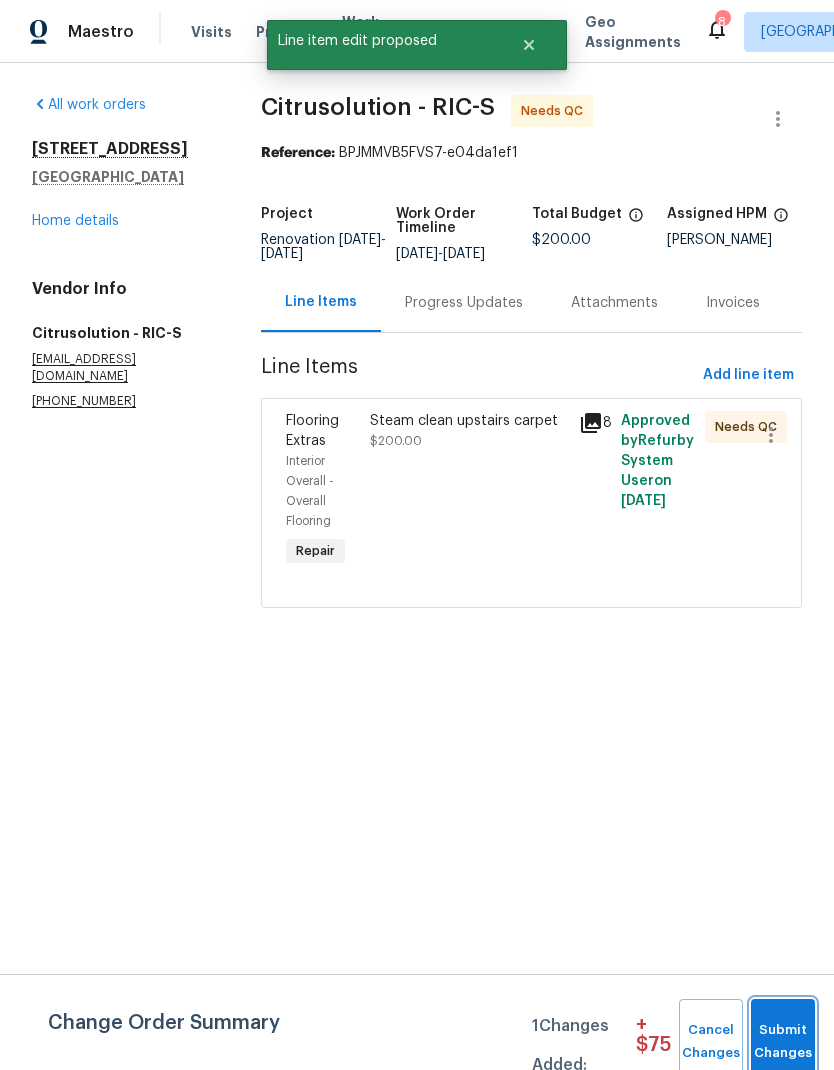 click on "Submit Changes" at bounding box center [783, 1042] 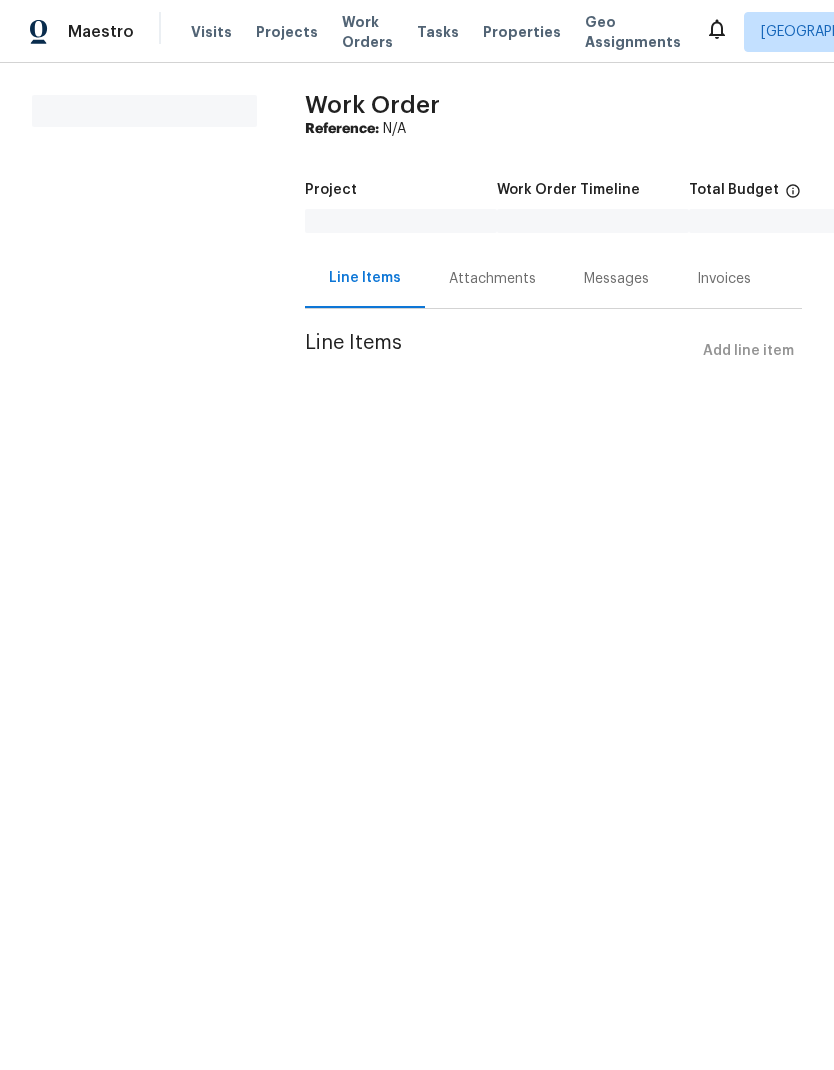 scroll, scrollTop: 0, scrollLeft: 0, axis: both 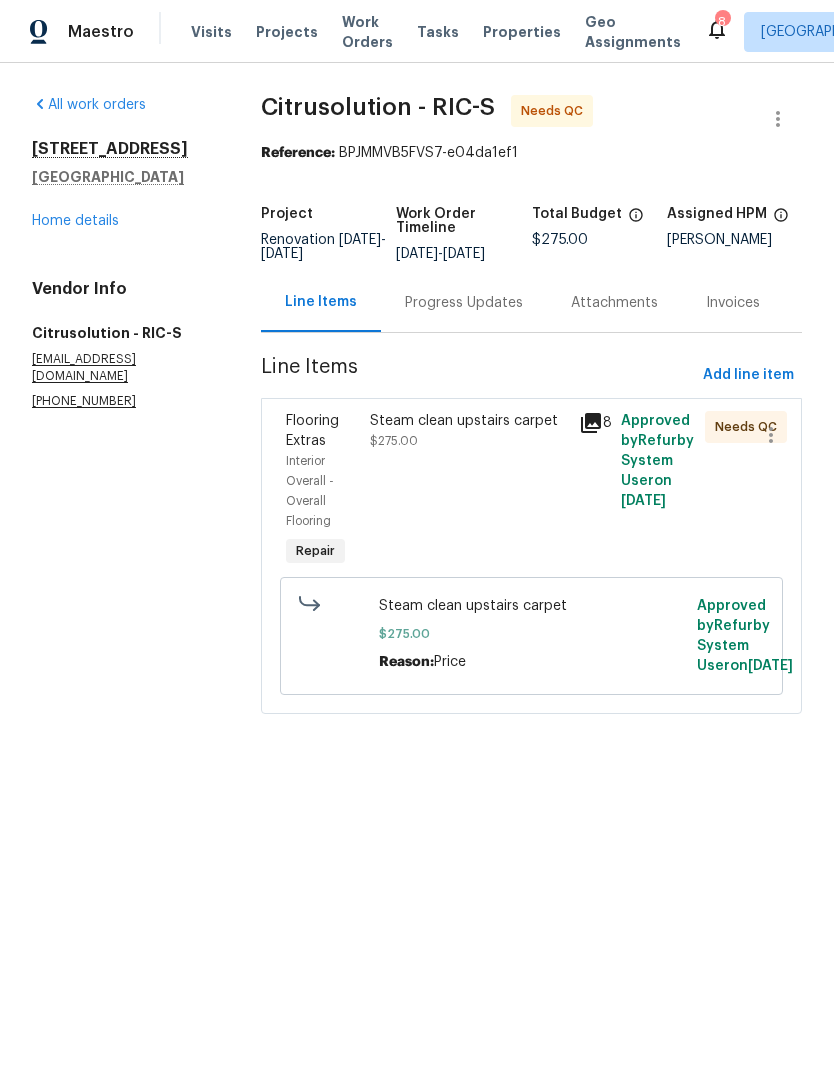 click on "Steam clean upstairs carpet $275.00" at bounding box center [469, 491] 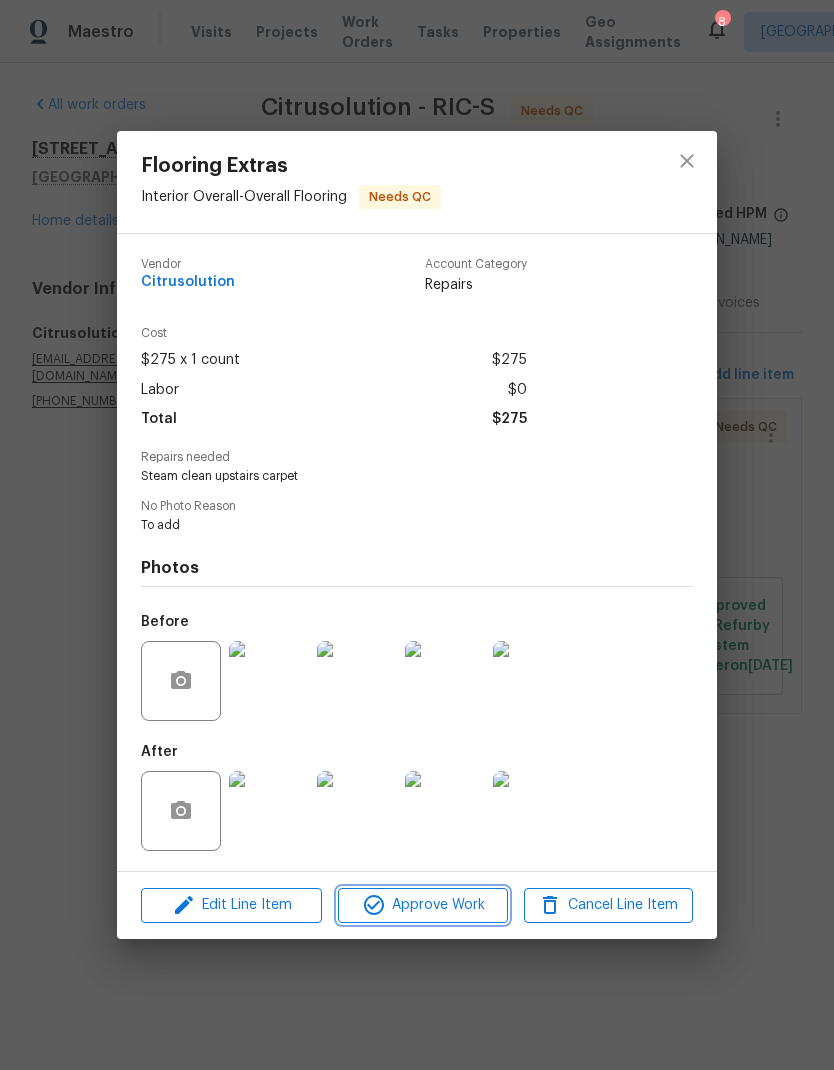 click on "Approve Work" at bounding box center (422, 905) 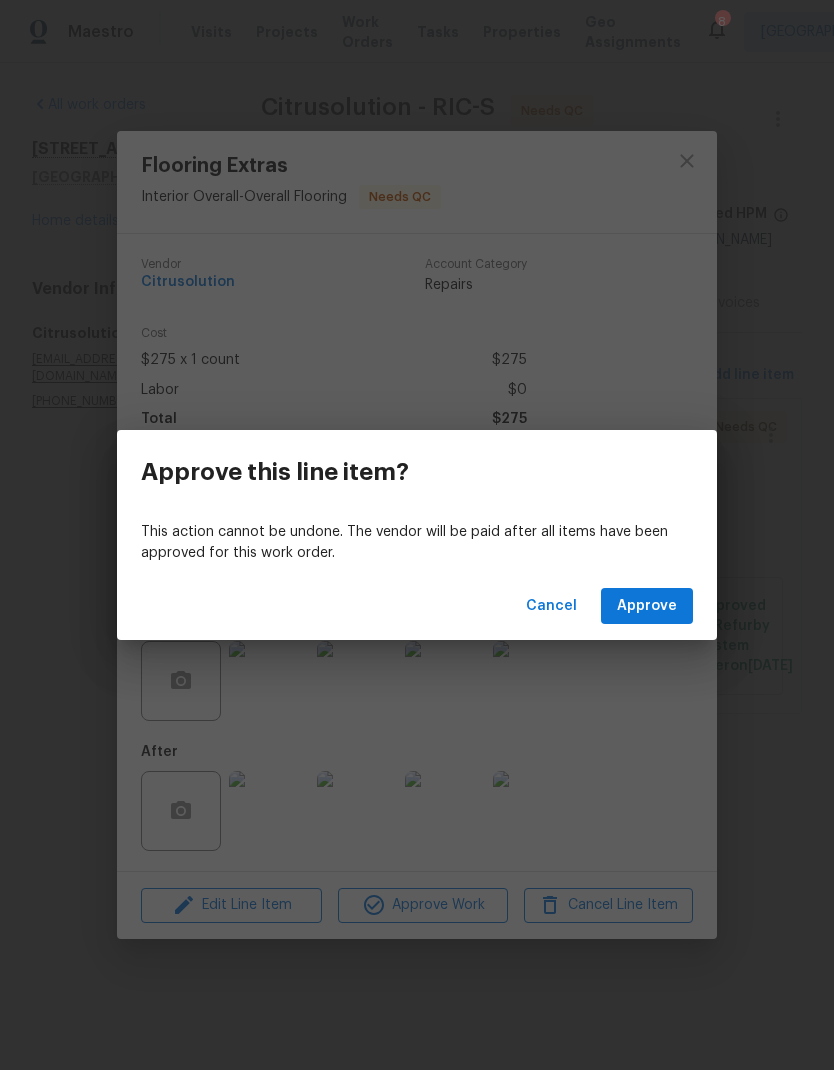 click on "Approve" at bounding box center (647, 606) 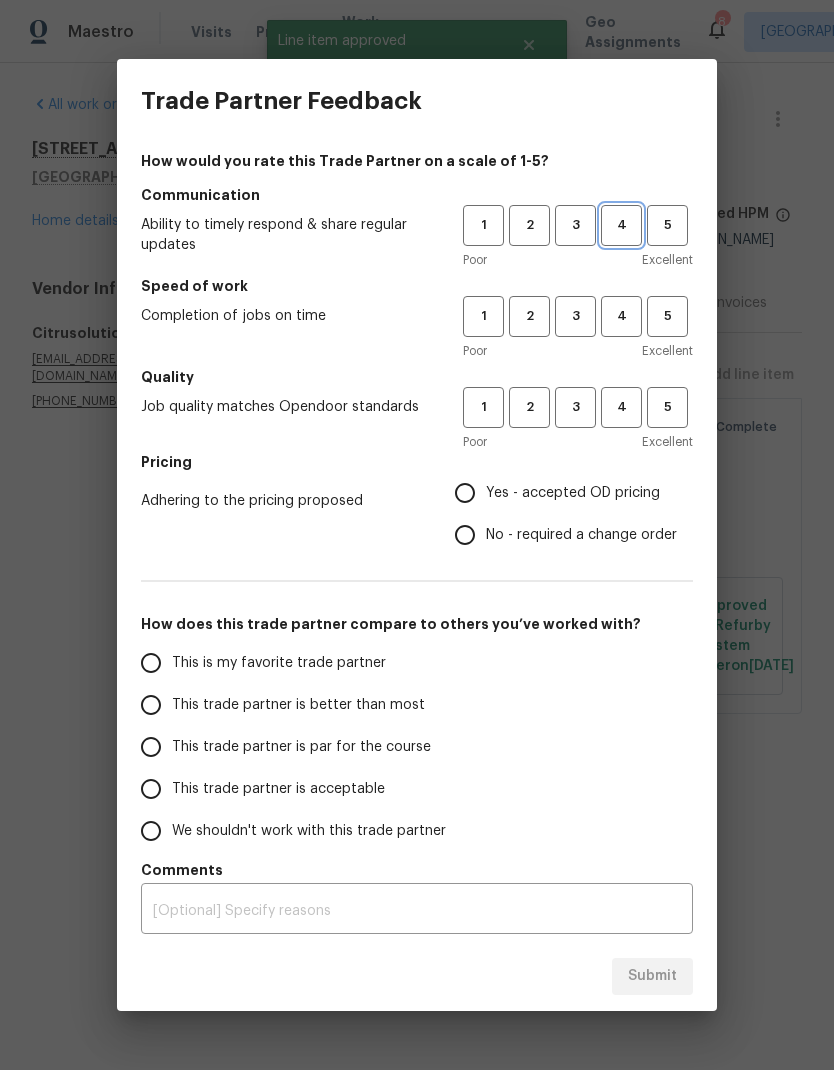 click on "4" at bounding box center (621, 225) 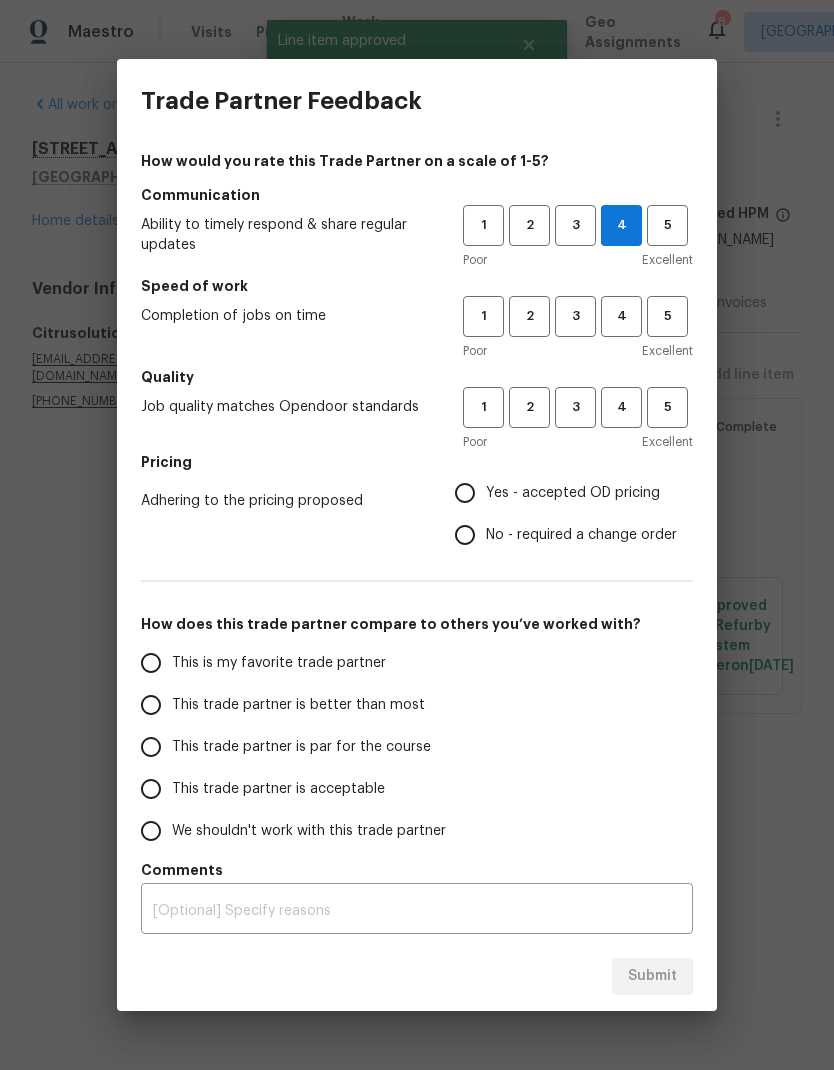 click on "Poor Excellent" at bounding box center [578, 351] 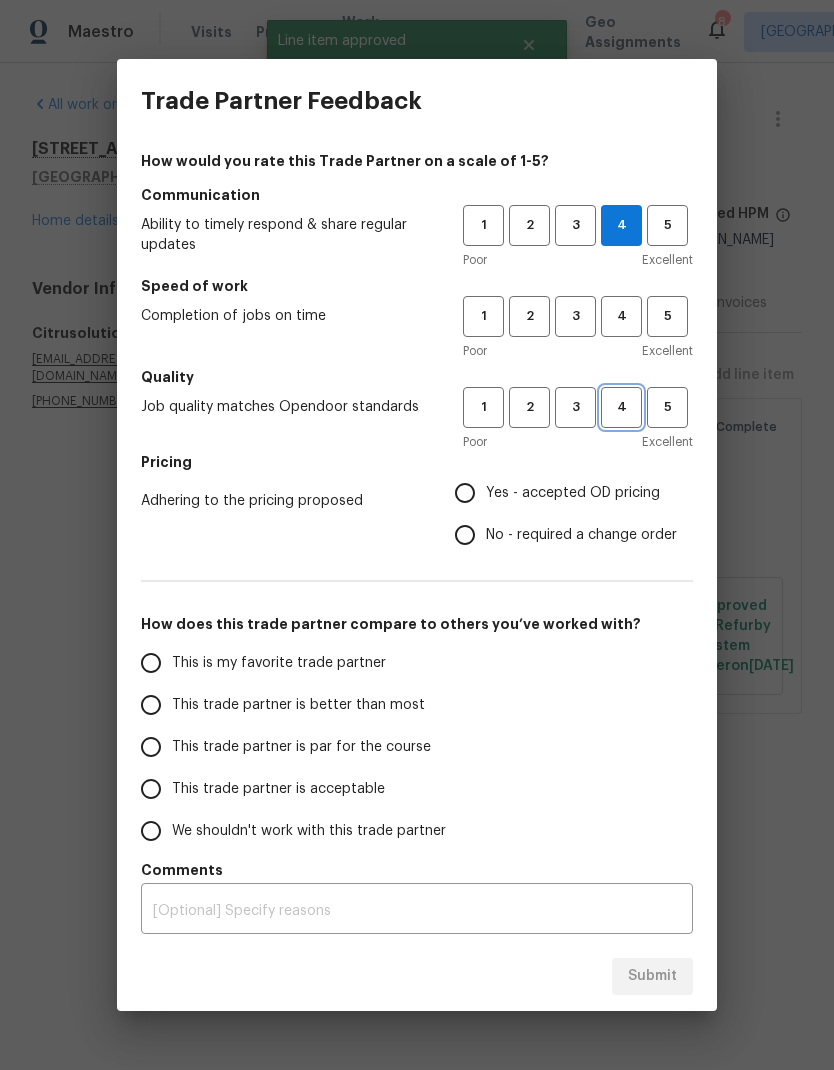 click on "4" at bounding box center (621, 407) 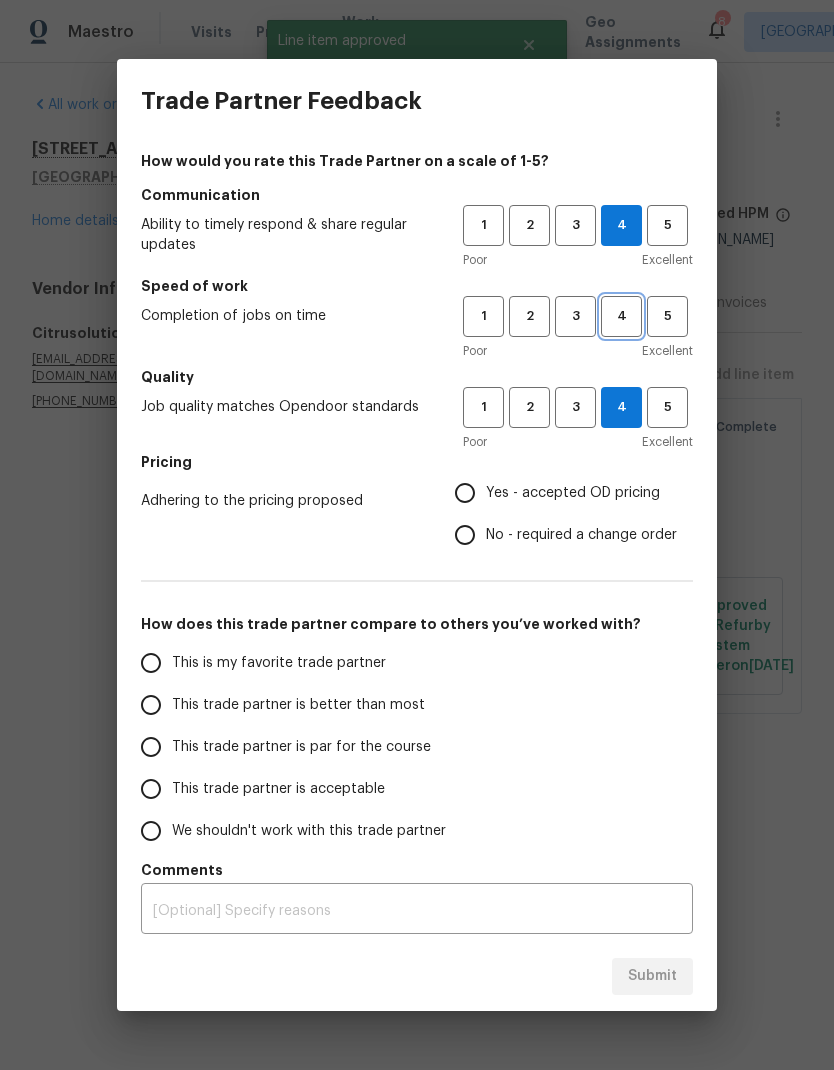 click on "4" at bounding box center (621, 316) 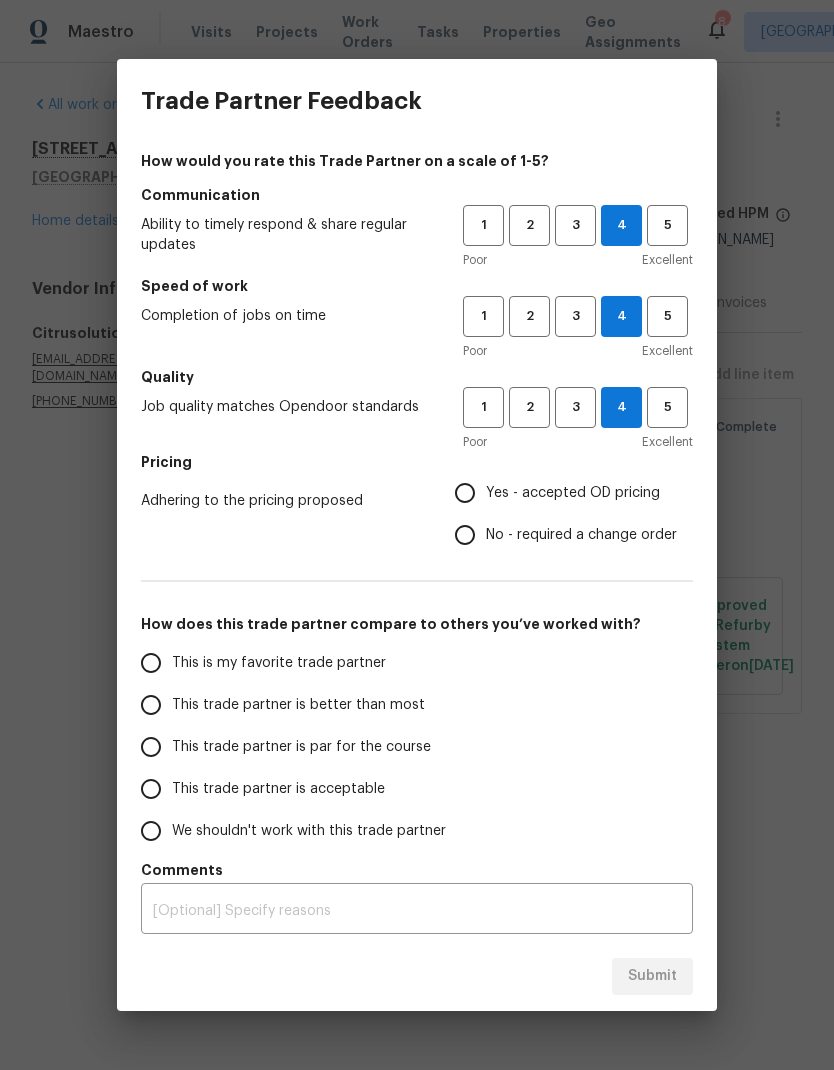 click on "Yes - accepted OD pricing" at bounding box center [573, 493] 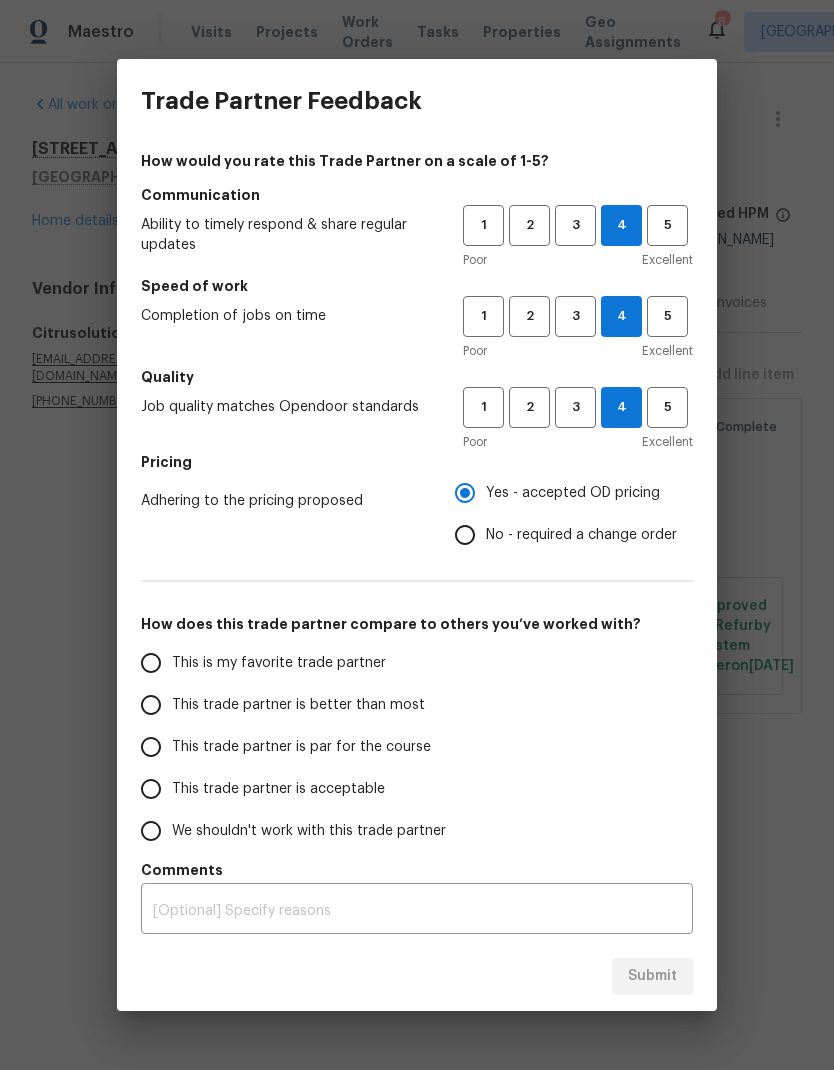 click on "This trade partner is par for the course" at bounding box center [301, 747] 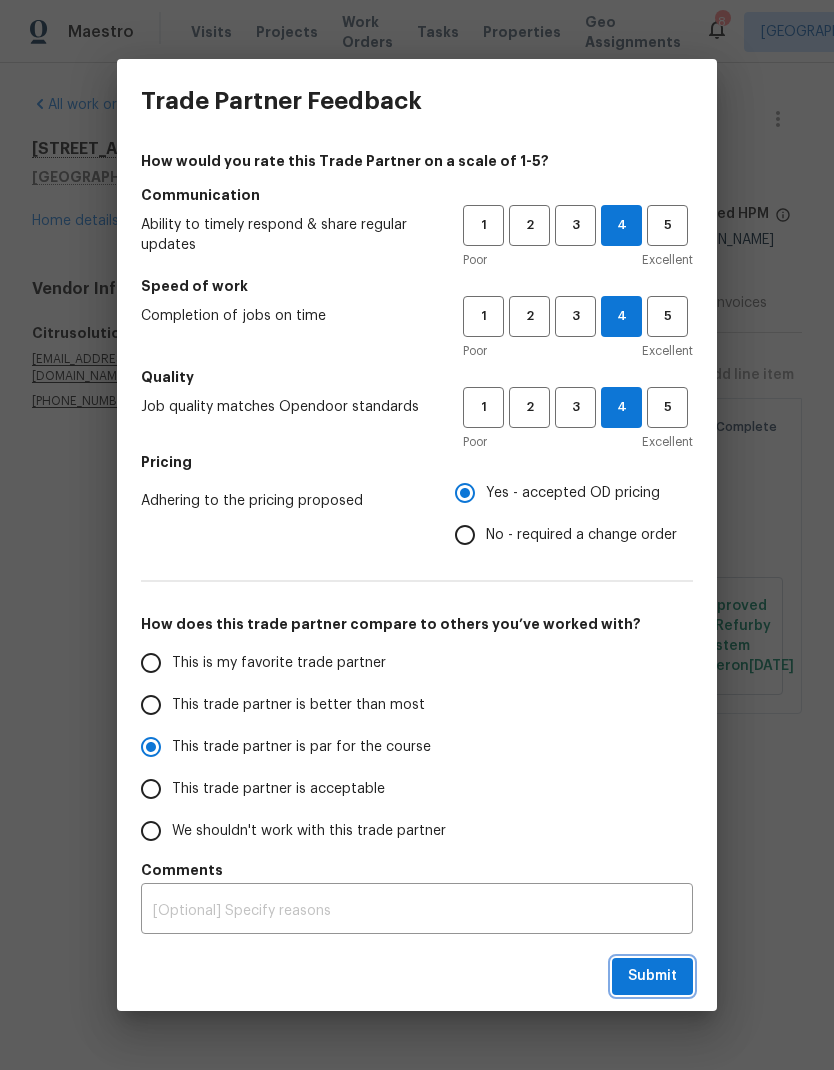 click on "Submit" at bounding box center (652, 976) 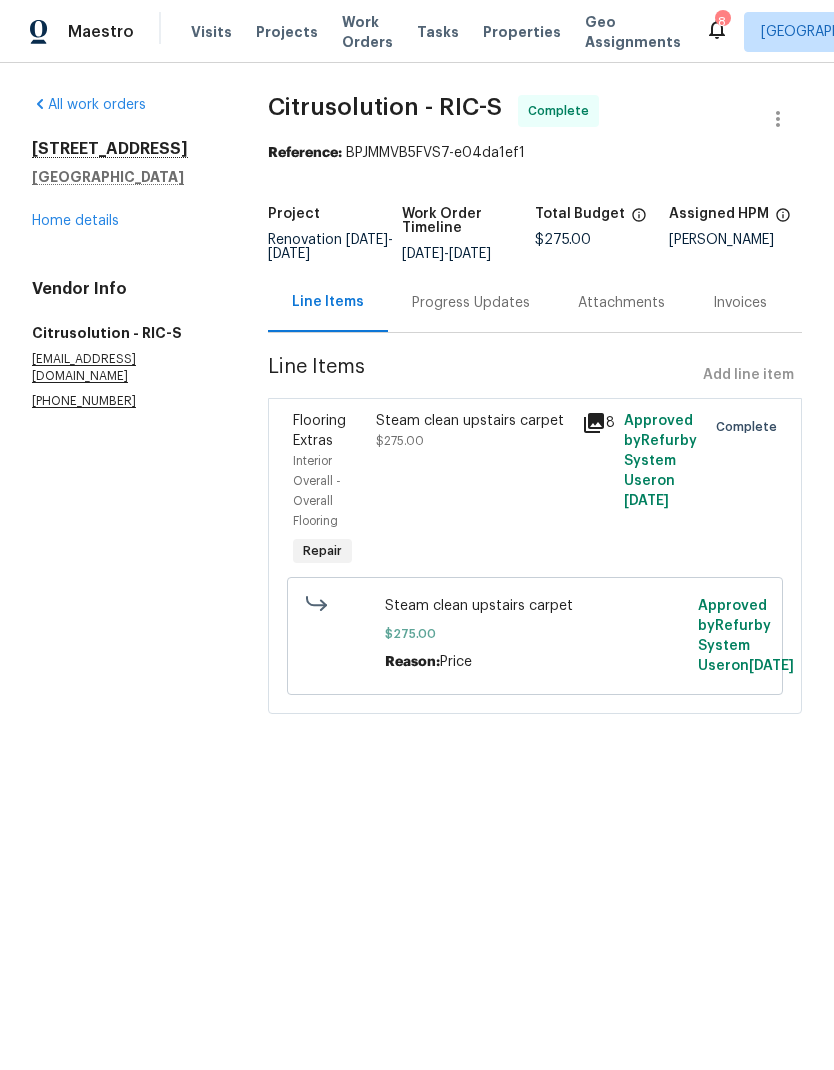 radio on "false" 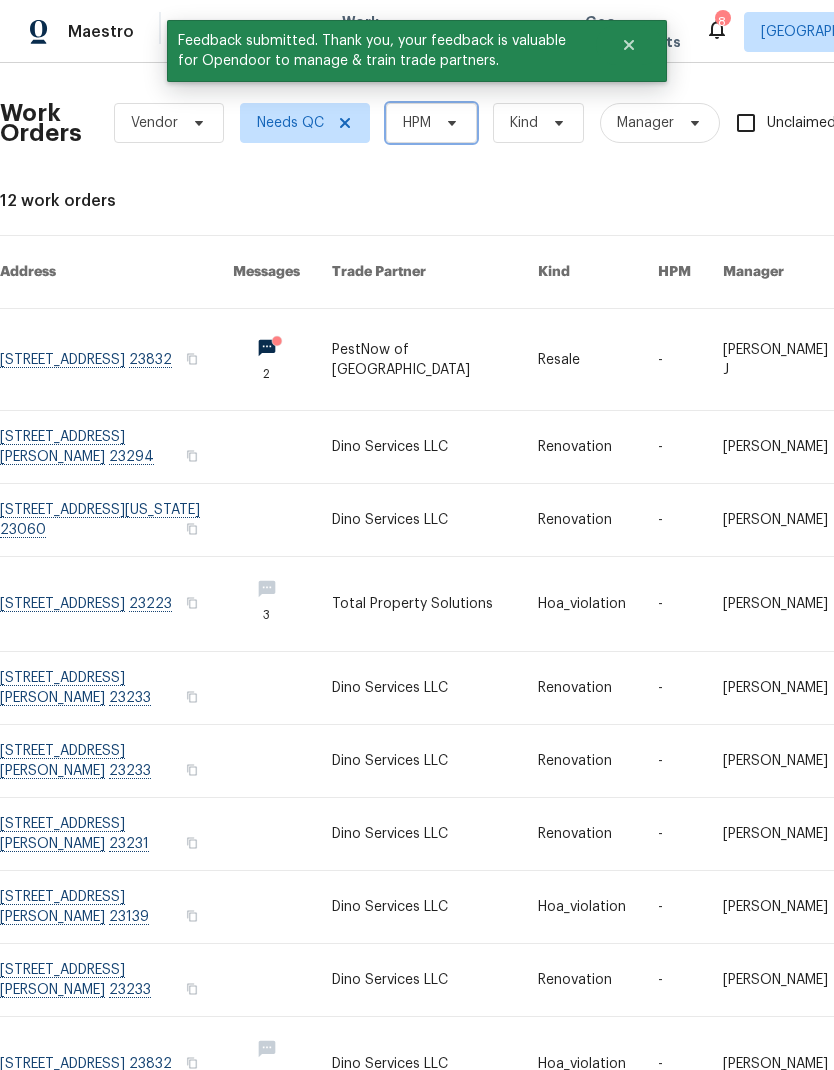 click on "HPM" at bounding box center [431, 123] 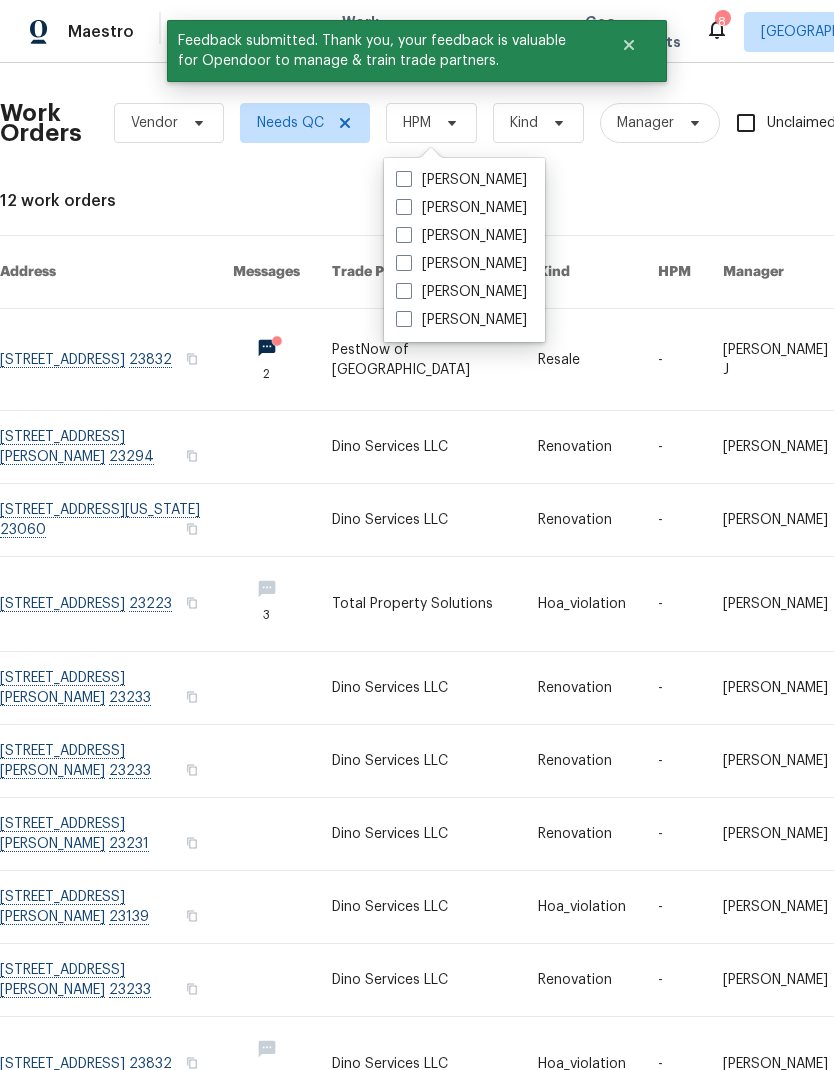 click on "[PERSON_NAME]" at bounding box center (461, 180) 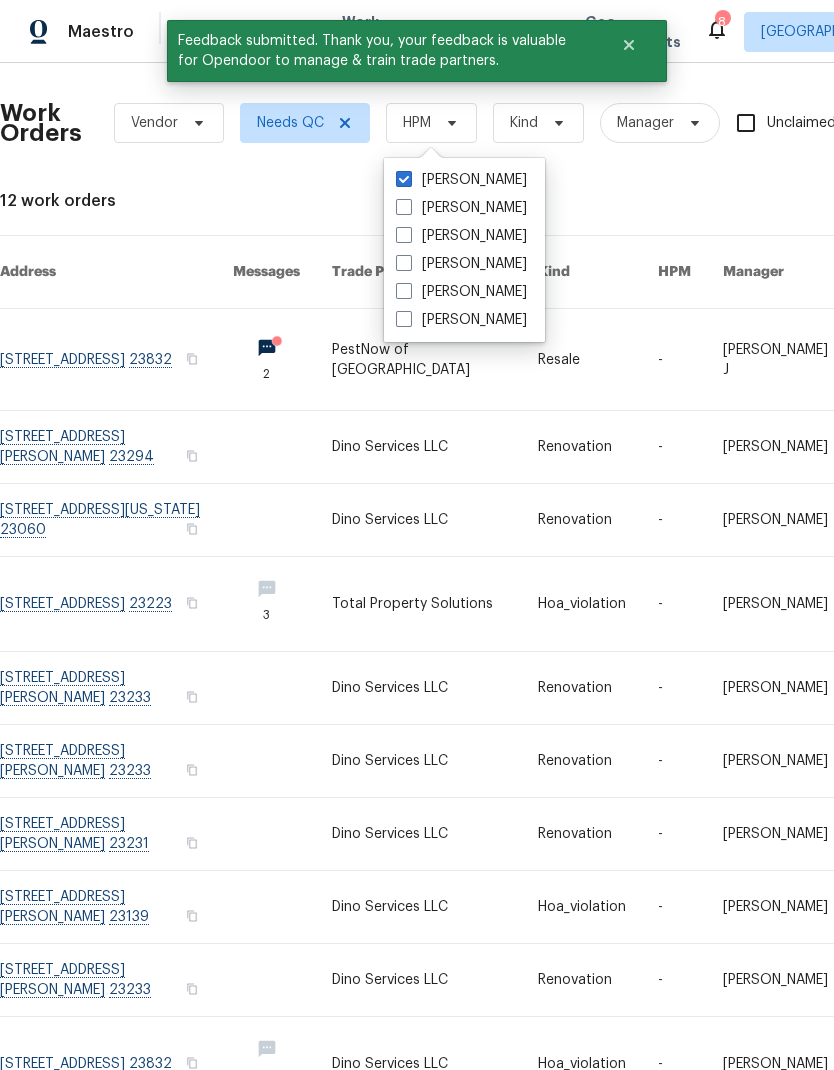 checkbox on "true" 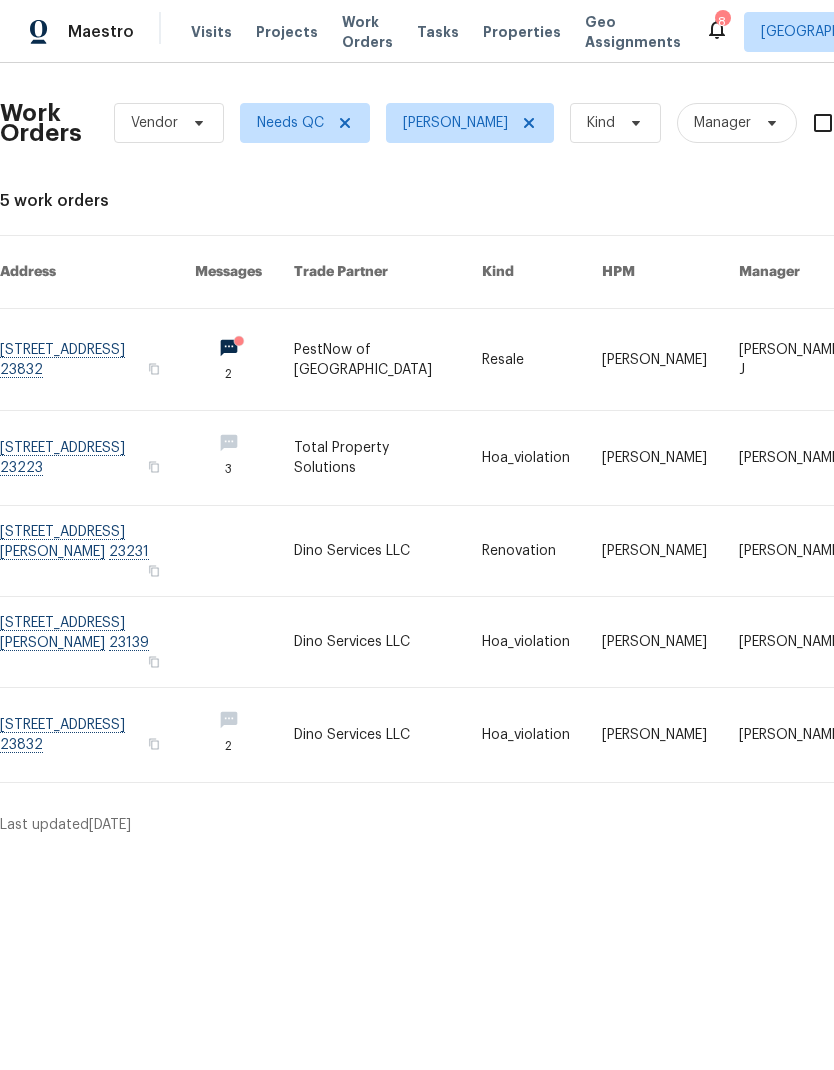 scroll, scrollTop: 0, scrollLeft: 0, axis: both 